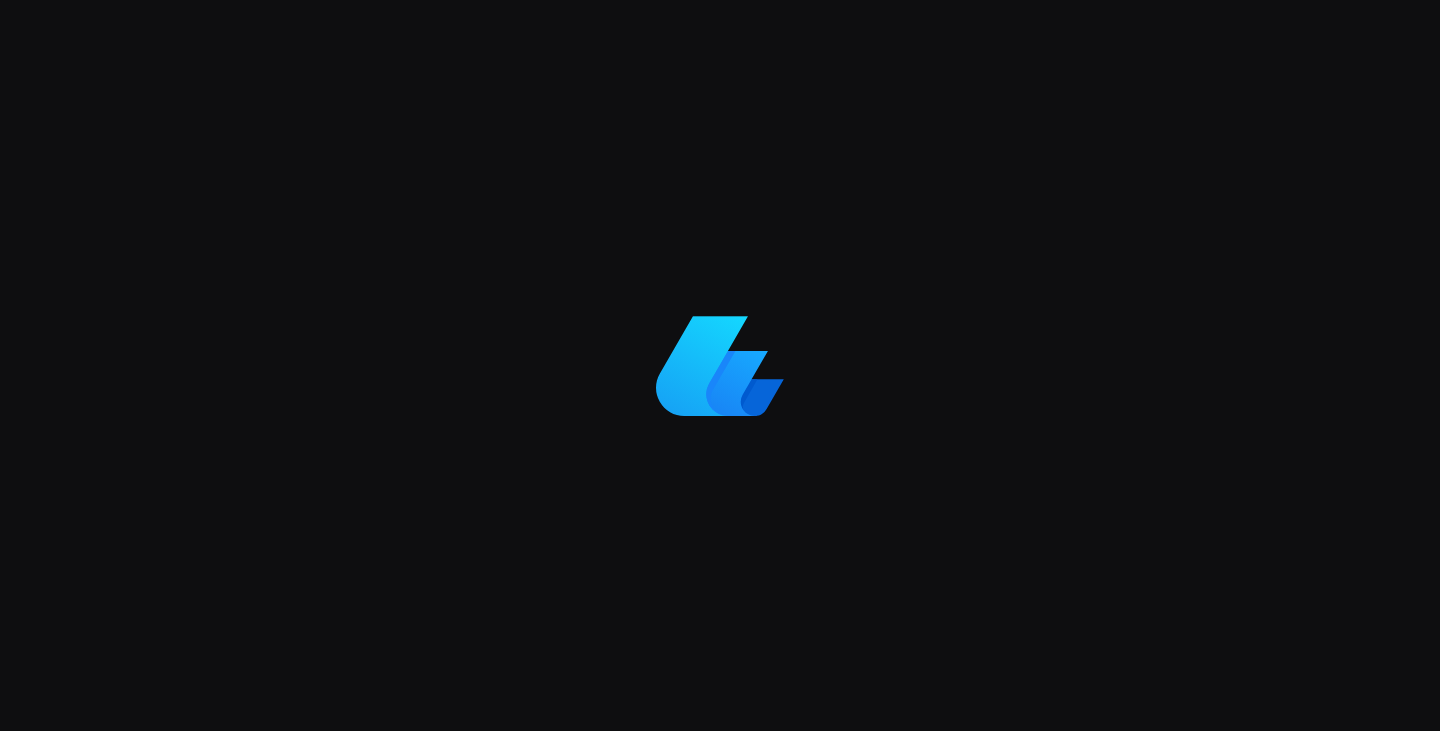 scroll, scrollTop: 0, scrollLeft: 0, axis: both 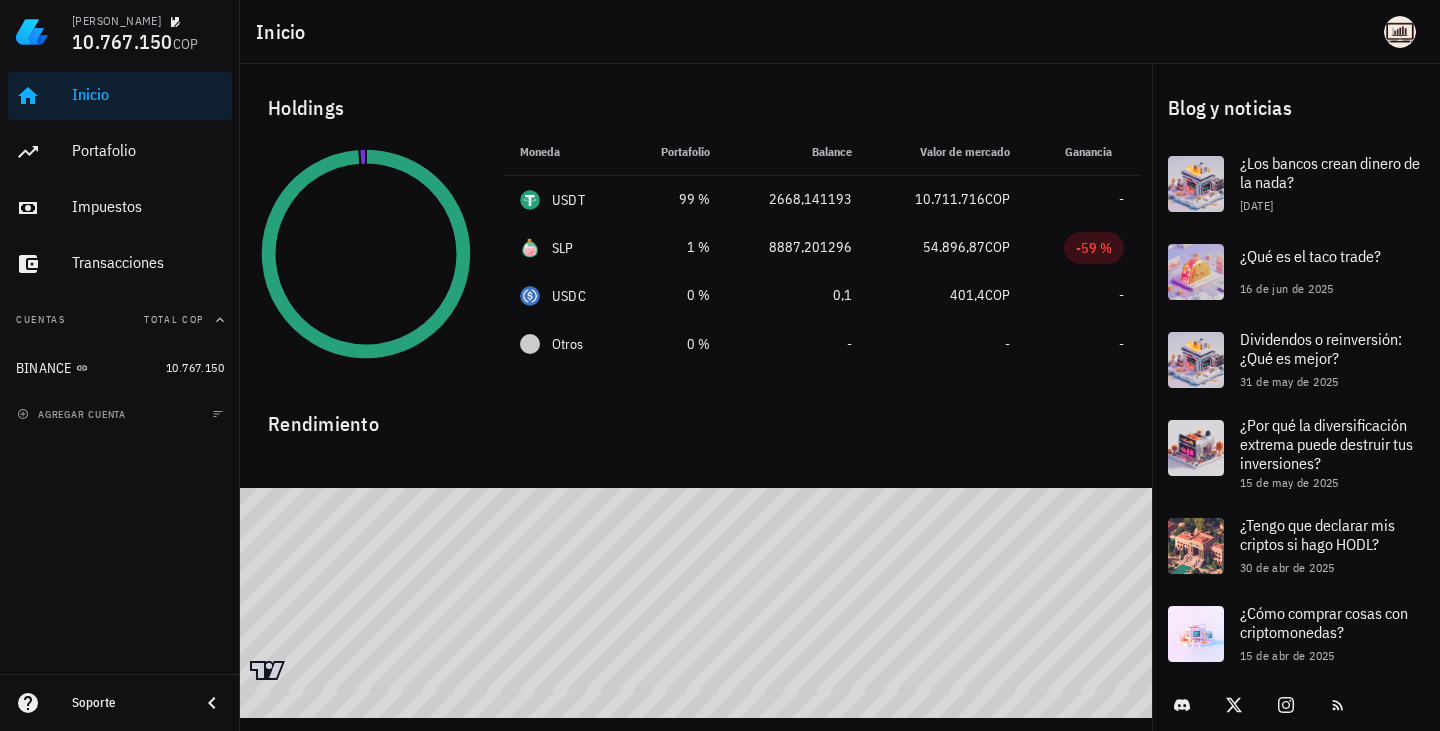 click on "Inicio
[GEOGRAPHIC_DATA]
Impuestos
[GEOGRAPHIC_DATA]
Cuentas
Total
COP
BINANCE       10.767.150
agregar cuenta" at bounding box center (120, 369) 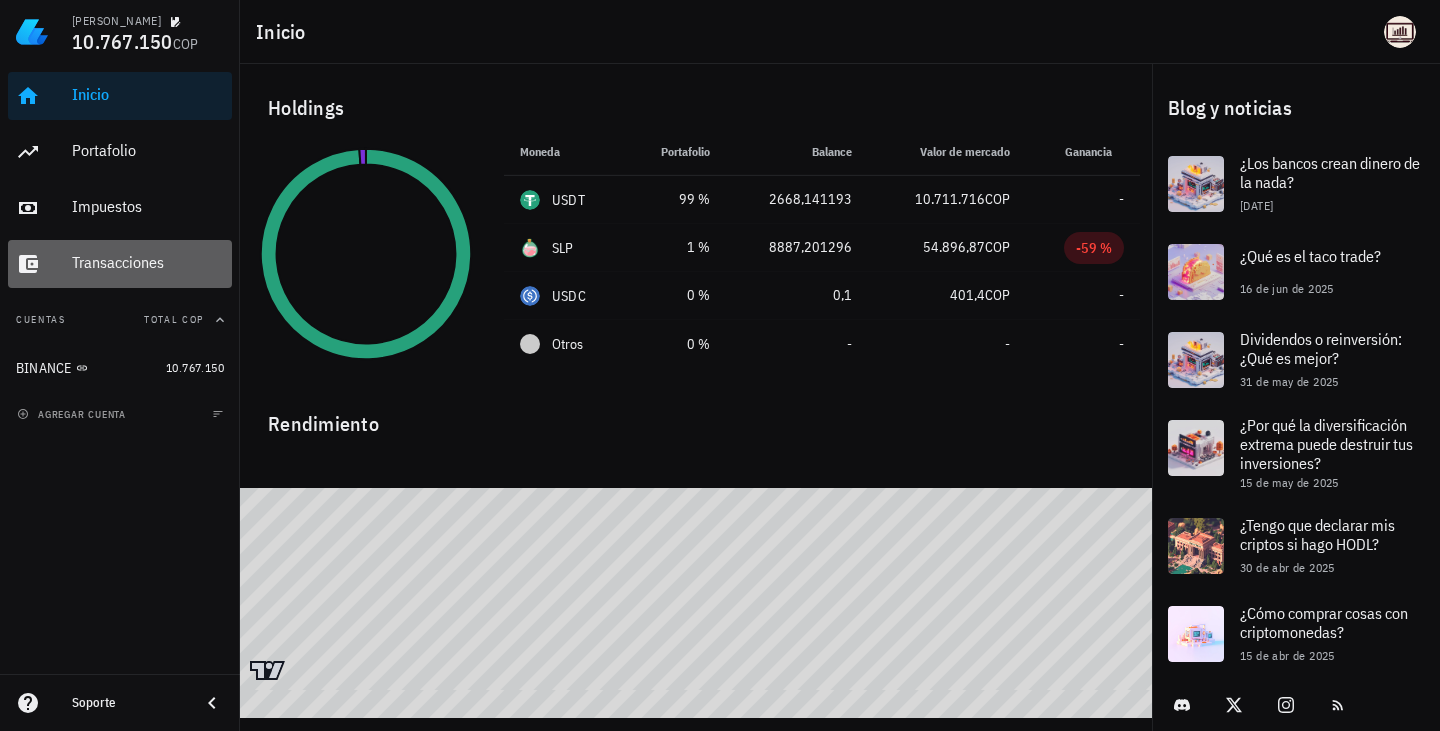 click on "Transacciones" at bounding box center [148, 263] 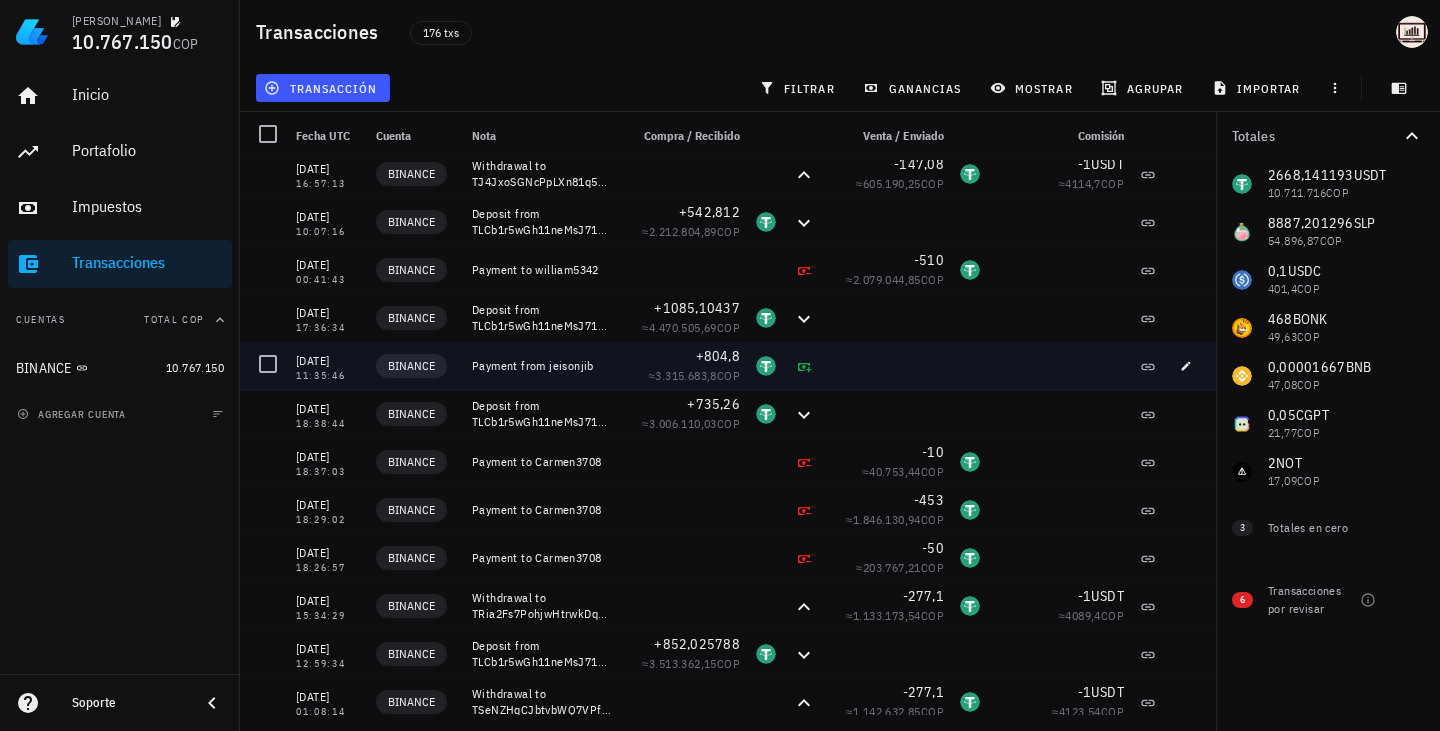 scroll, scrollTop: 0, scrollLeft: 0, axis: both 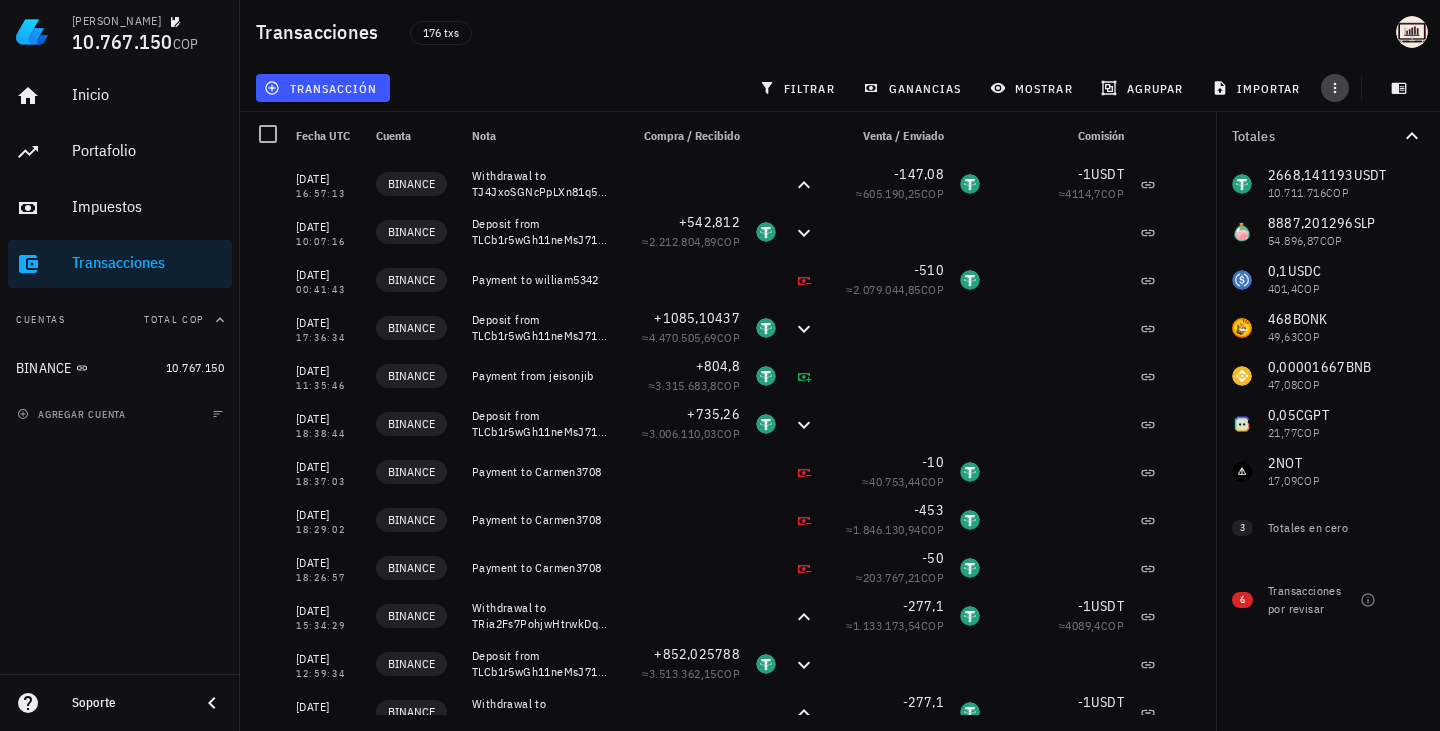 click 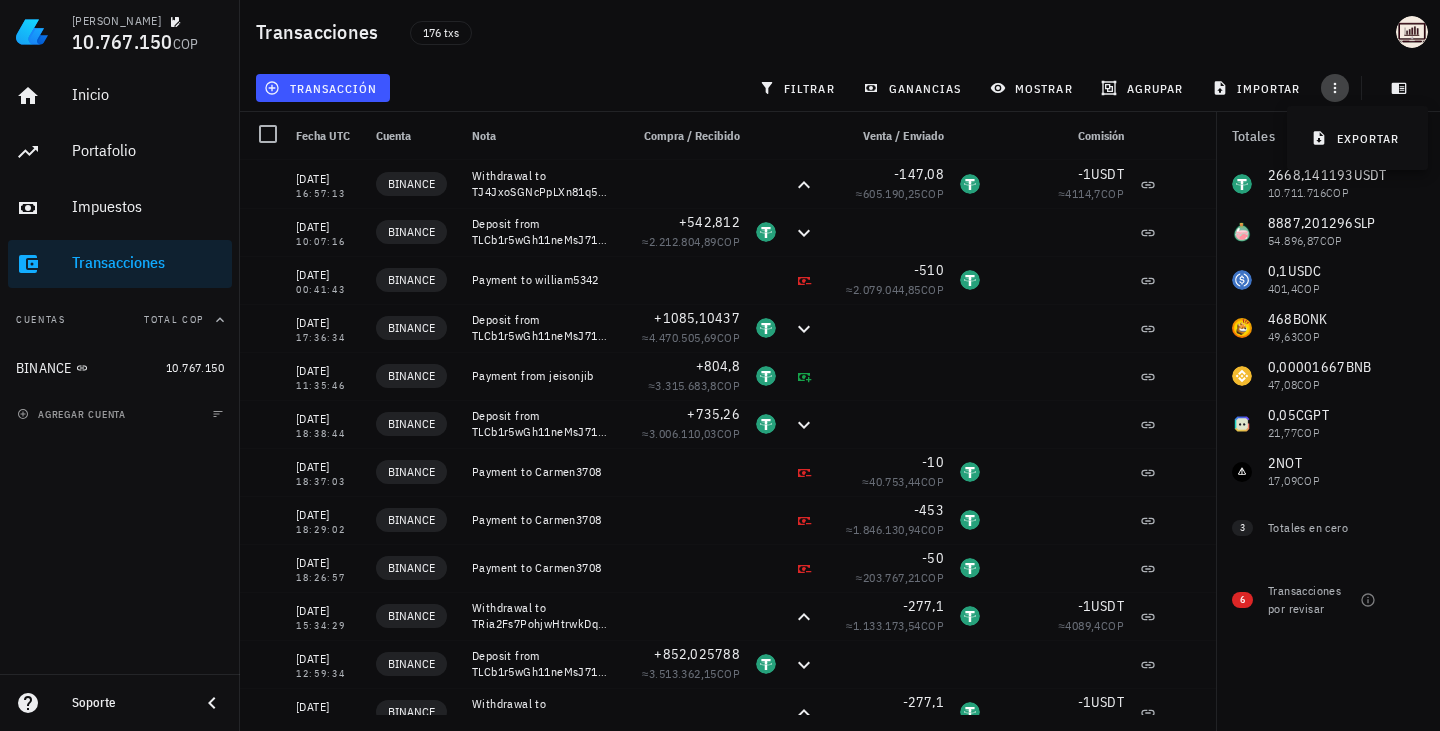 click 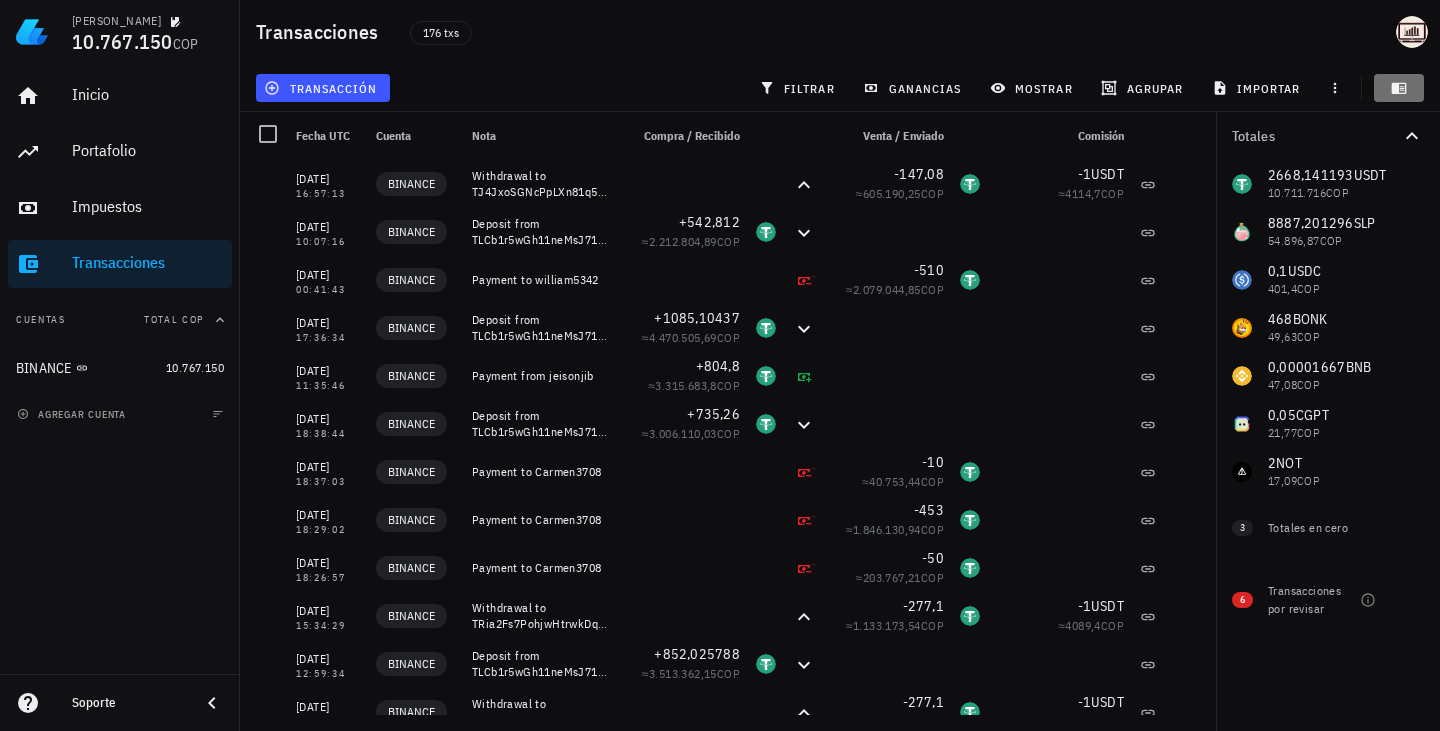 click at bounding box center (1399, 88) 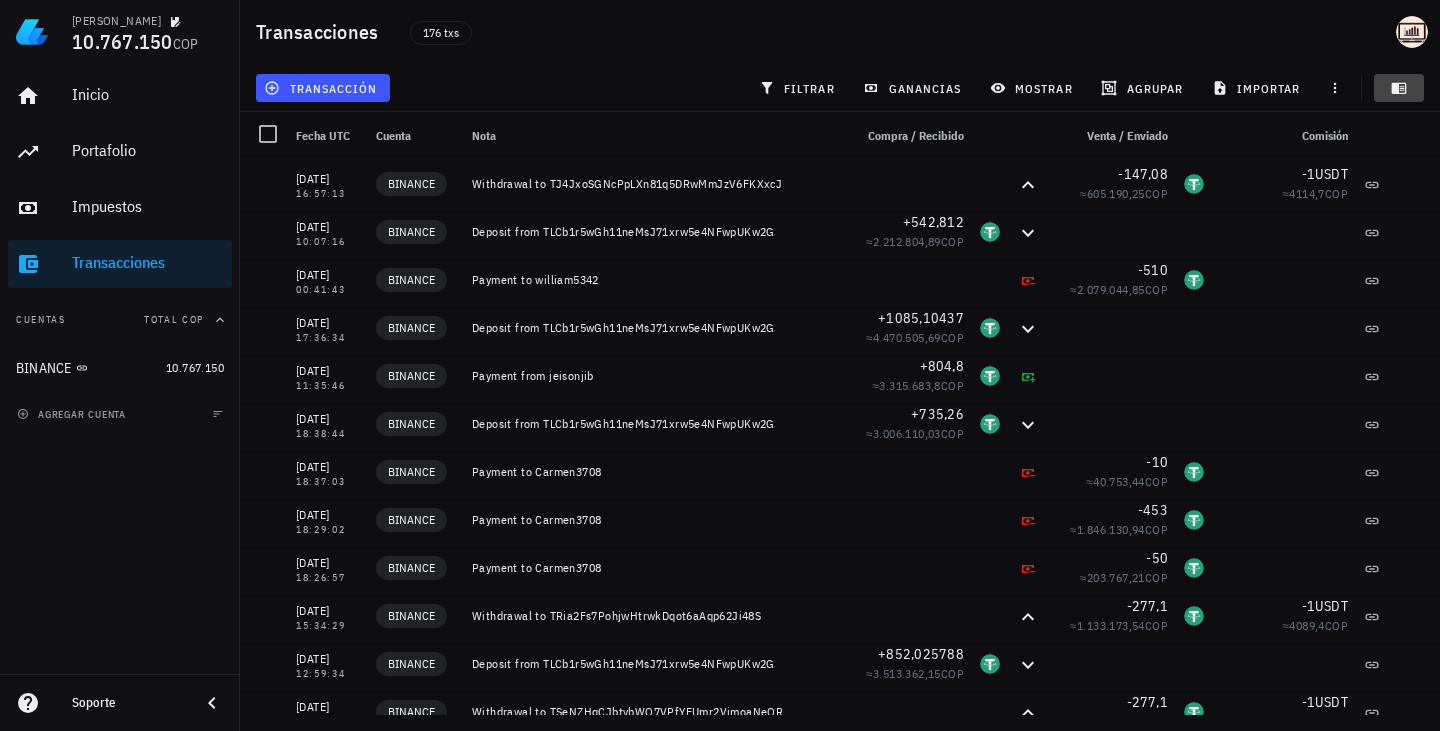 click at bounding box center [1399, 88] 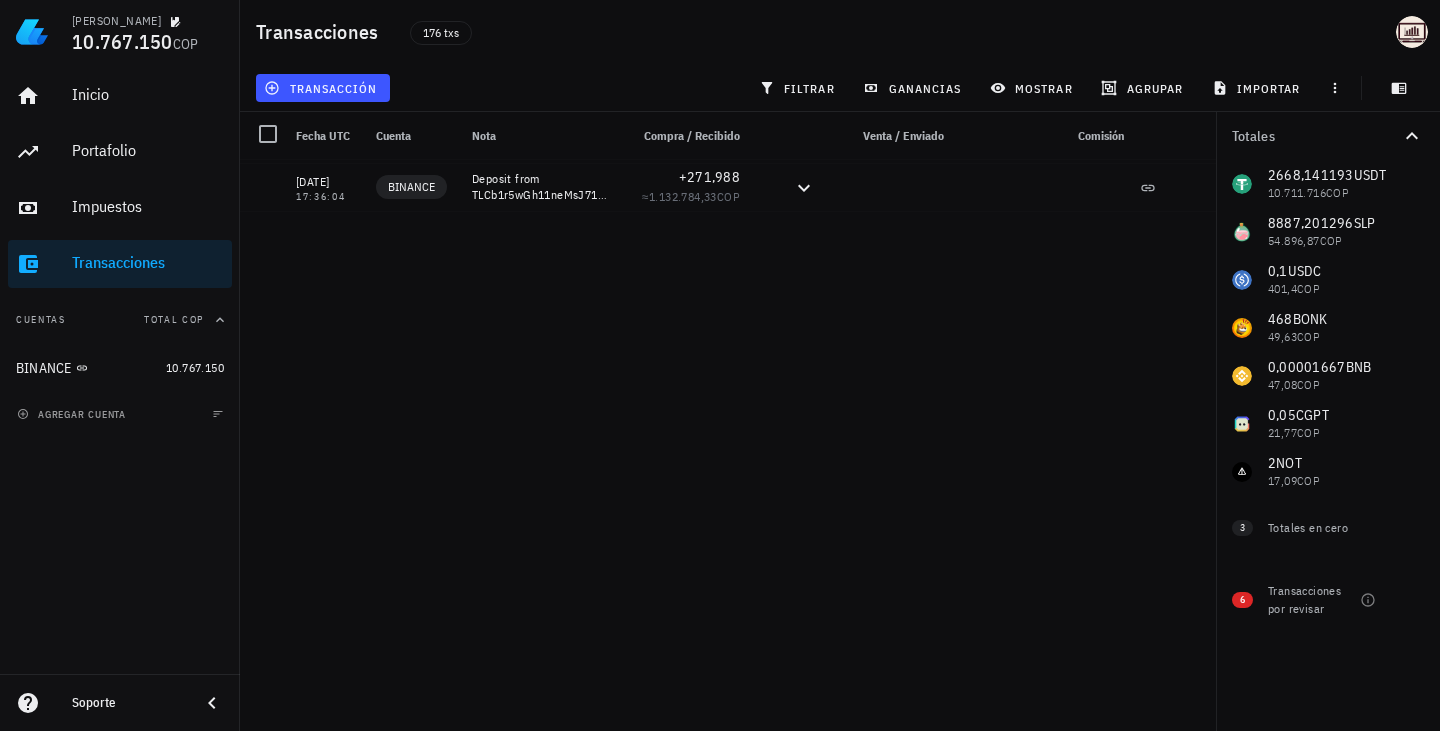 scroll, scrollTop: 0, scrollLeft: 0, axis: both 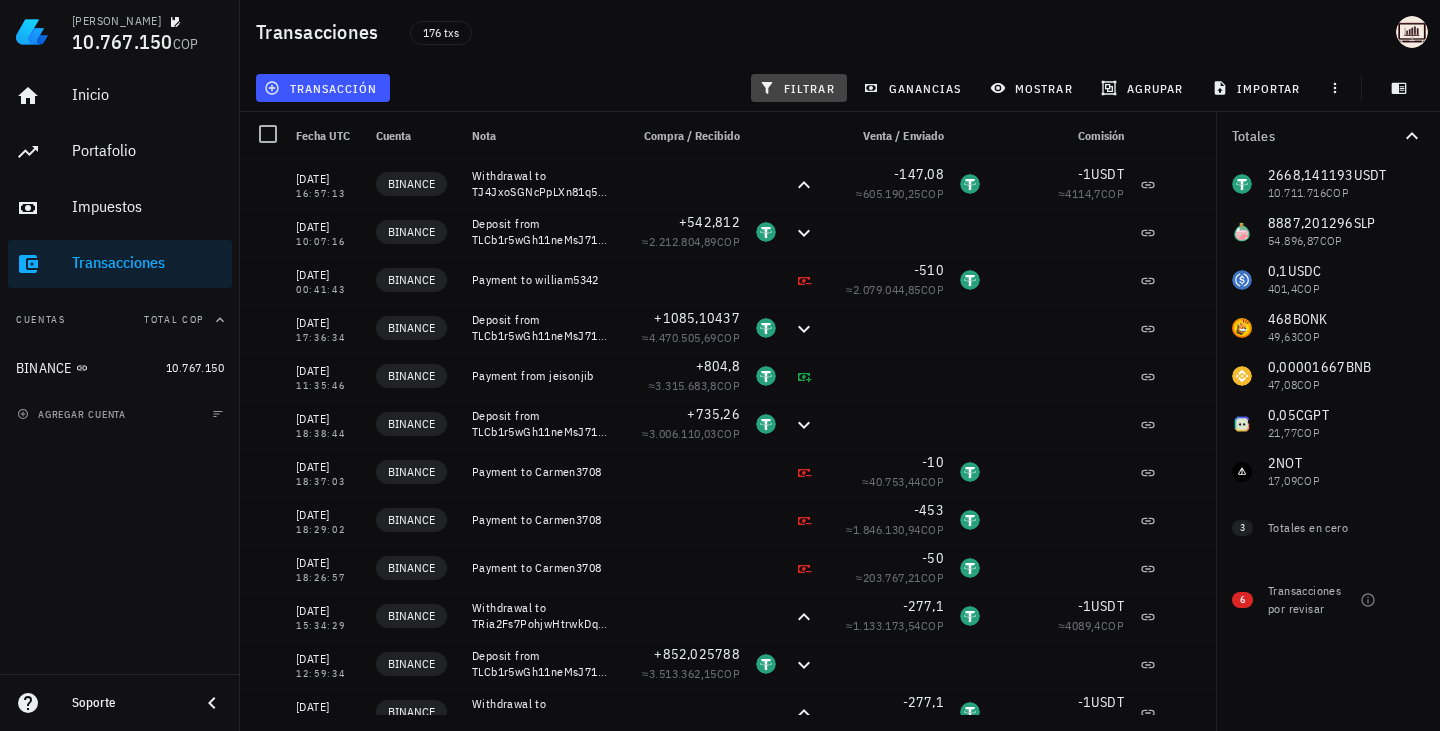 click on "filtrar" at bounding box center [799, 88] 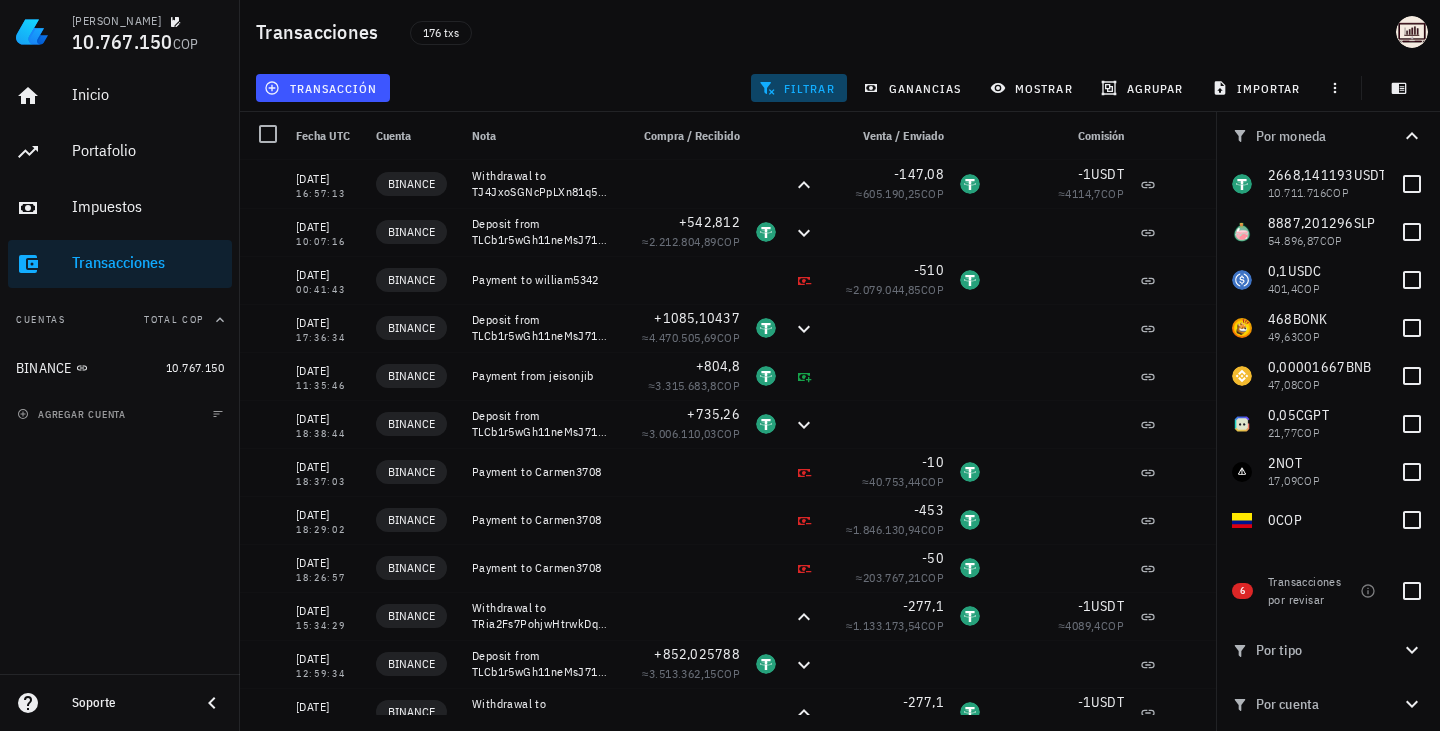 click on "filtrar" at bounding box center (799, 88) 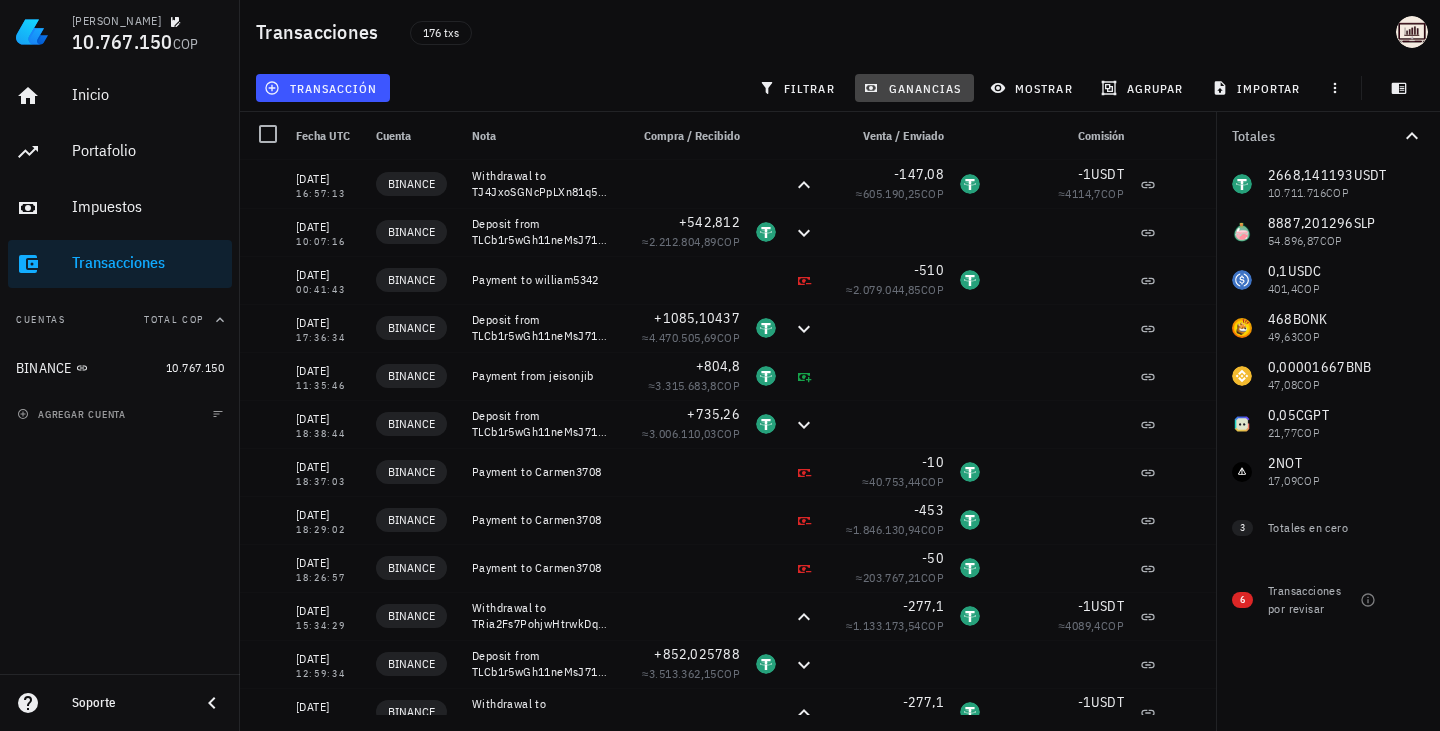 click on "ganancias" at bounding box center (914, 88) 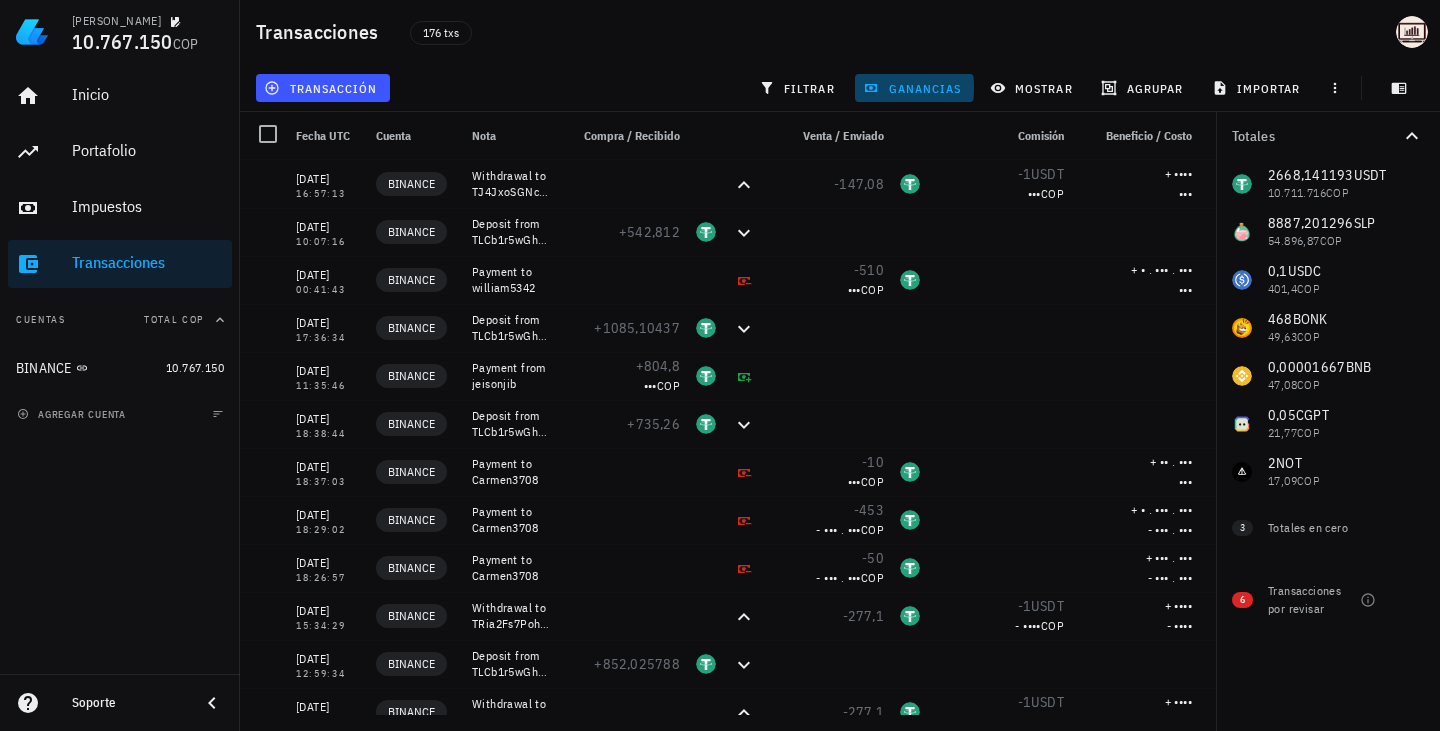 click on "ganancias" at bounding box center [914, 88] 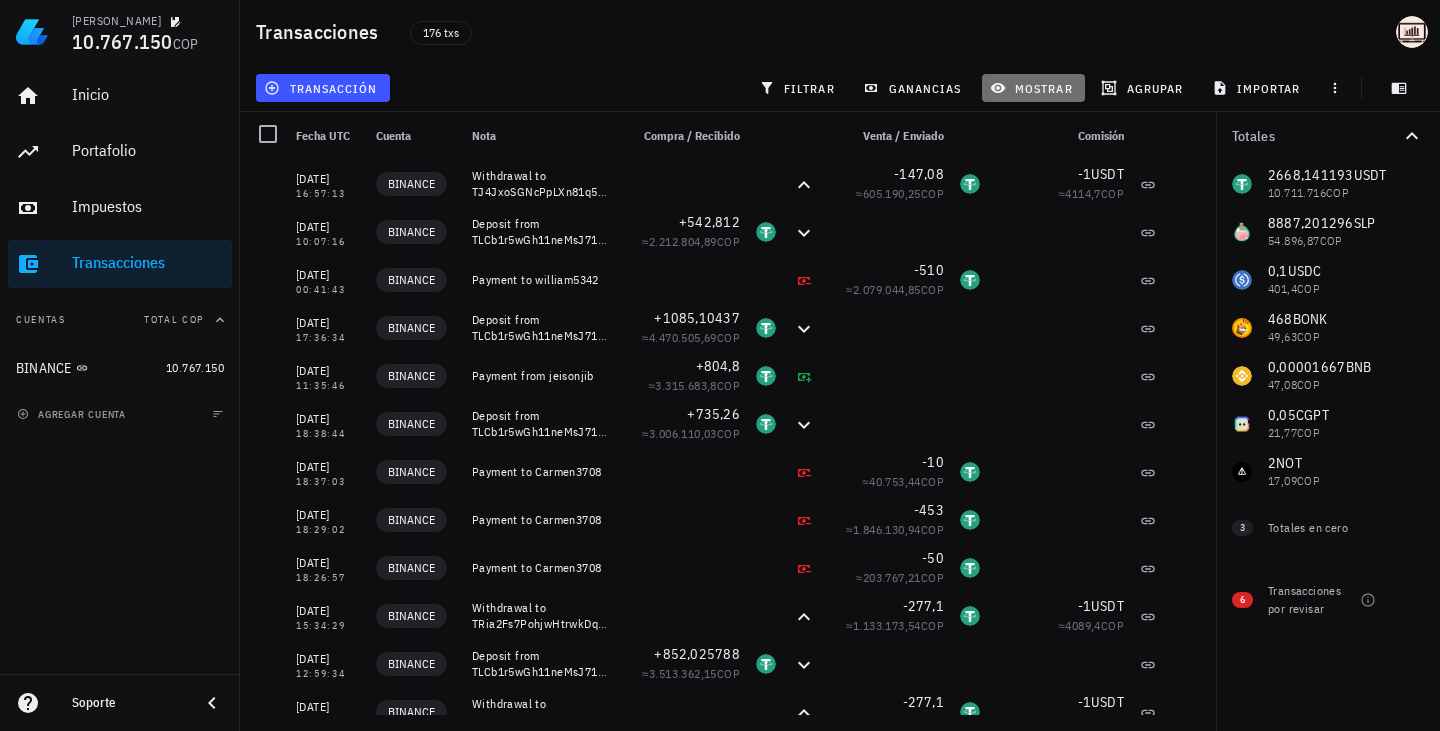 click on "mostrar" at bounding box center (1033, 88) 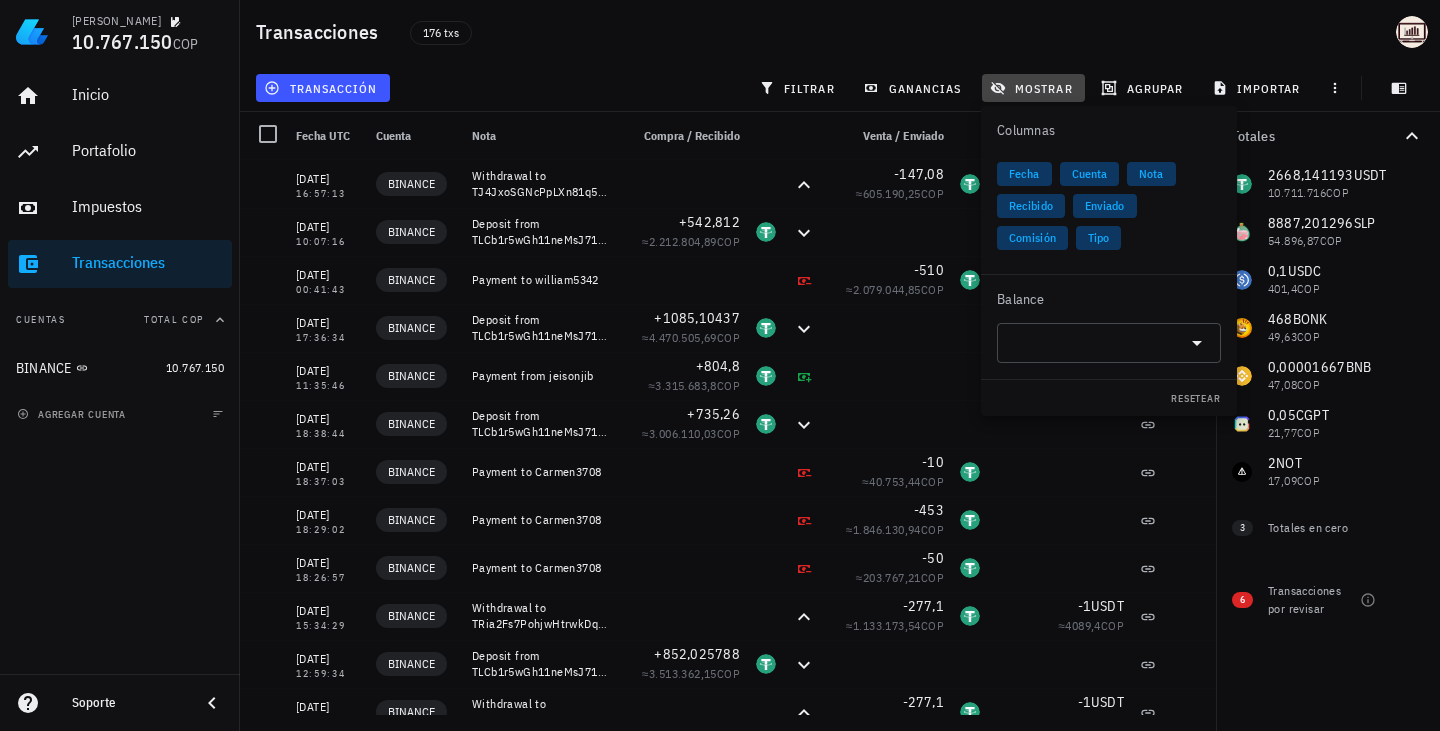 click on "mostrar" at bounding box center (1033, 88) 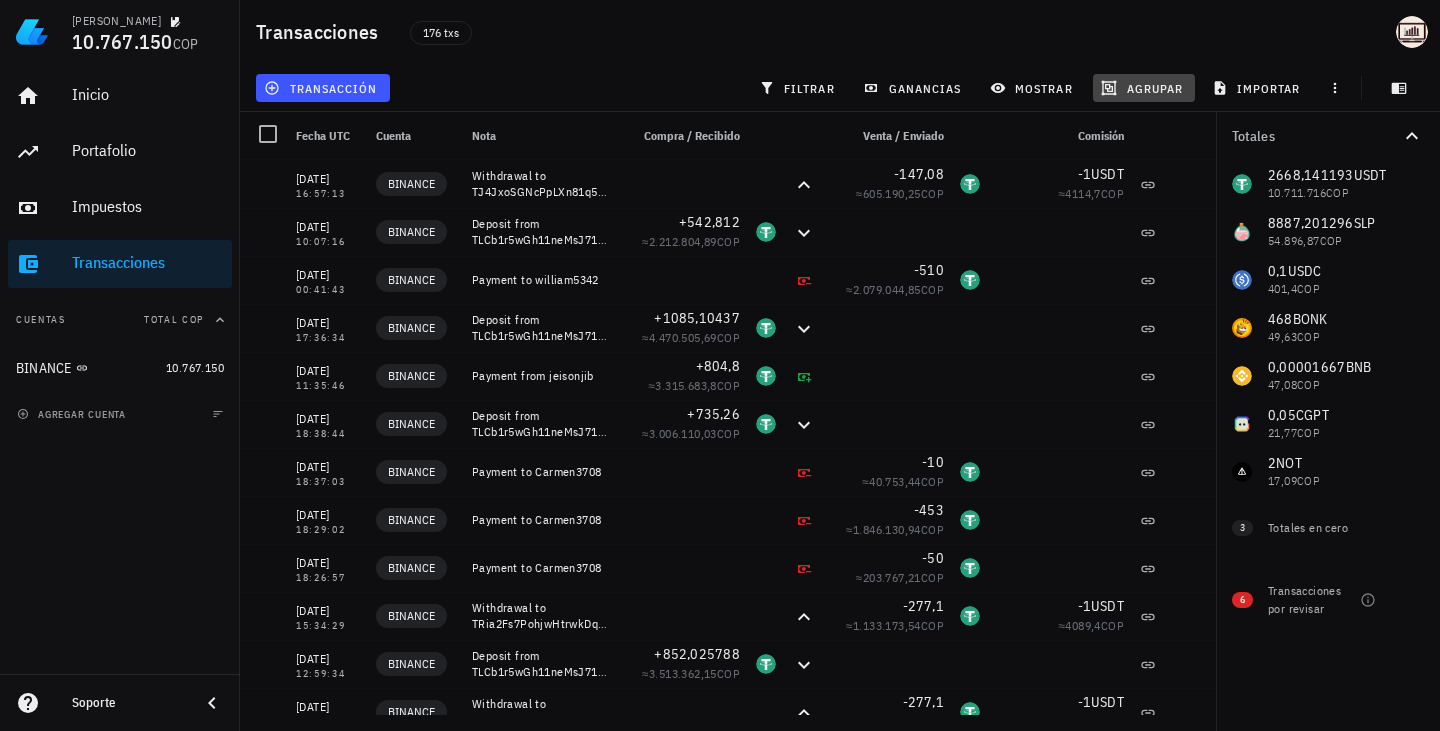 click on "agrupar" at bounding box center [1144, 88] 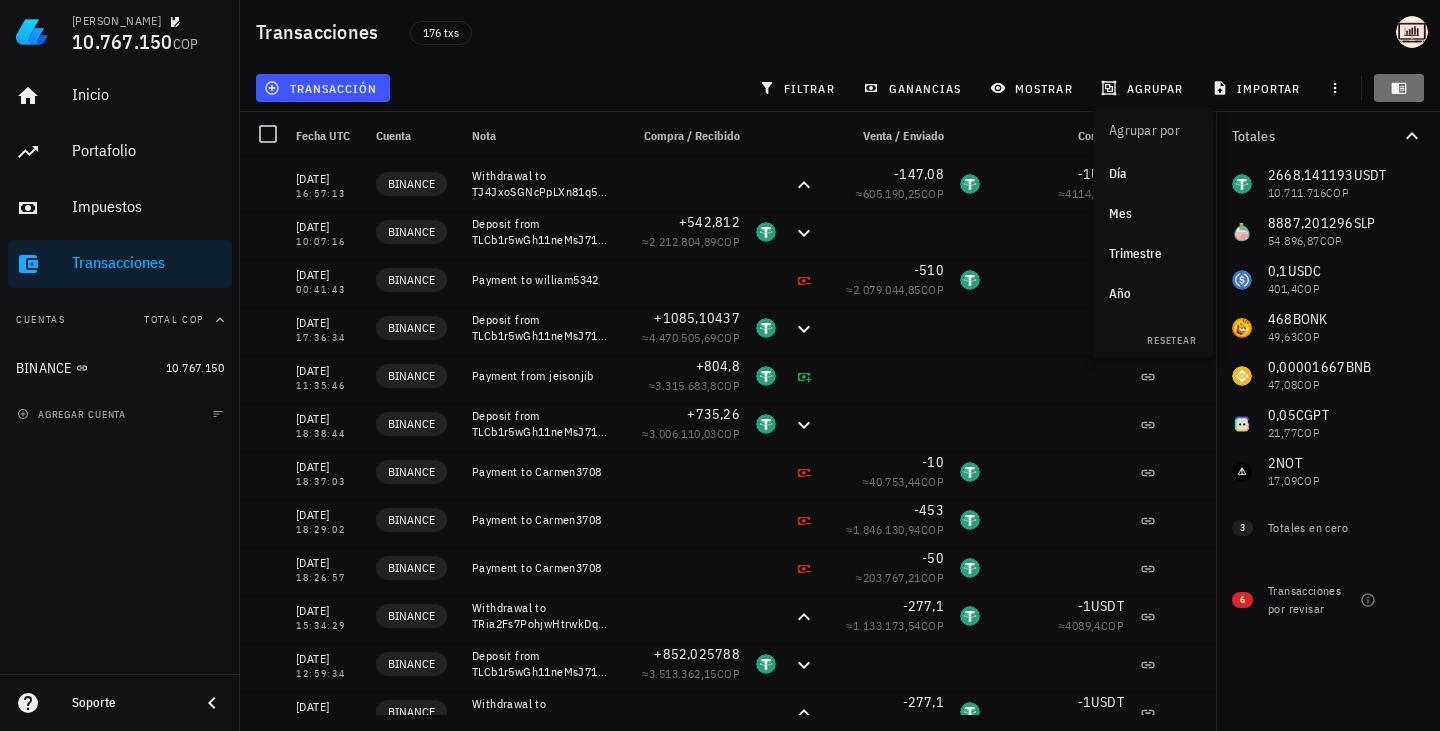 click 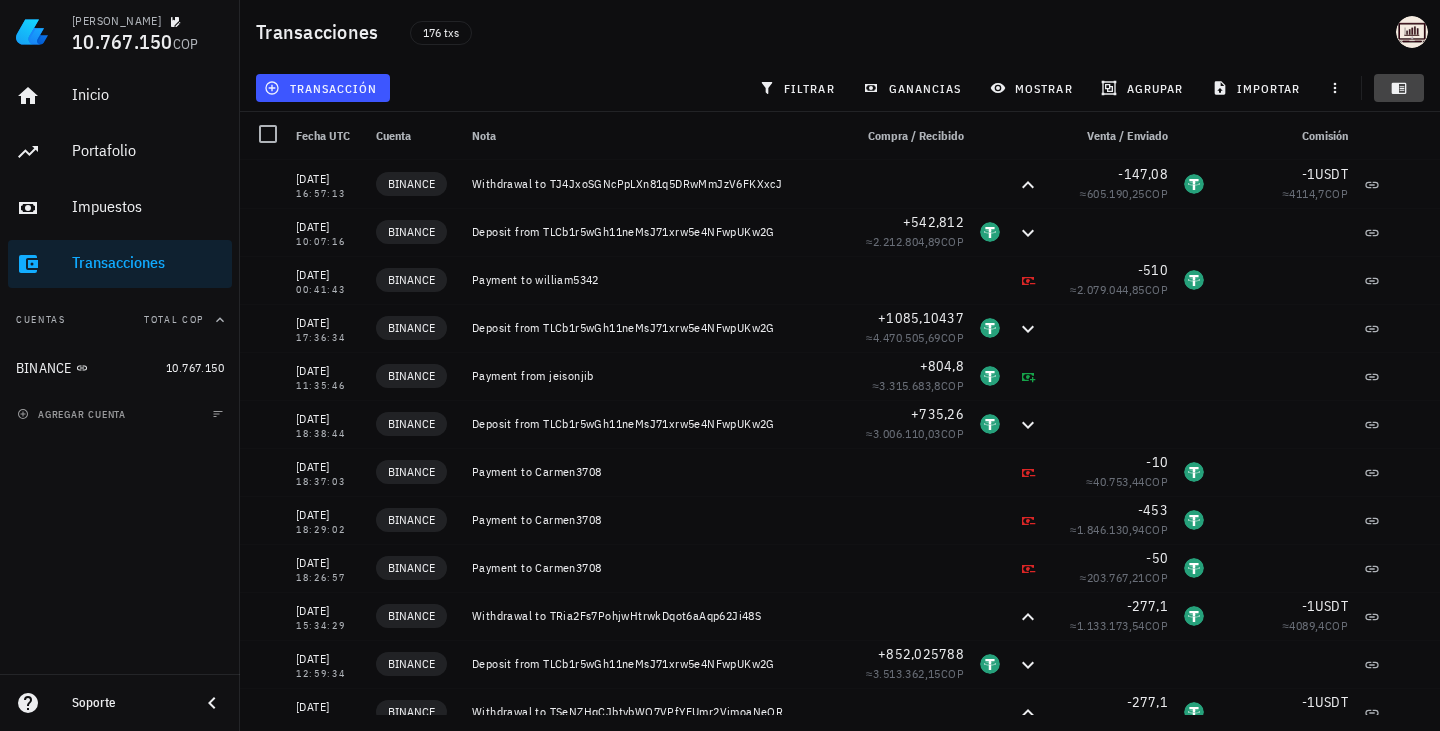 click 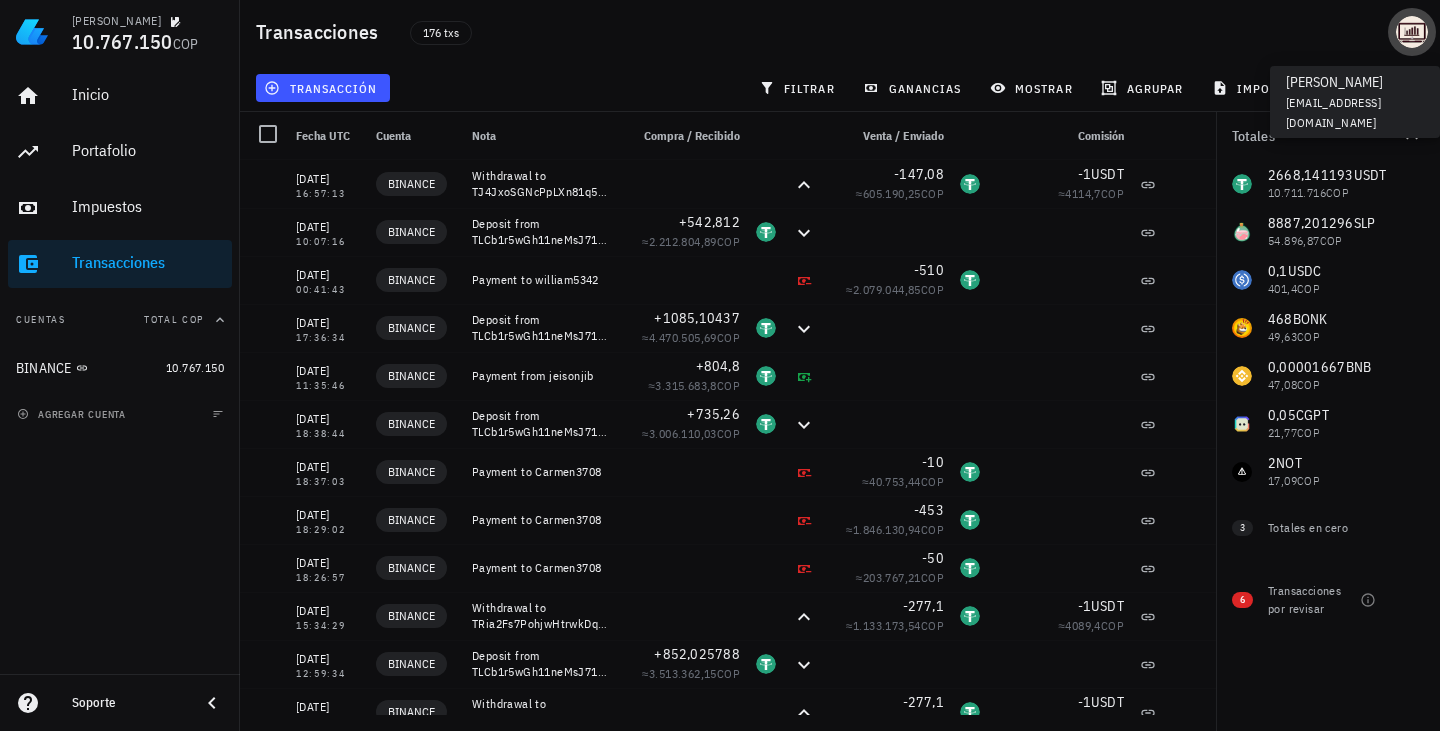 click at bounding box center [1412, 32] 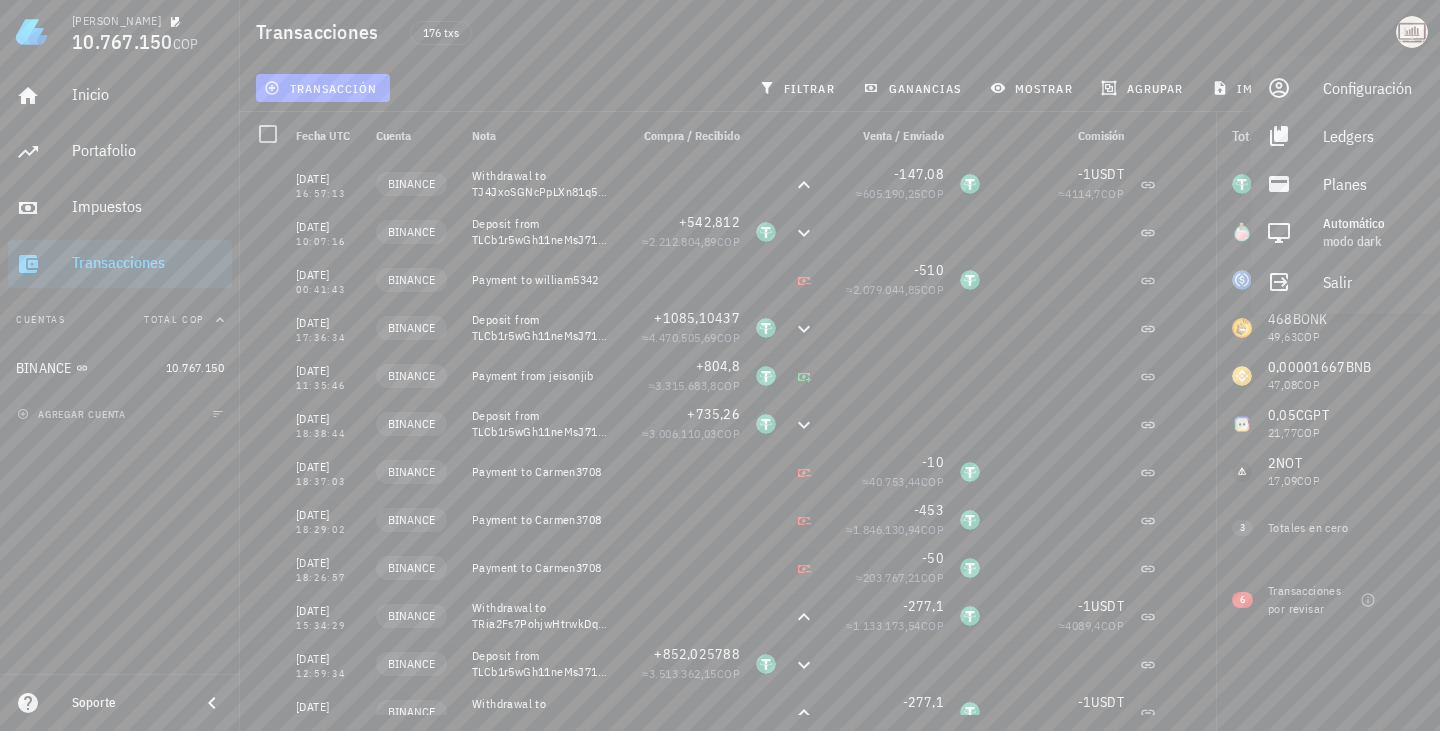 click on "Transacciones
176 txs" at bounding box center (840, 32) 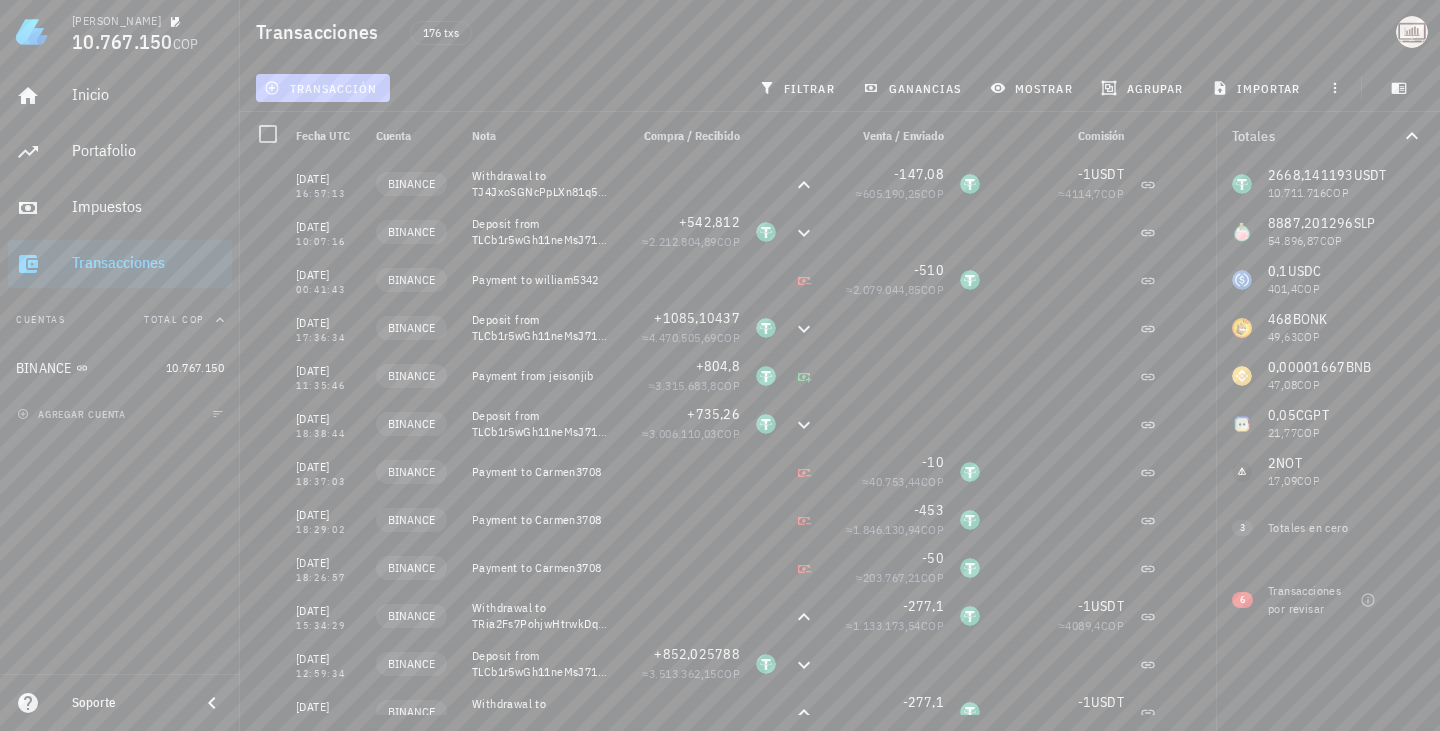 click on "transacción" at bounding box center [322, 88] 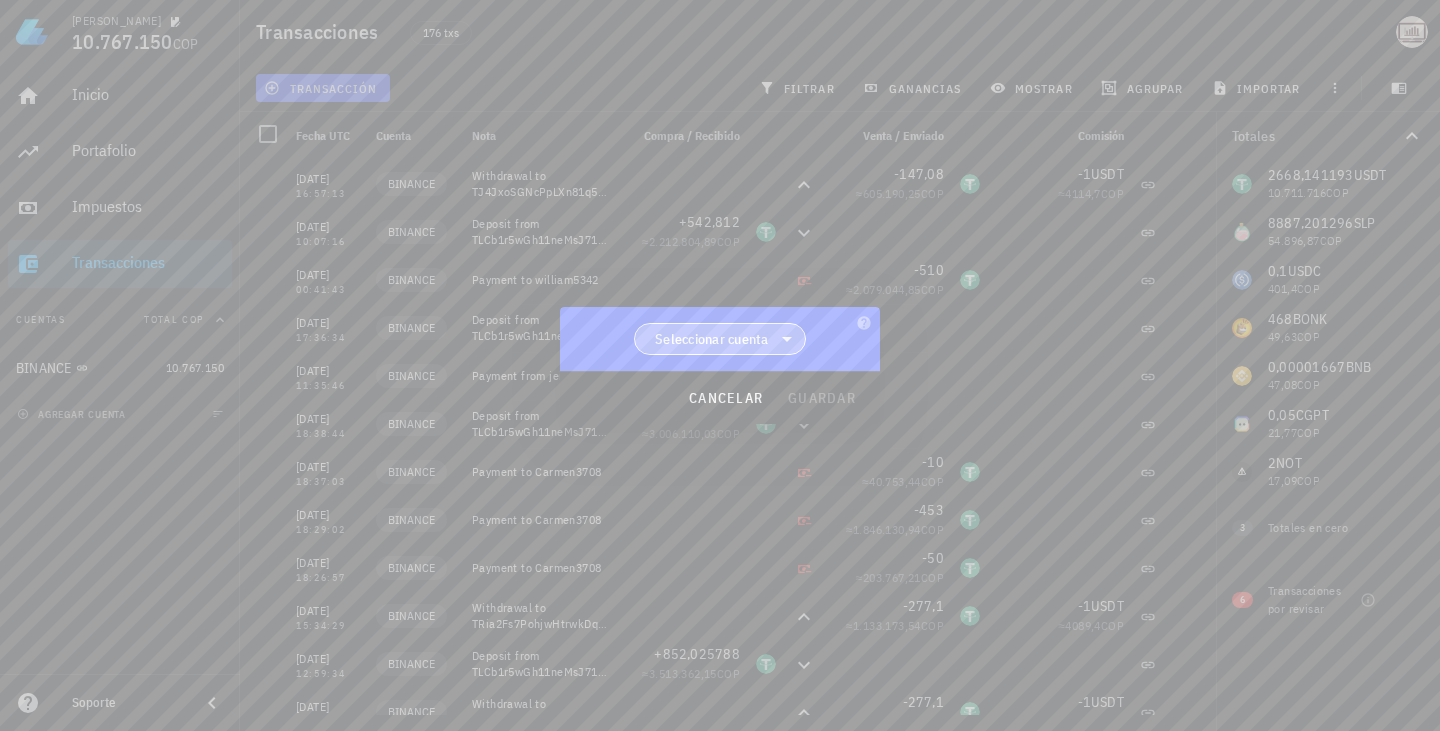 click on "Seleccionar cuenta" at bounding box center [720, 339] 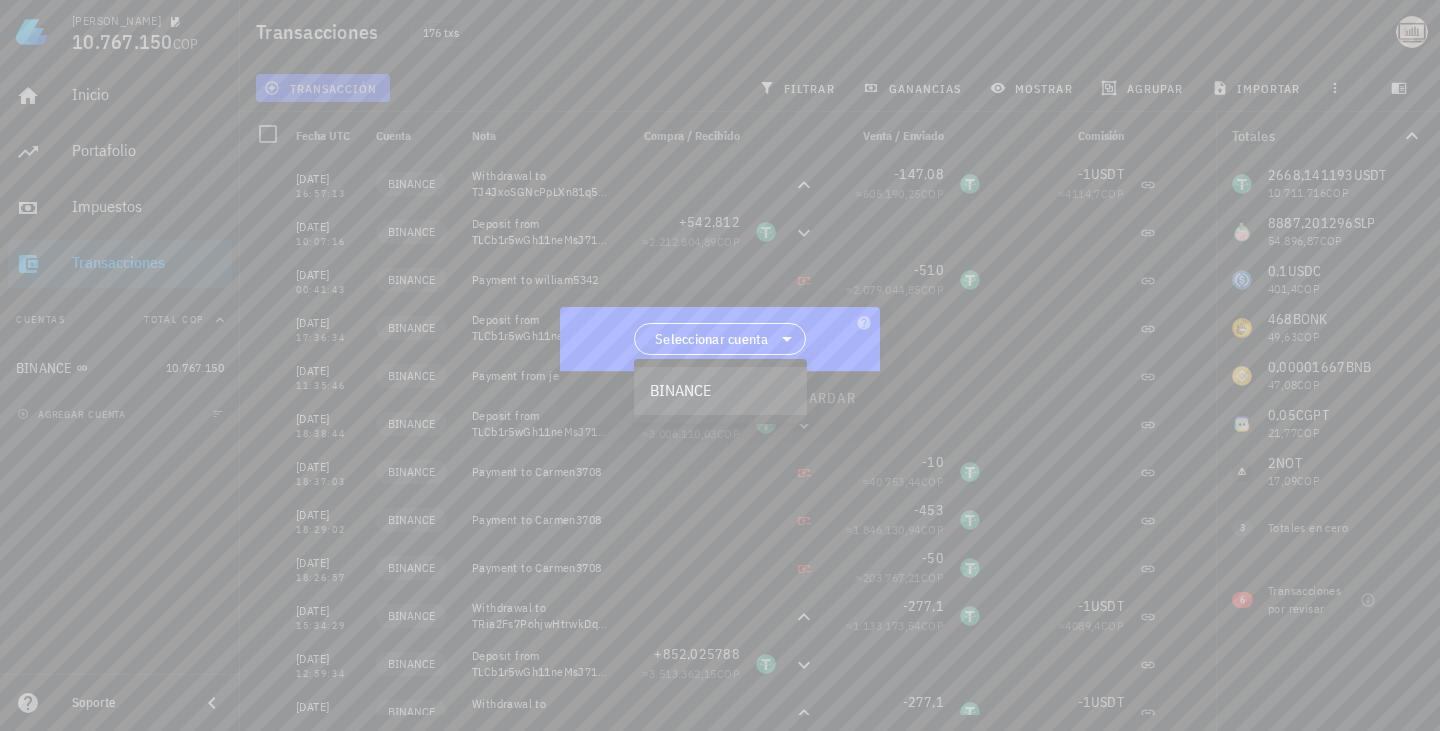 click on "BINANCE" at bounding box center [720, 390] 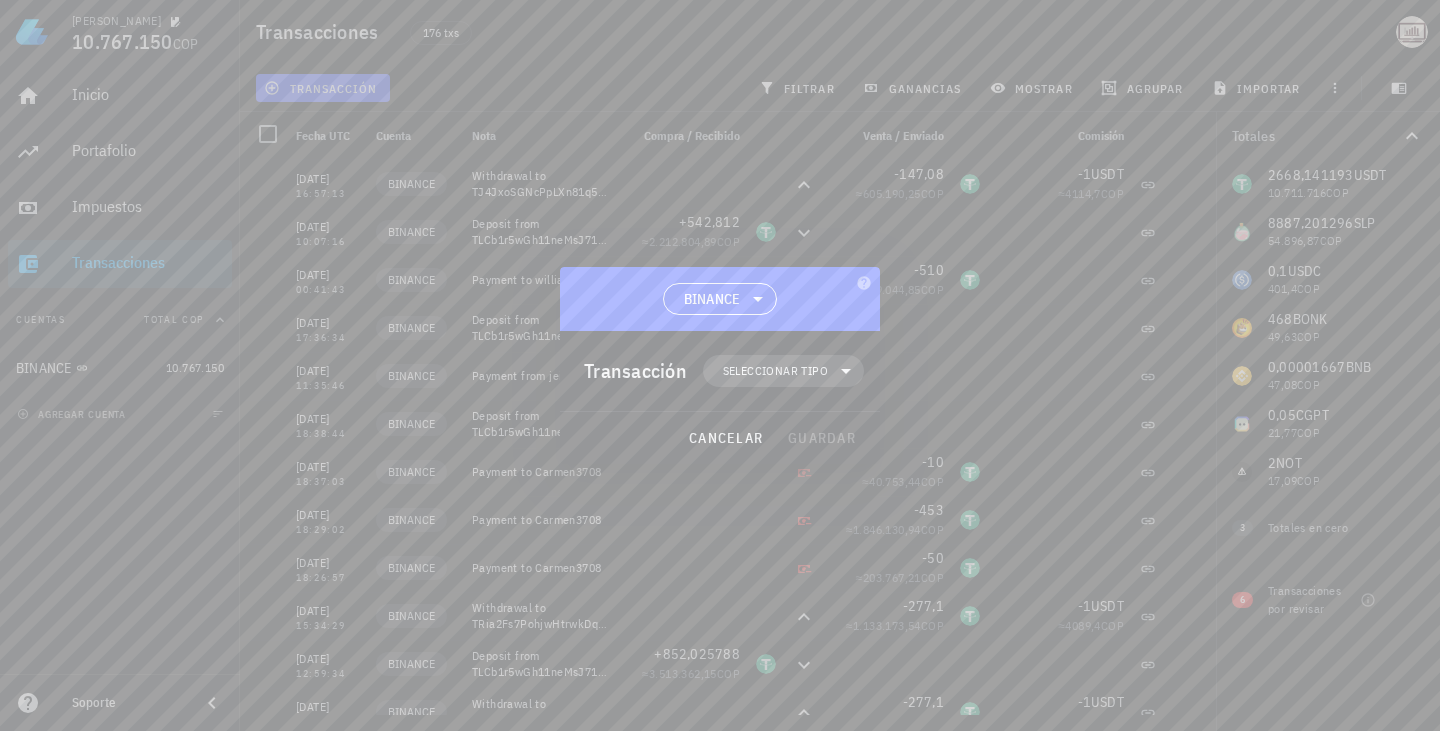 click on "Seleccionar tipo" at bounding box center [775, 371] 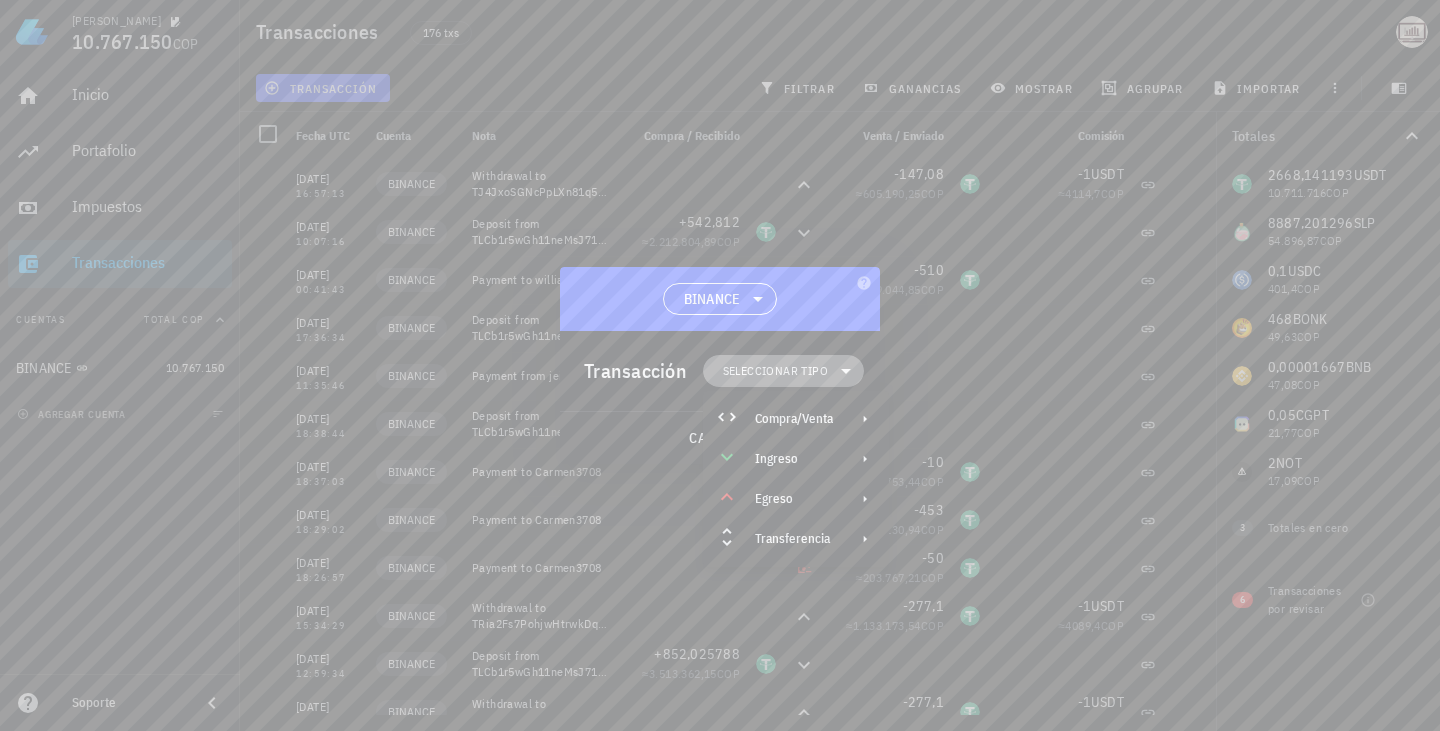 click on "Seleccionar tipo" at bounding box center (775, 371) 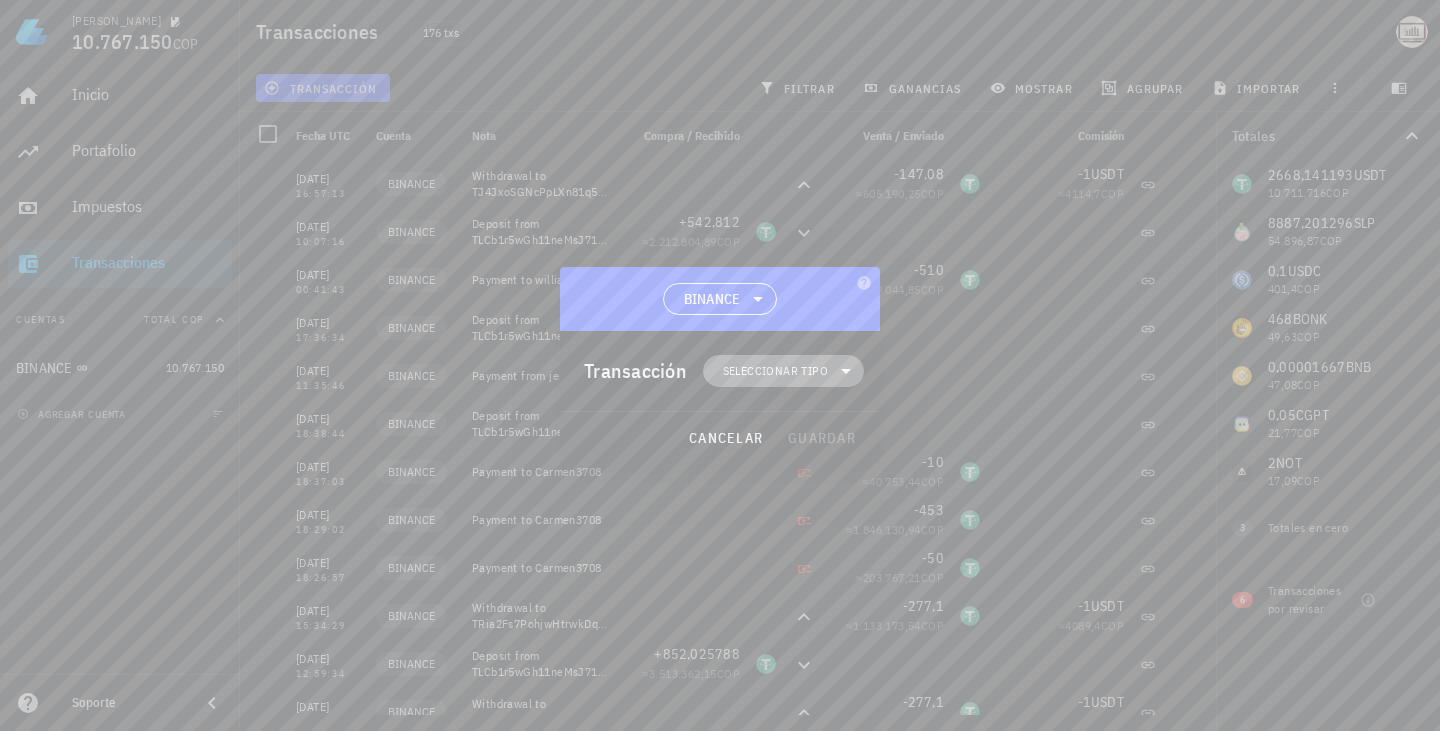 click on "Seleccionar tipo" at bounding box center (775, 371) 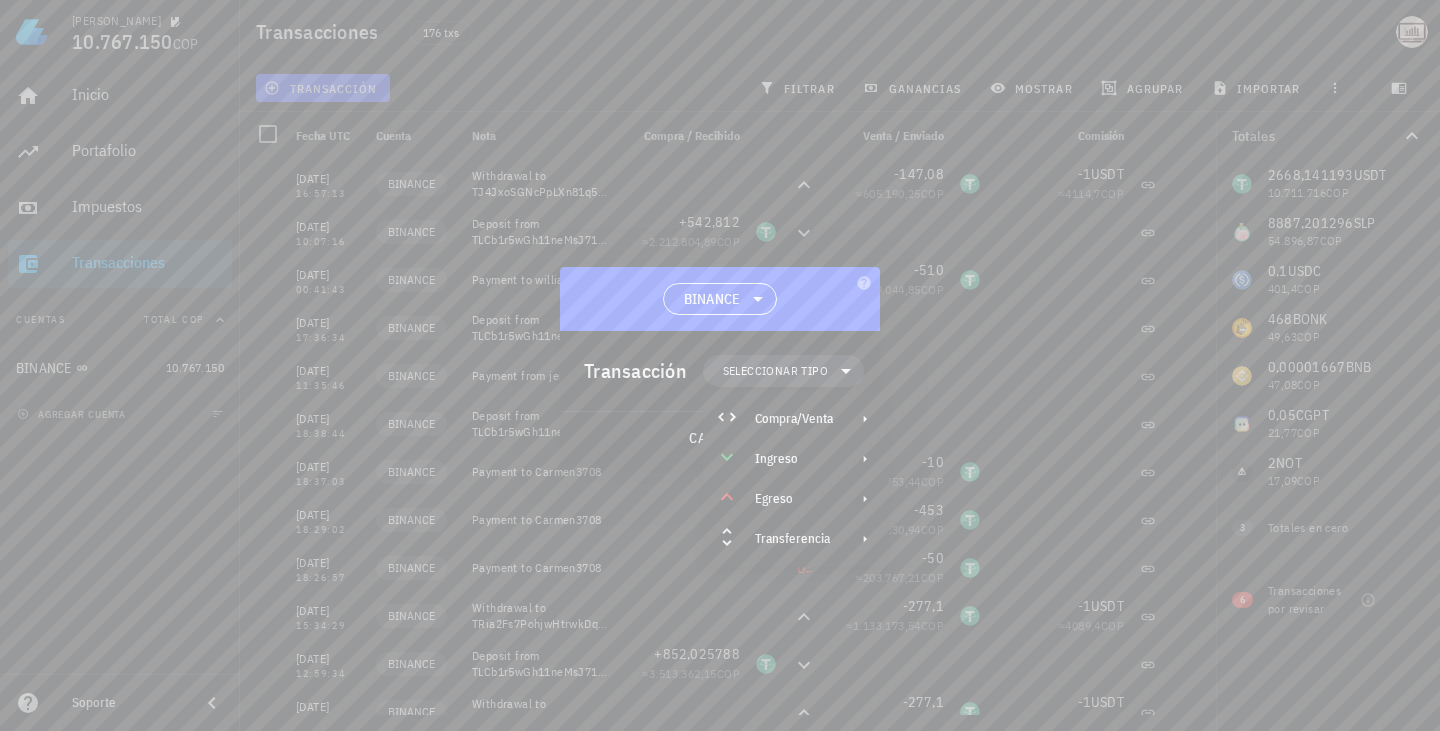 click at bounding box center (720, 365) 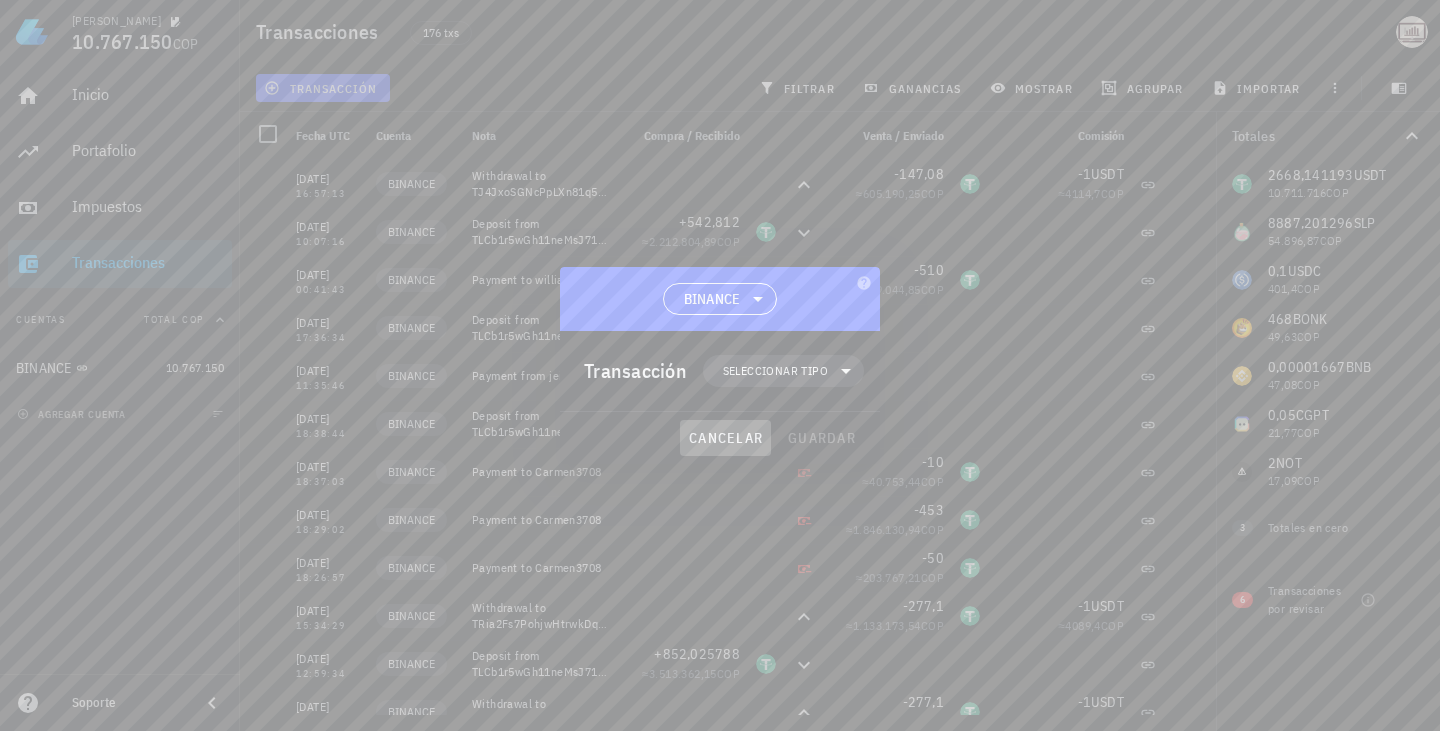 click on "cancelar" at bounding box center [725, 438] 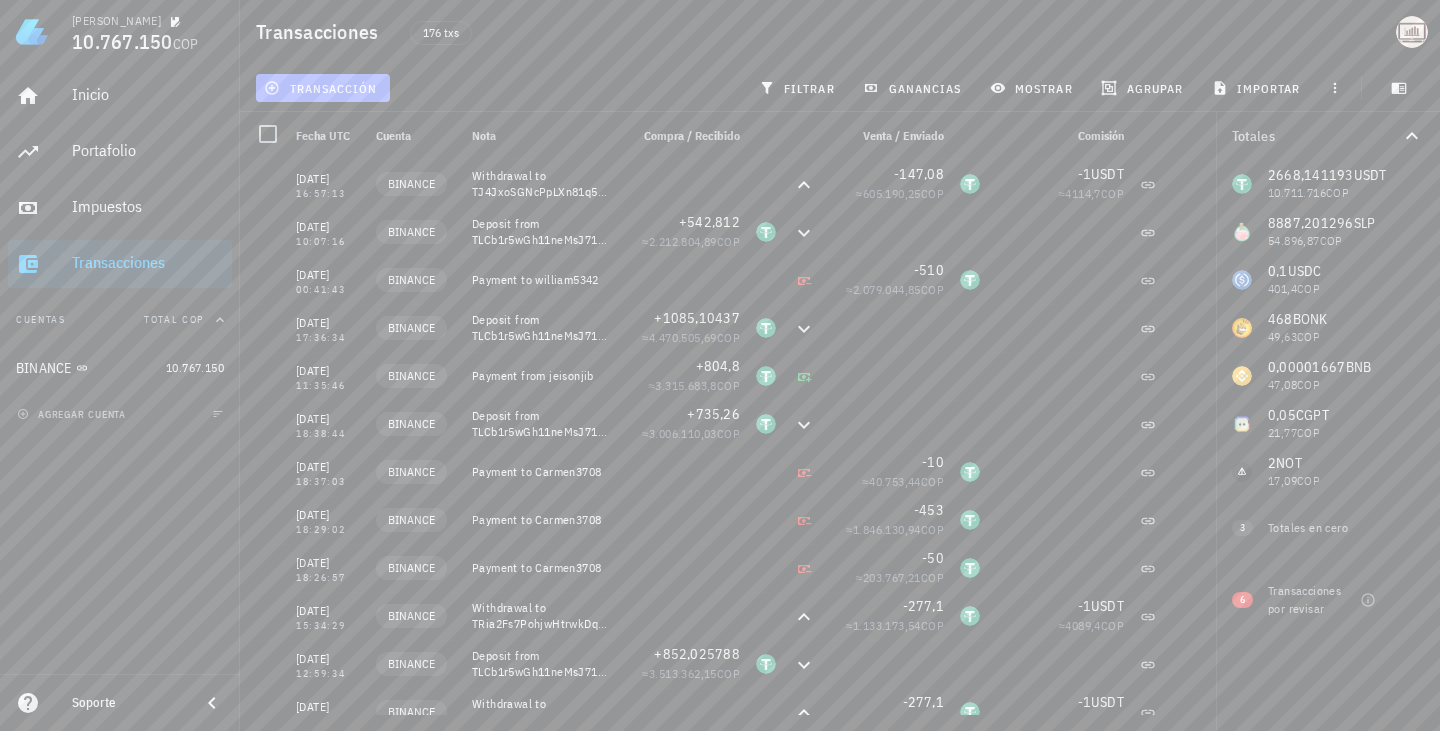 click on "transacción" at bounding box center [323, 88] 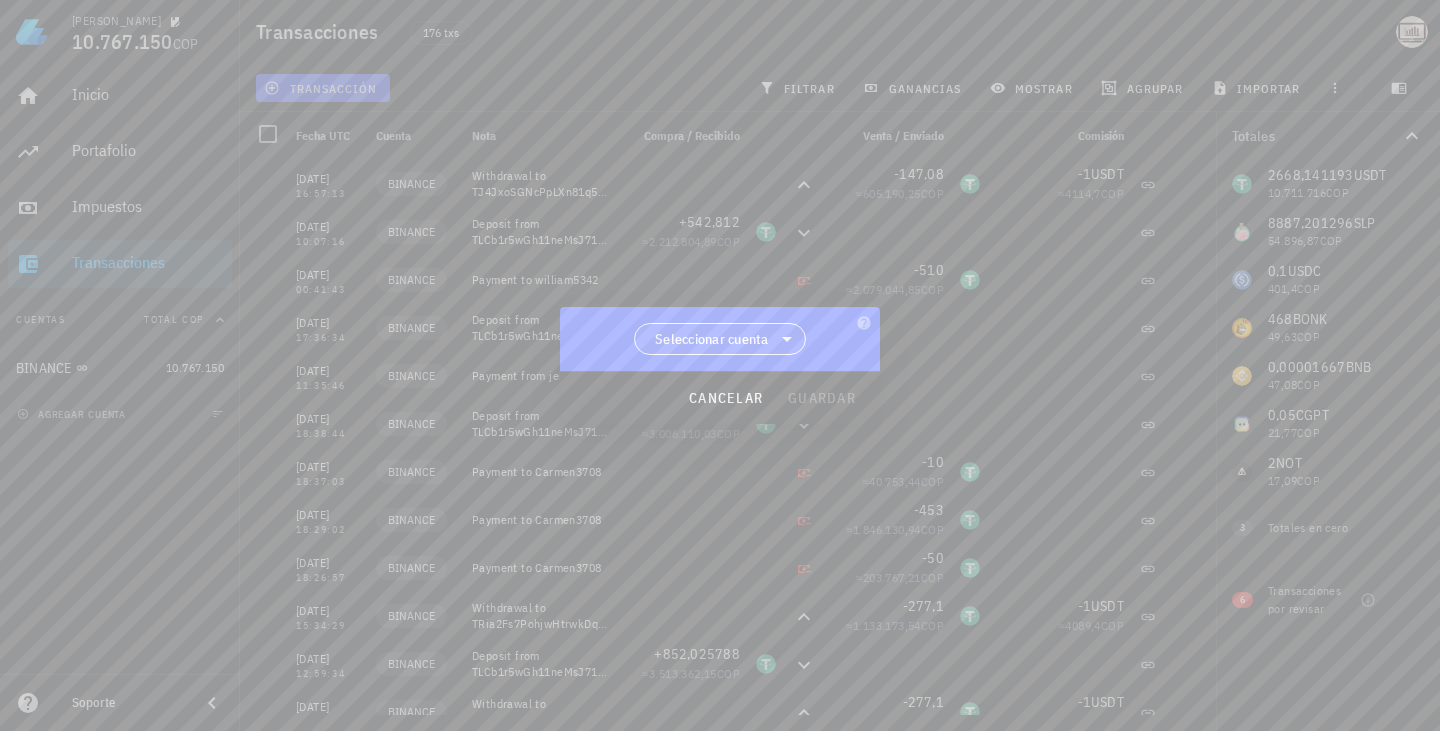 click 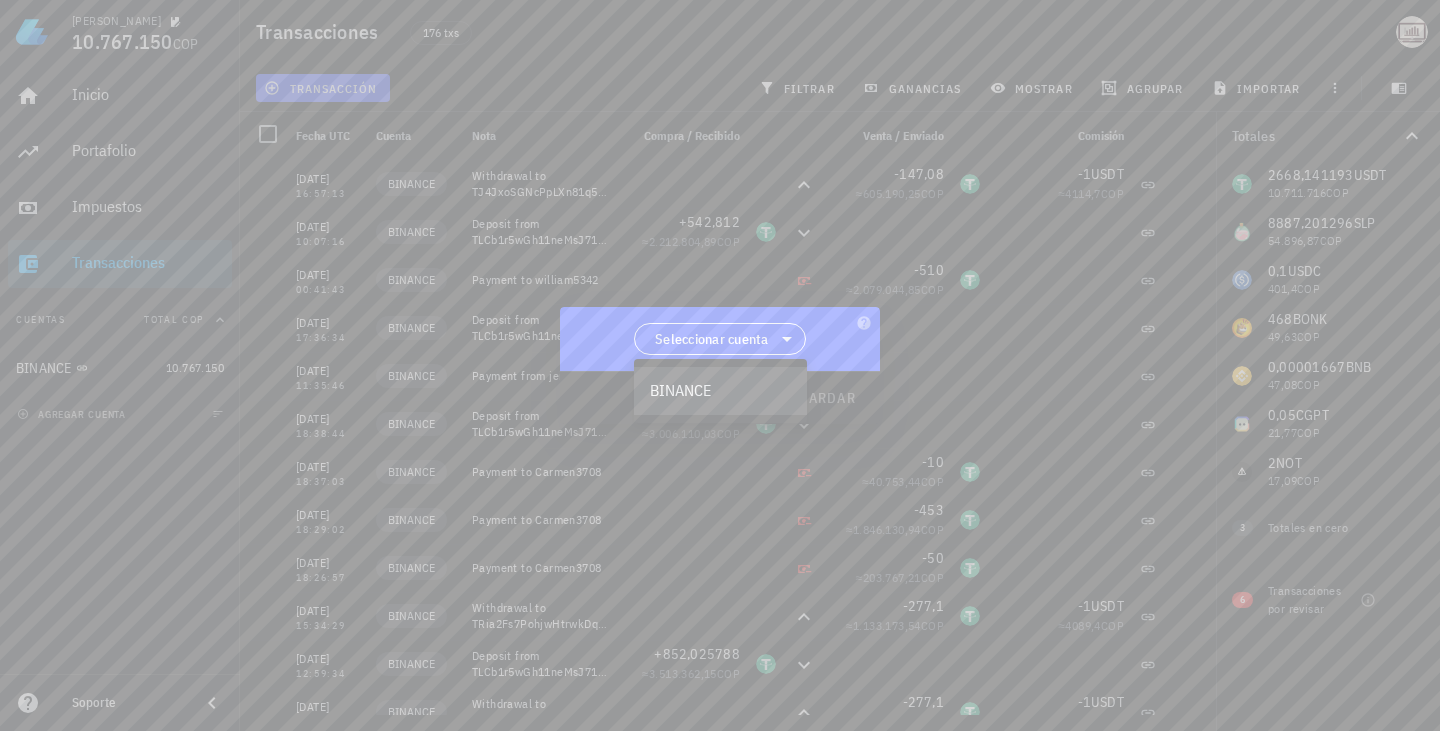 click on "BINANCE" at bounding box center [720, 391] 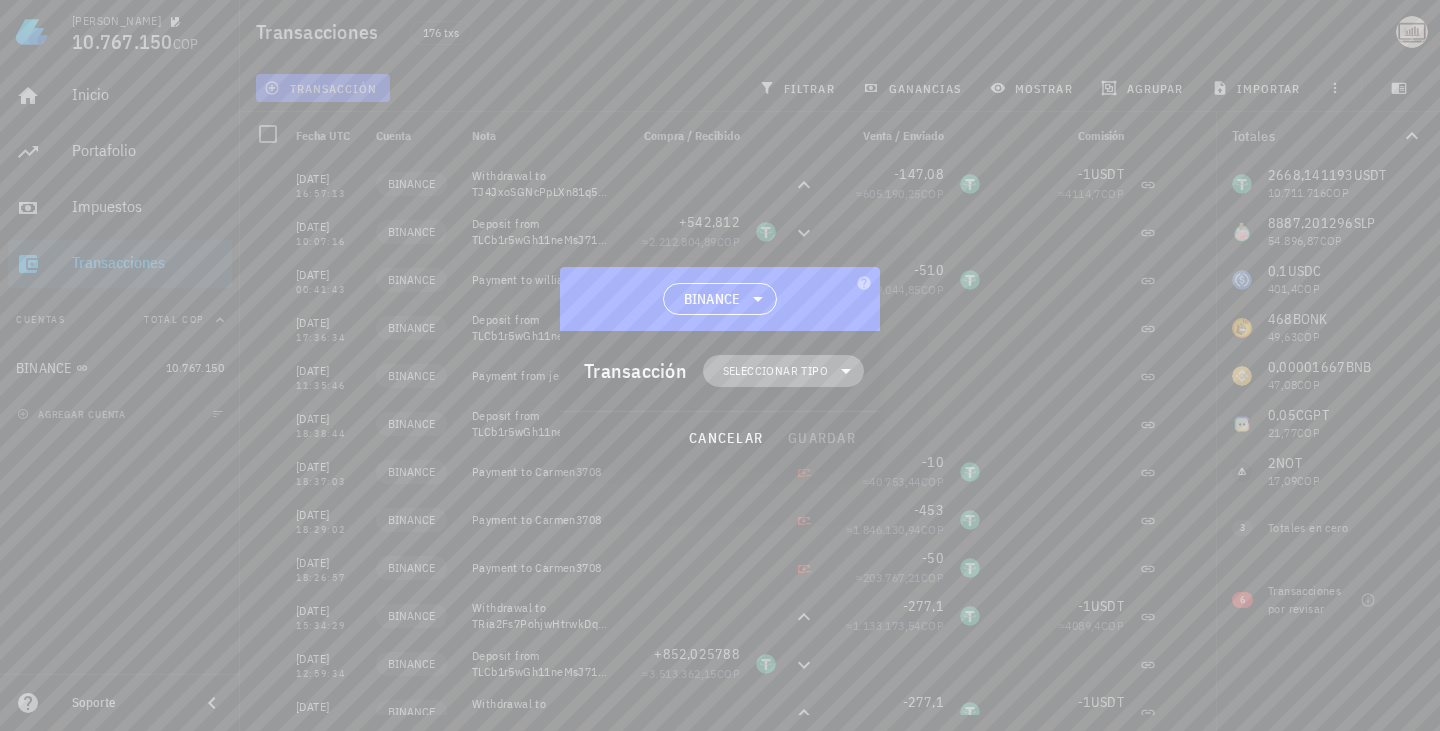 click on "Seleccionar tipo" at bounding box center (775, 371) 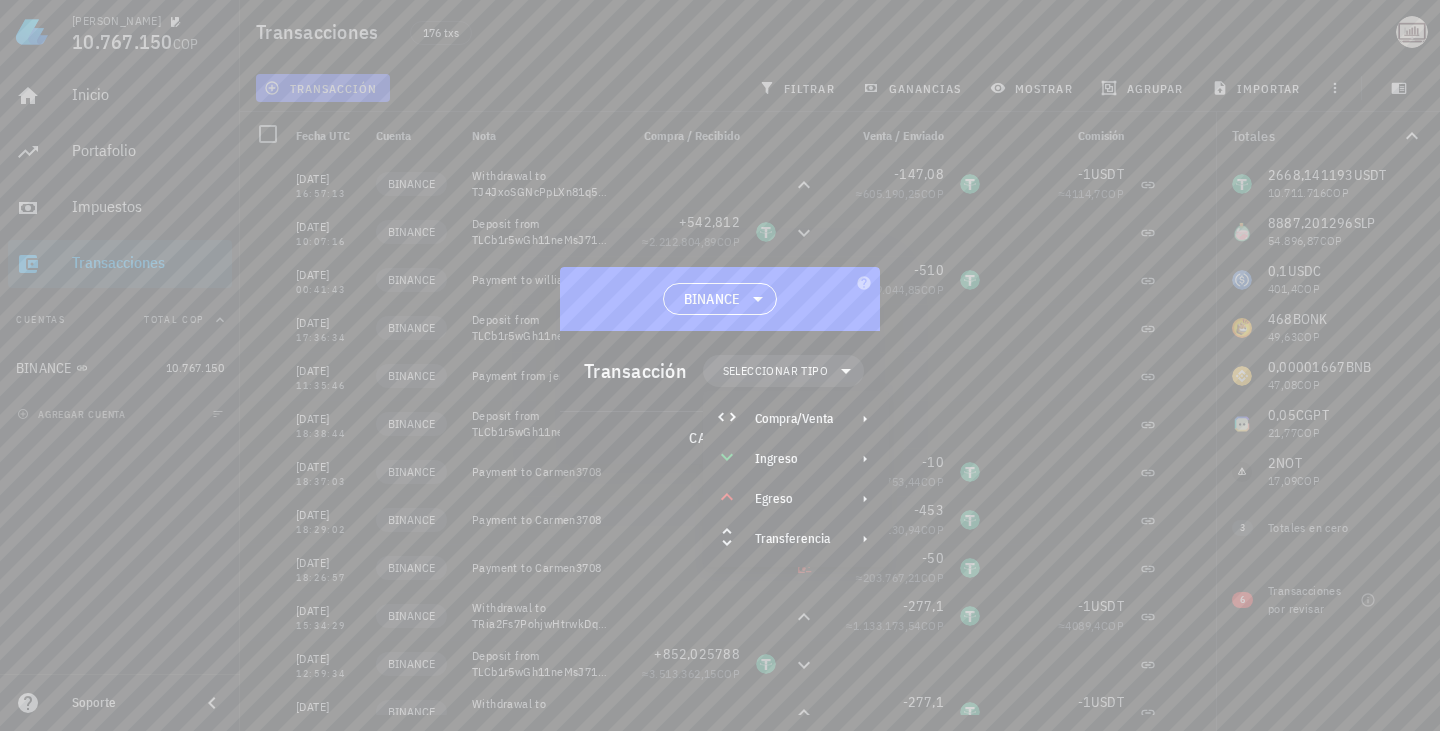 click at bounding box center [720, 365] 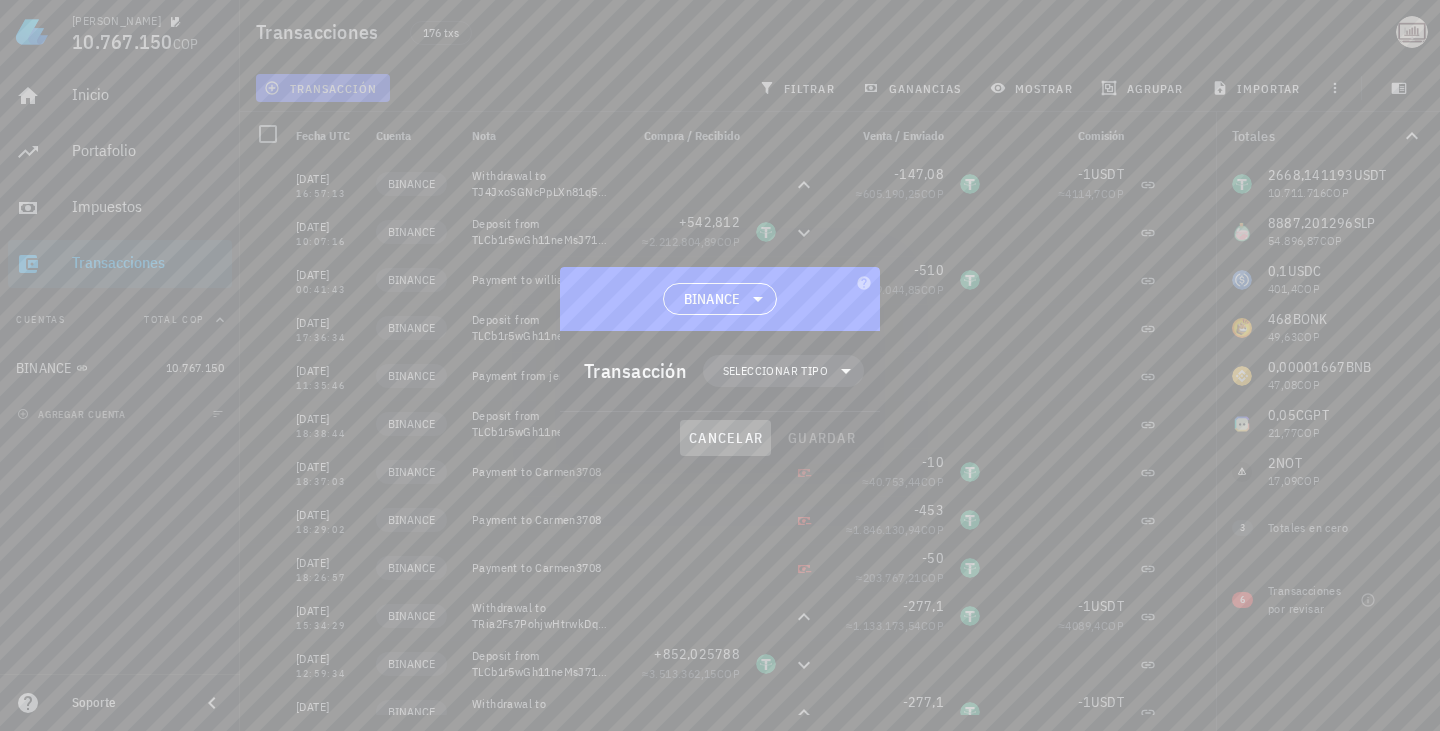 click on "cancelar" at bounding box center (725, 438) 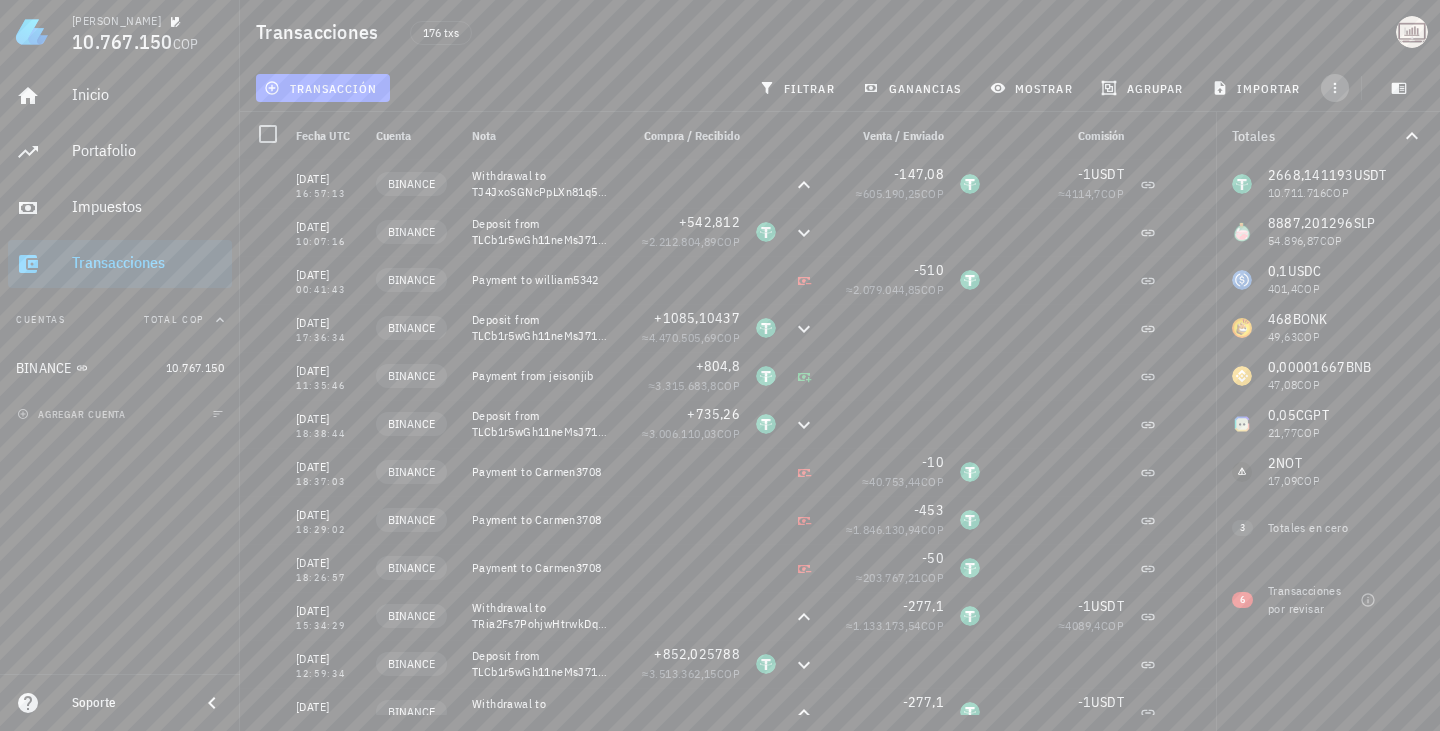 click at bounding box center [1335, 88] 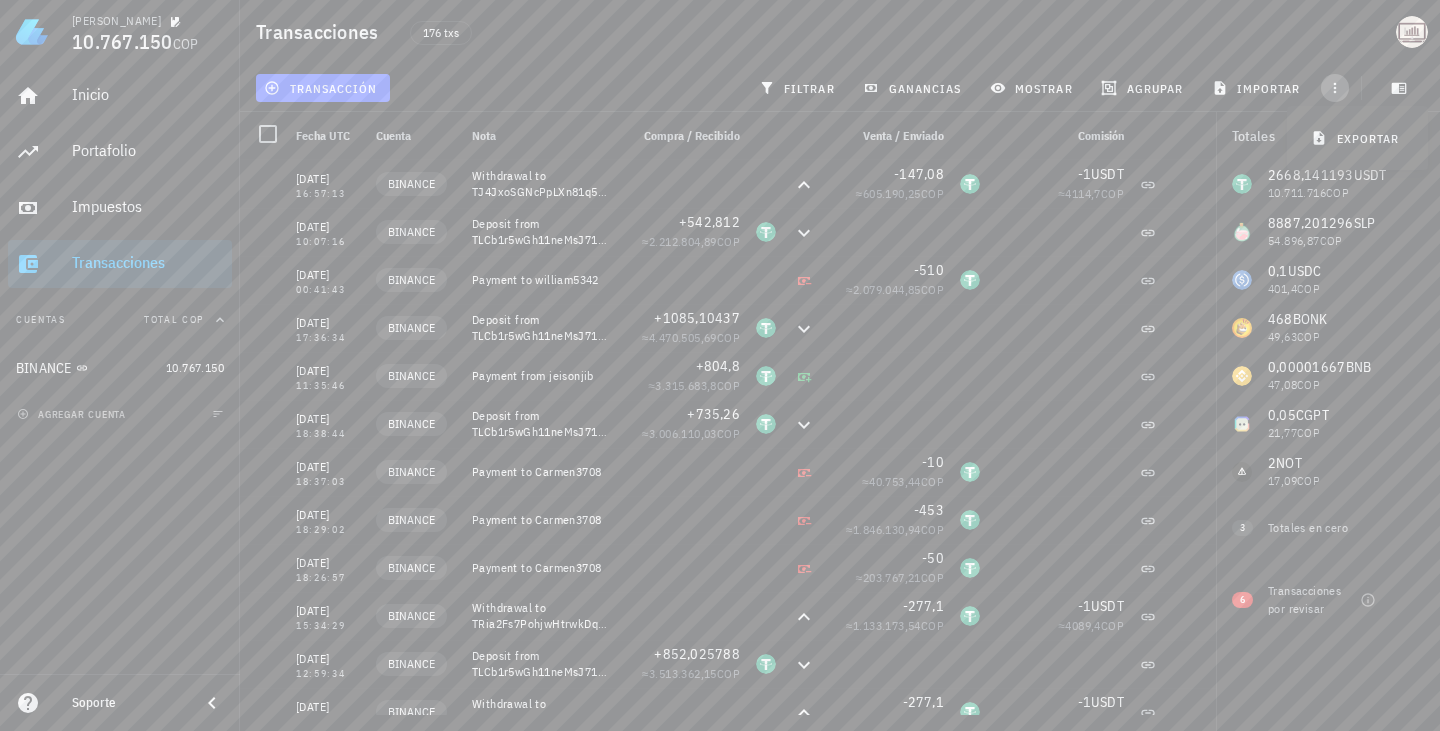 click at bounding box center (1335, 88) 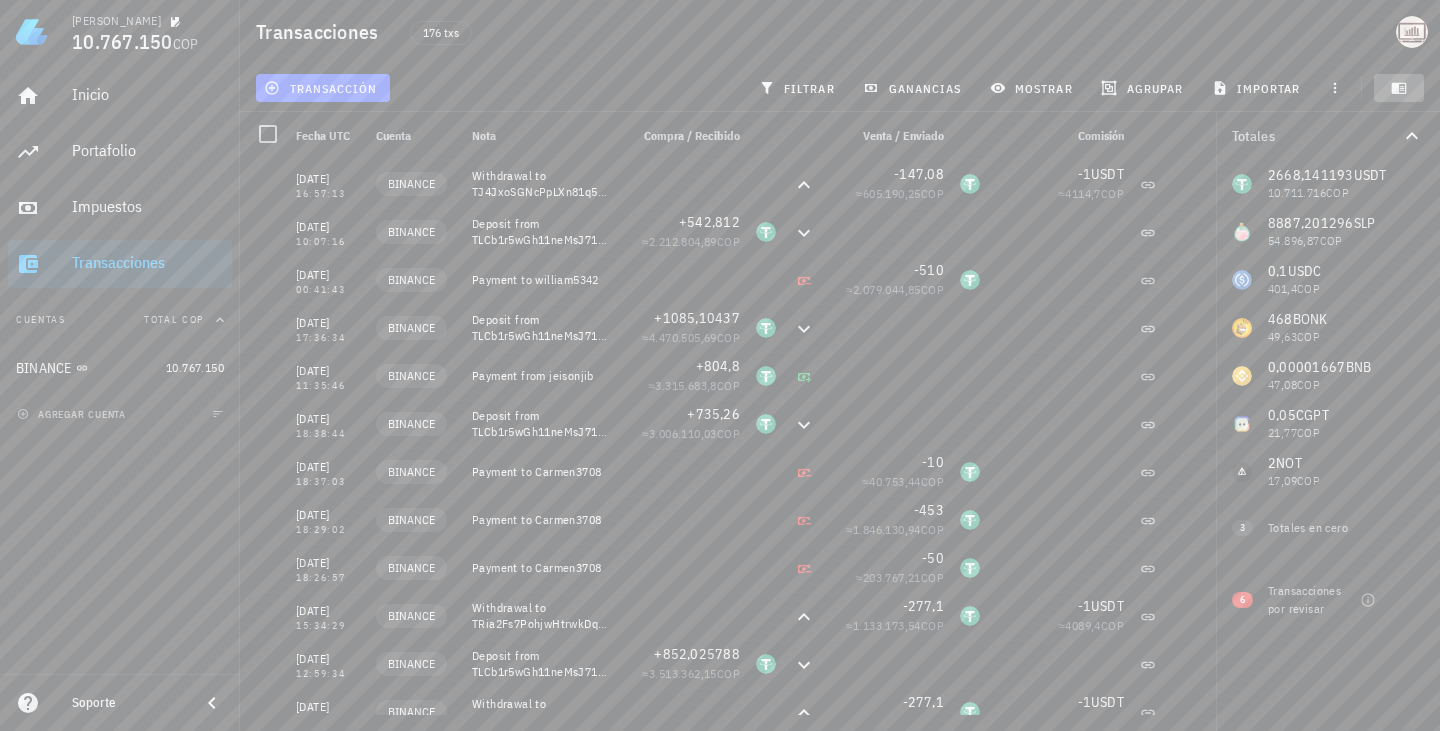 click 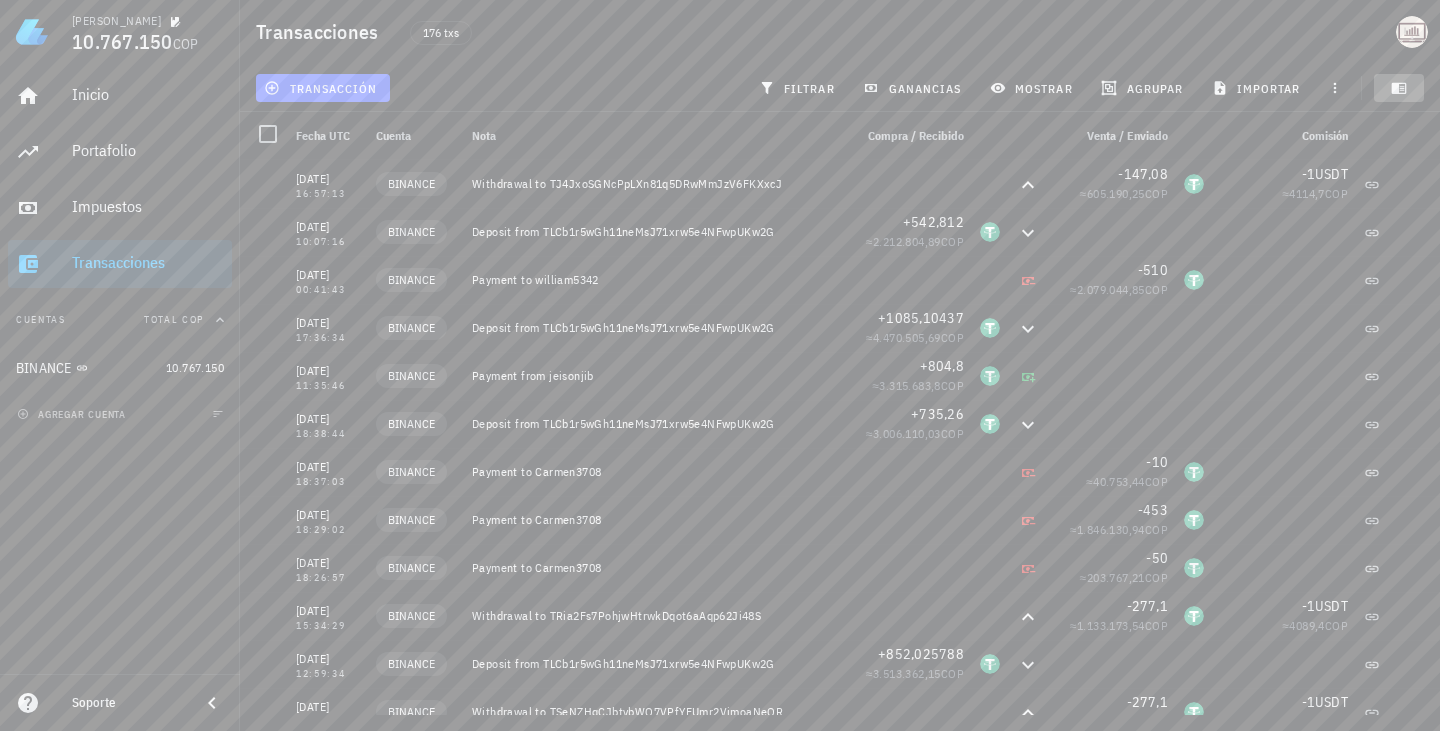 click 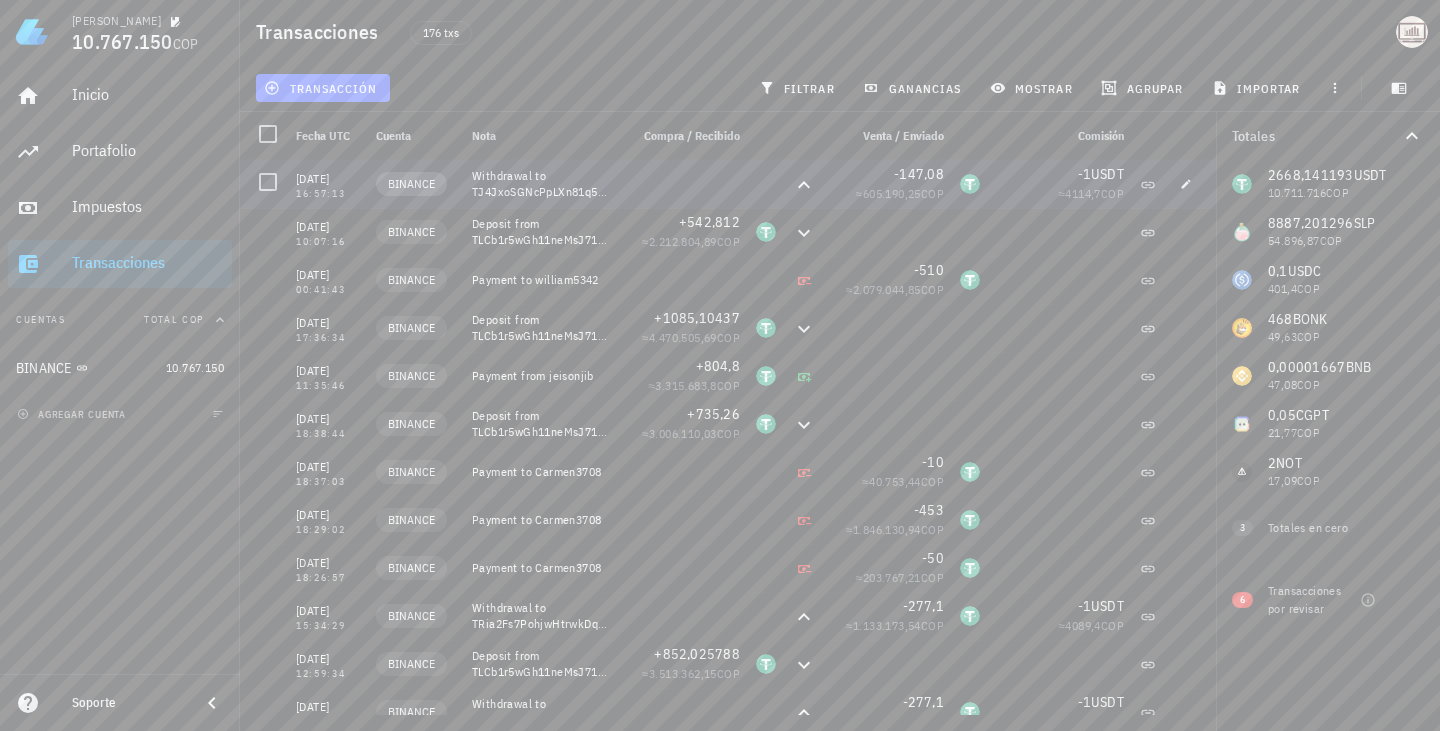 click on "BINANCE" at bounding box center [411, 184] 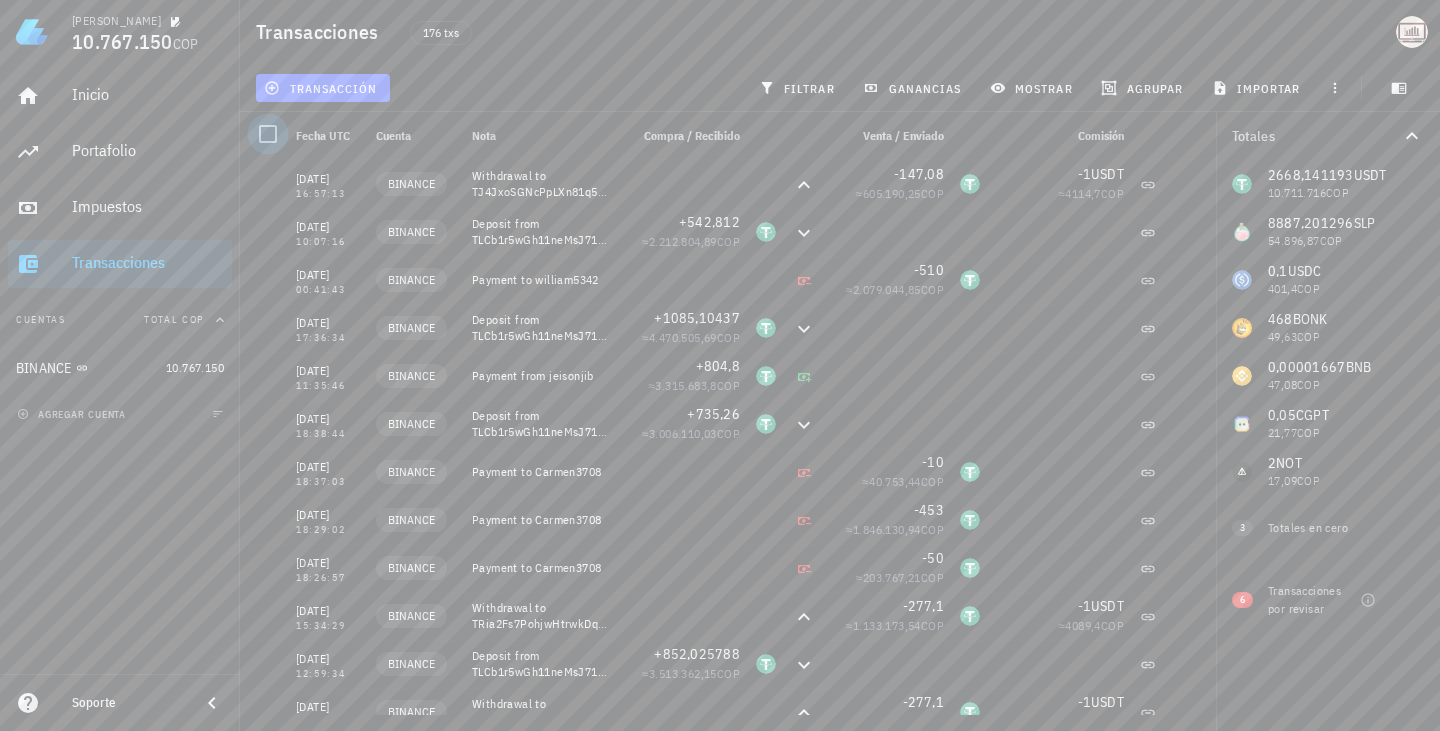 click at bounding box center [268, 134] 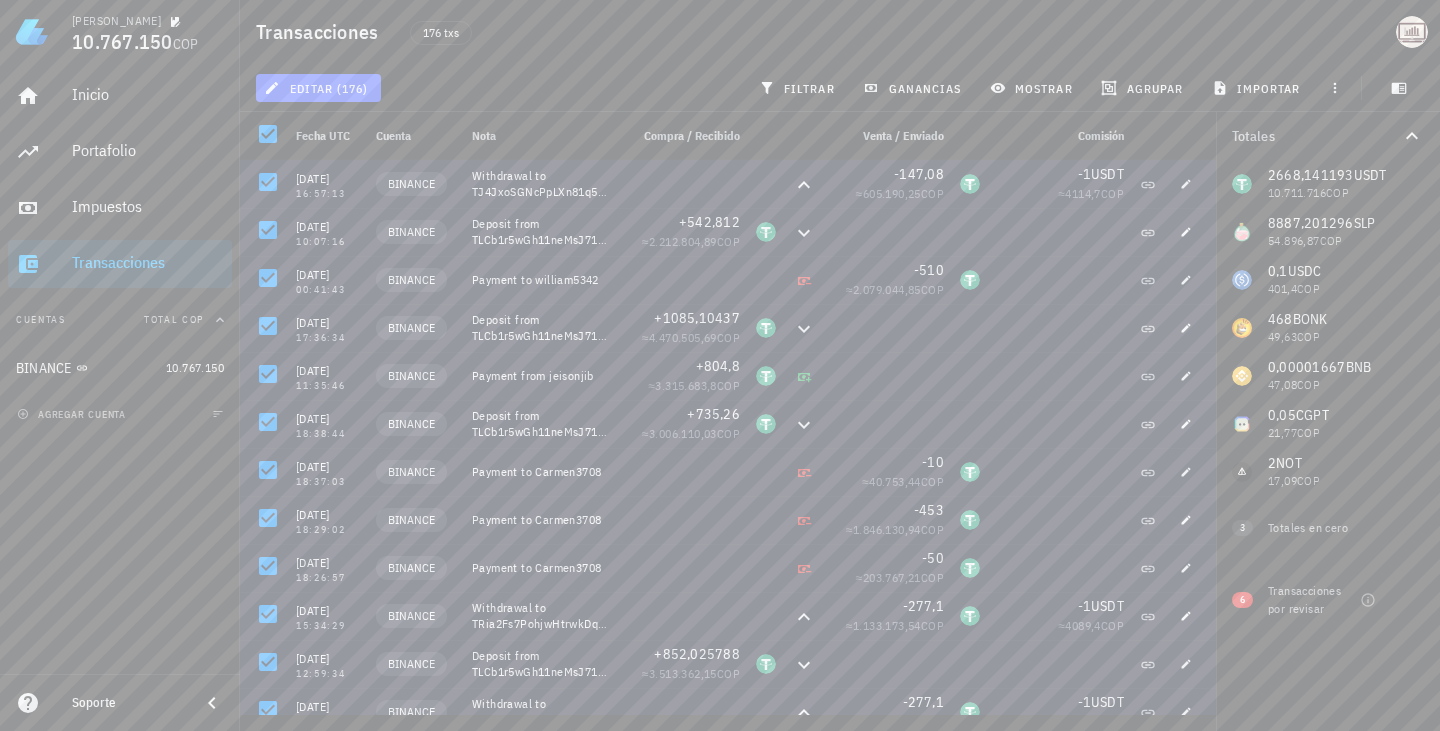 click on "editar (176)
filtrar
ganancias
mostrar
[GEOGRAPHIC_DATA]
importar" at bounding box center (840, 88) 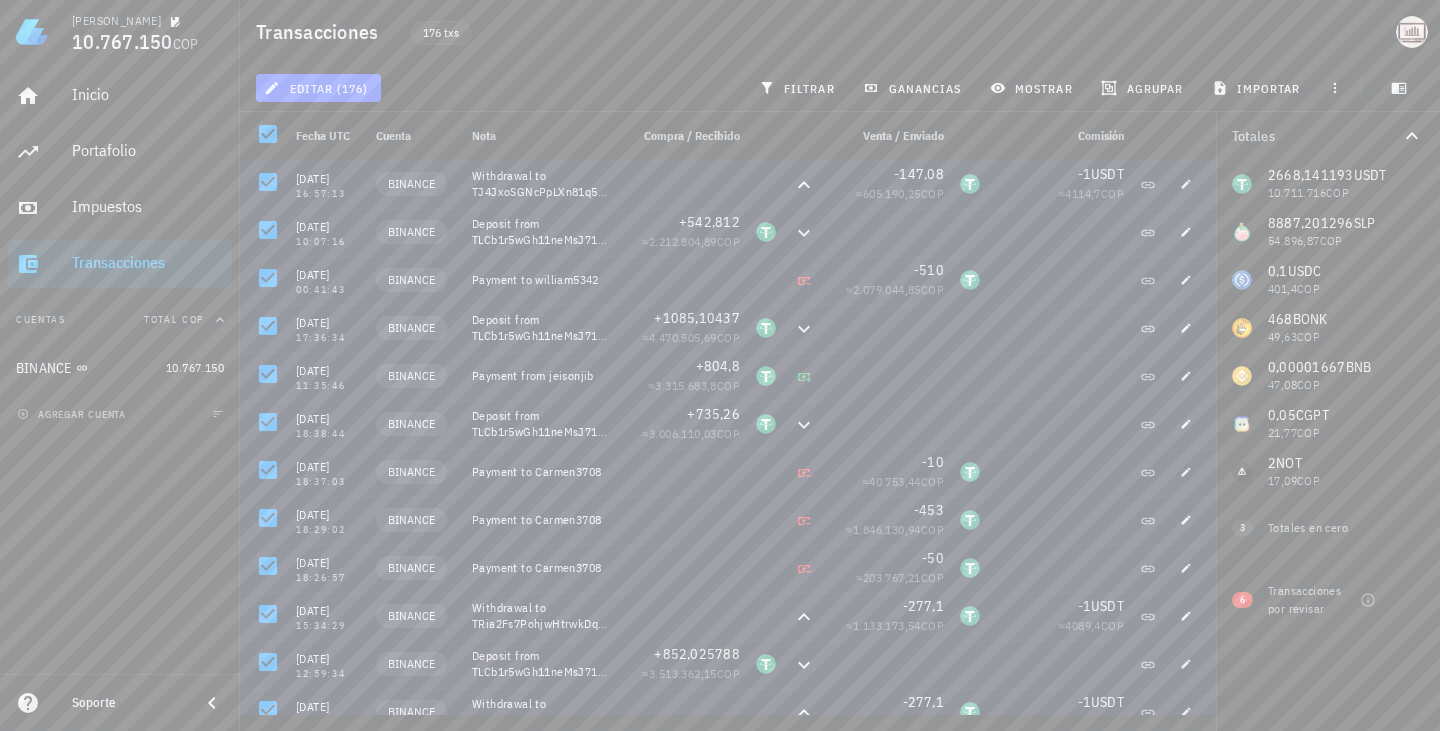 click on "176 txs" at bounding box center [441, 33] 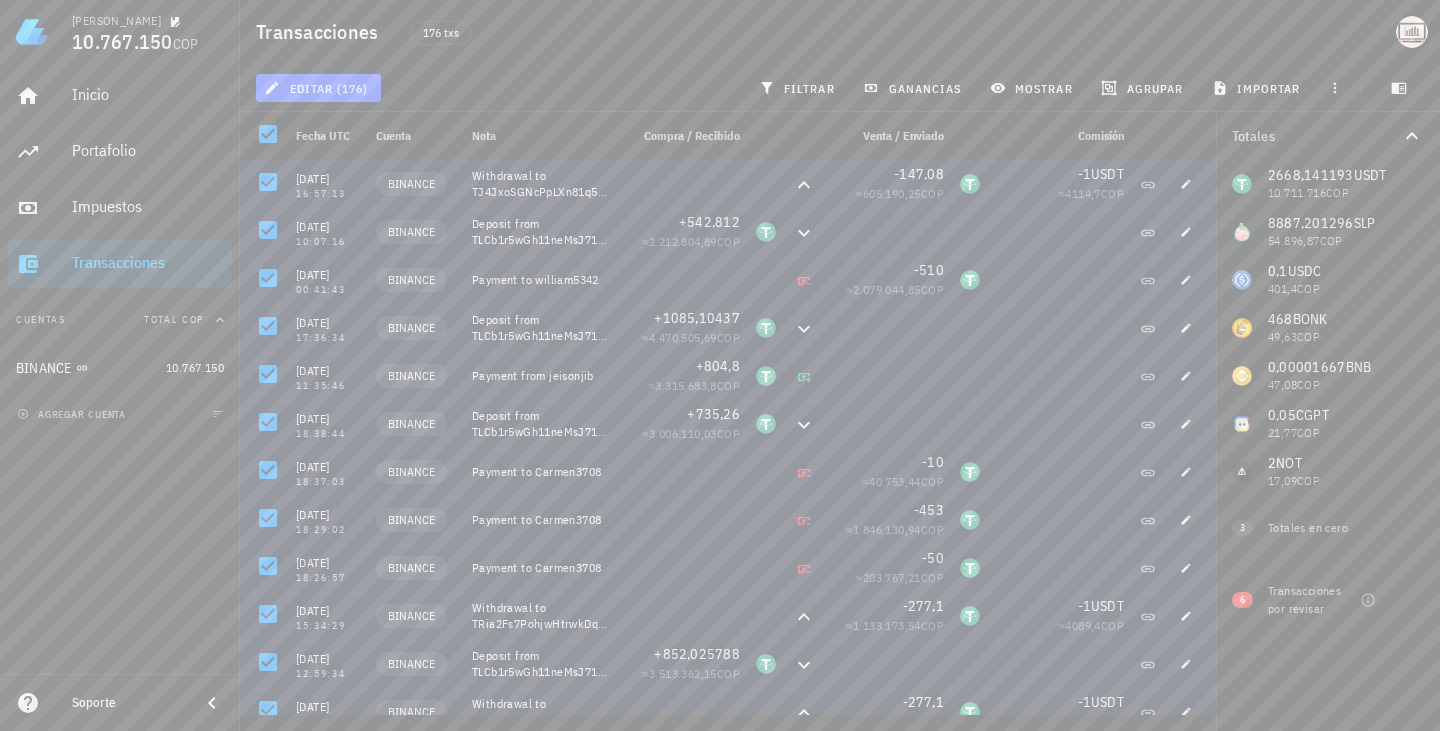 click on "Transacciones" at bounding box center [321, 32] 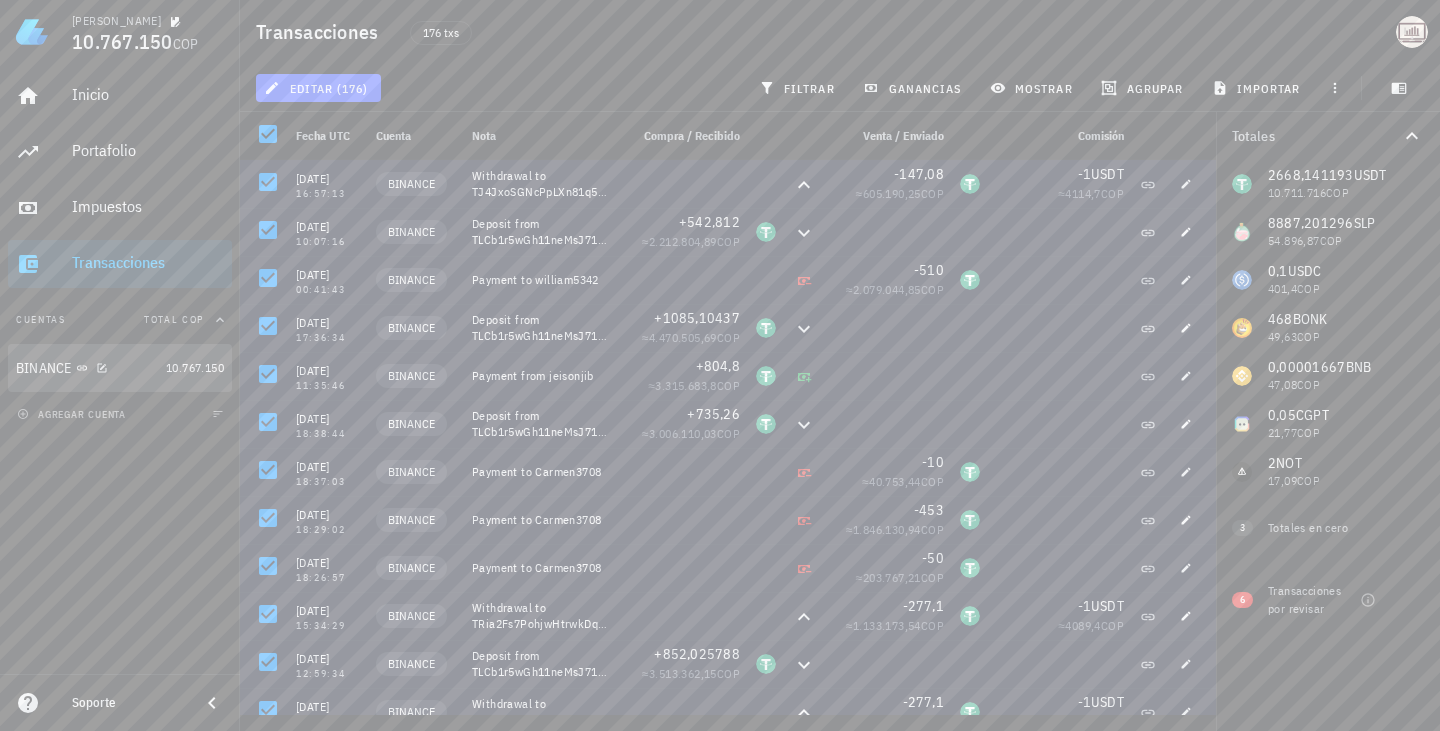 click on "BINANCE" at bounding box center [87, 368] 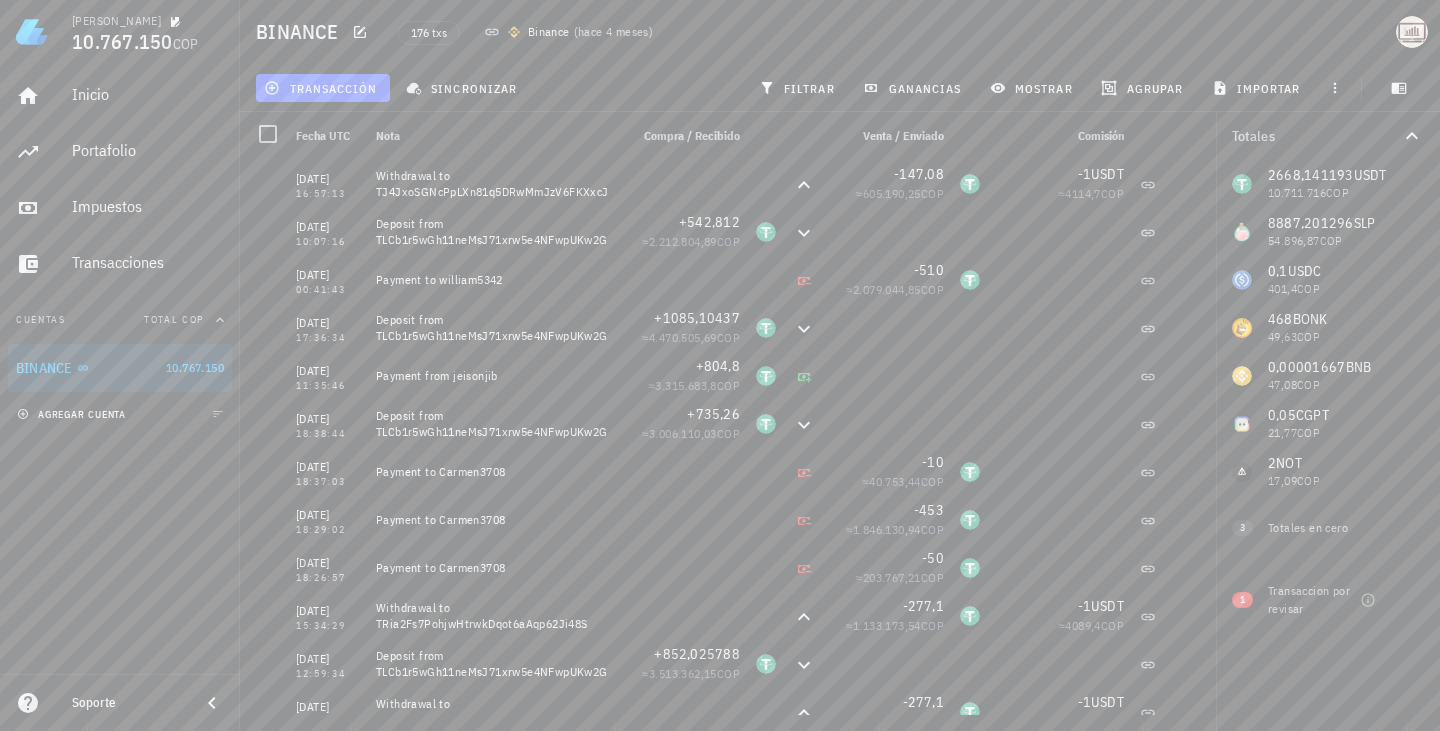 click on "agregar cuenta" at bounding box center [73, 414] 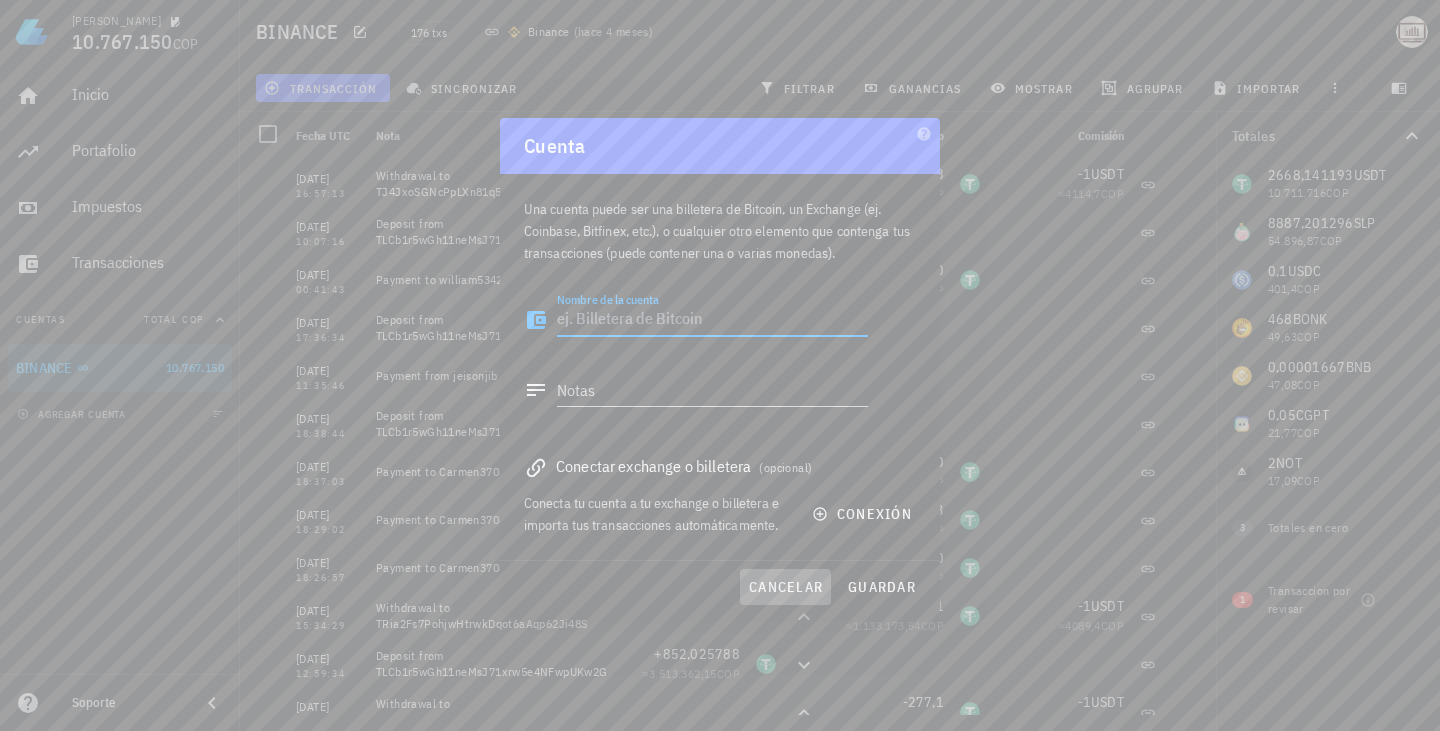 click on "cancelar" at bounding box center [785, 587] 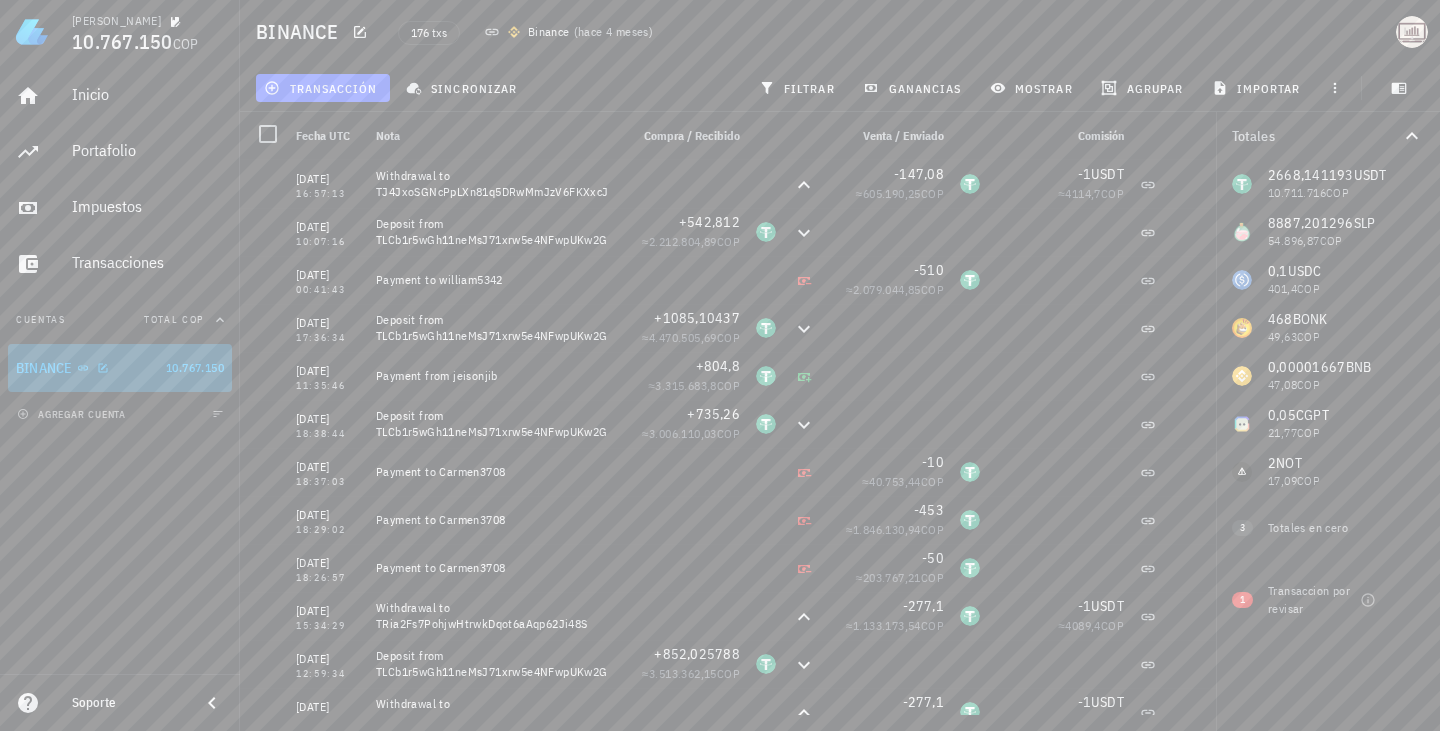 click on "BINANCE" at bounding box center [87, 368] 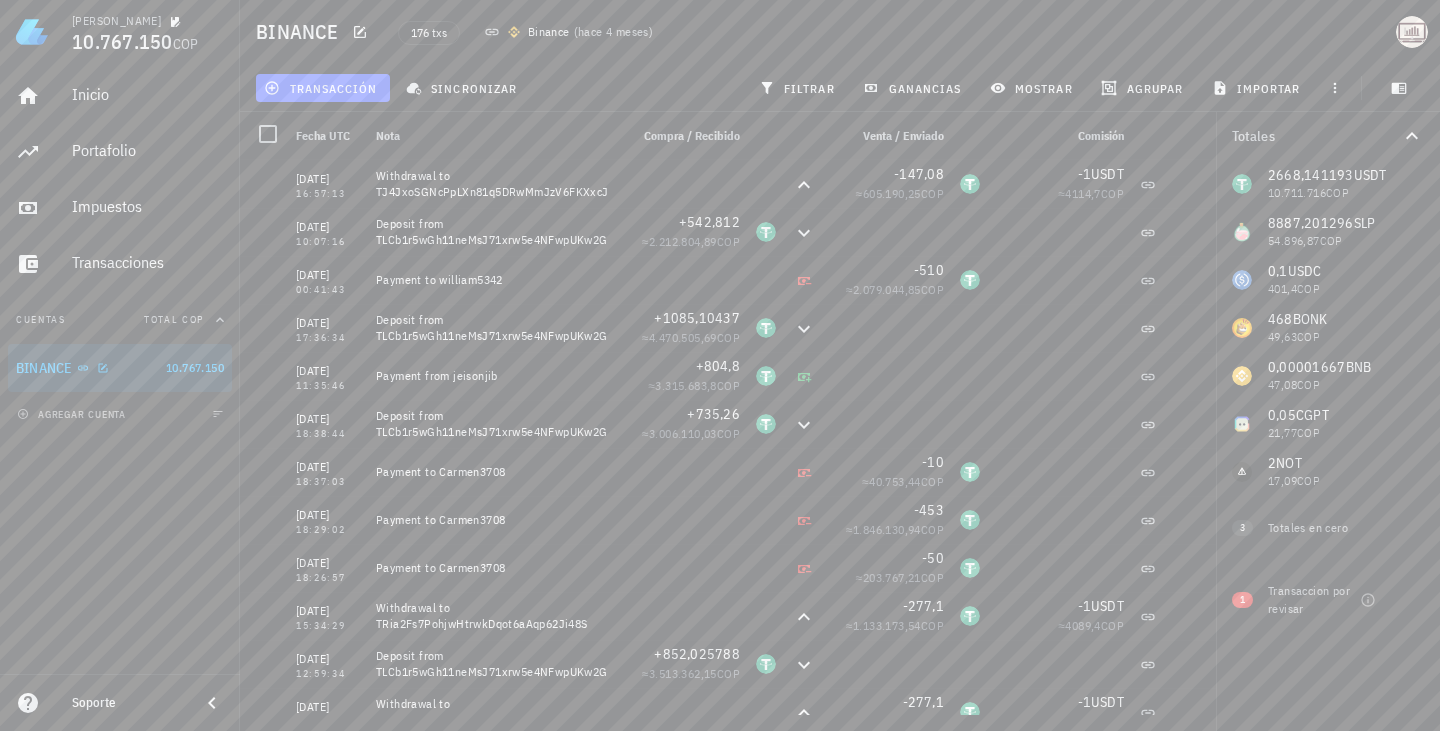 drag, startPoint x: 145, startPoint y: 363, endPoint x: 89, endPoint y: 486, distance: 135.14807 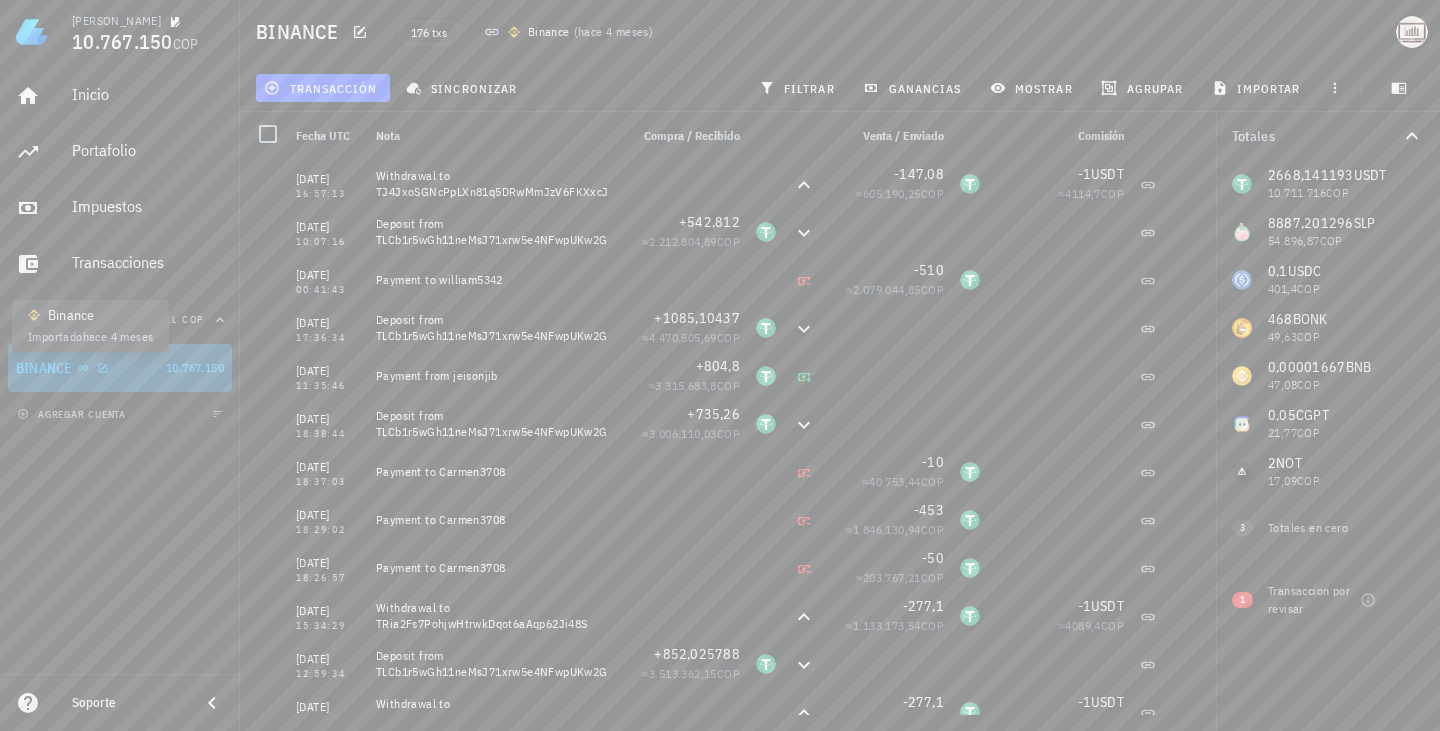 click 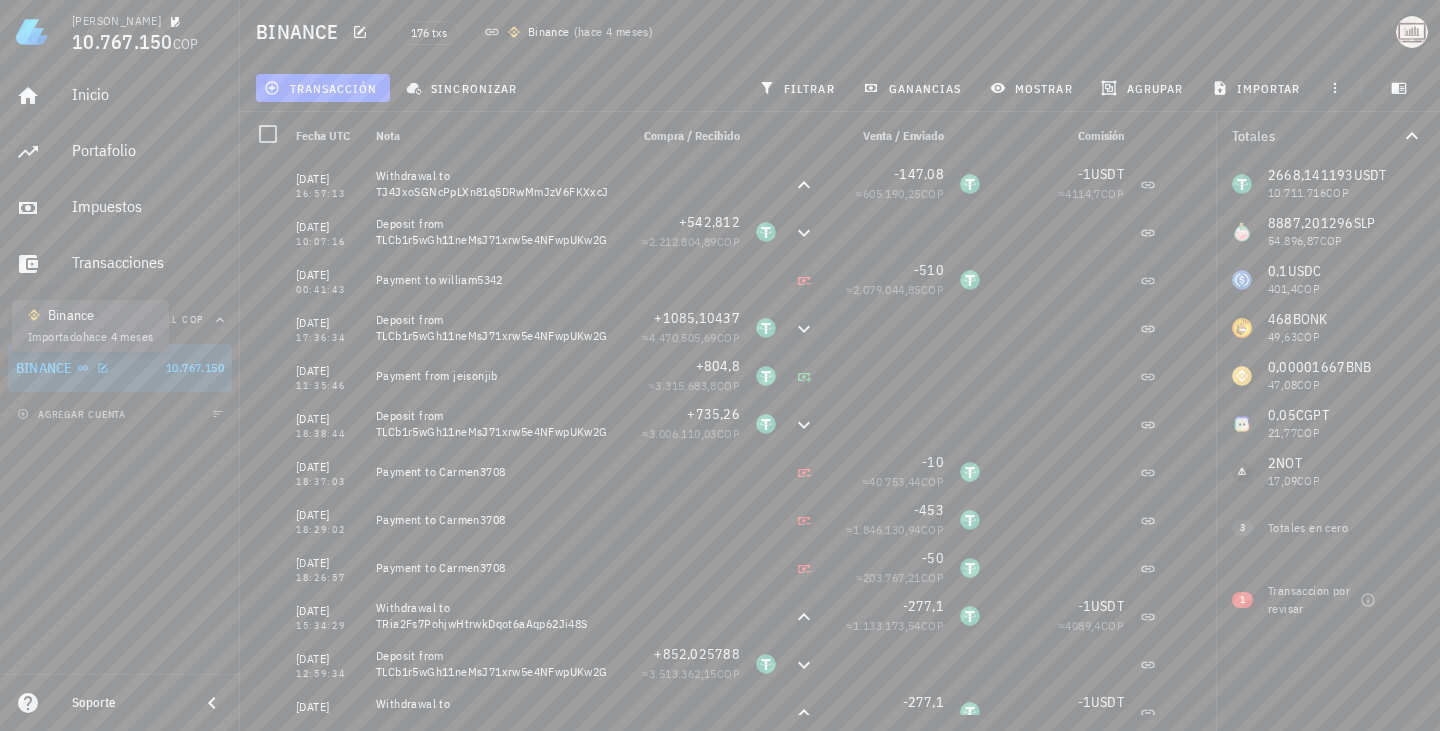 click 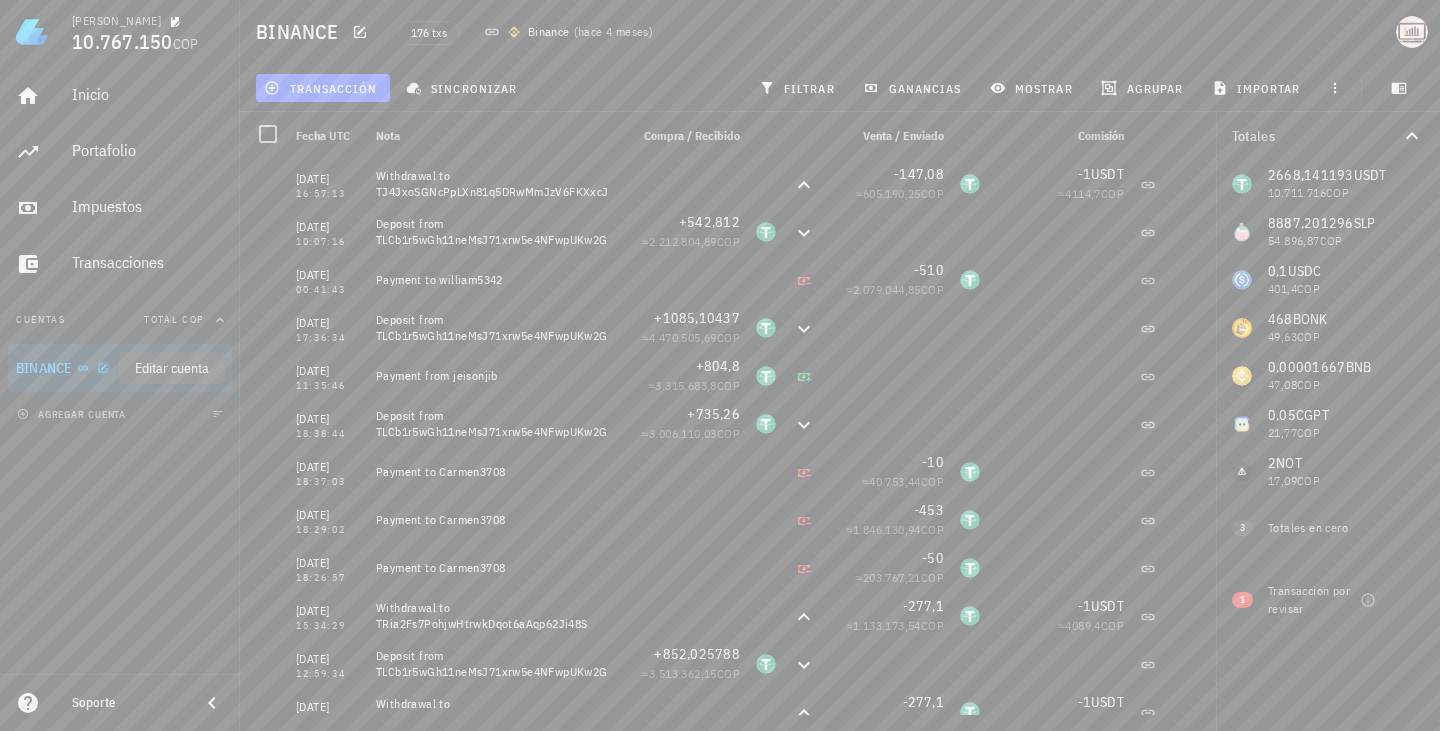 click 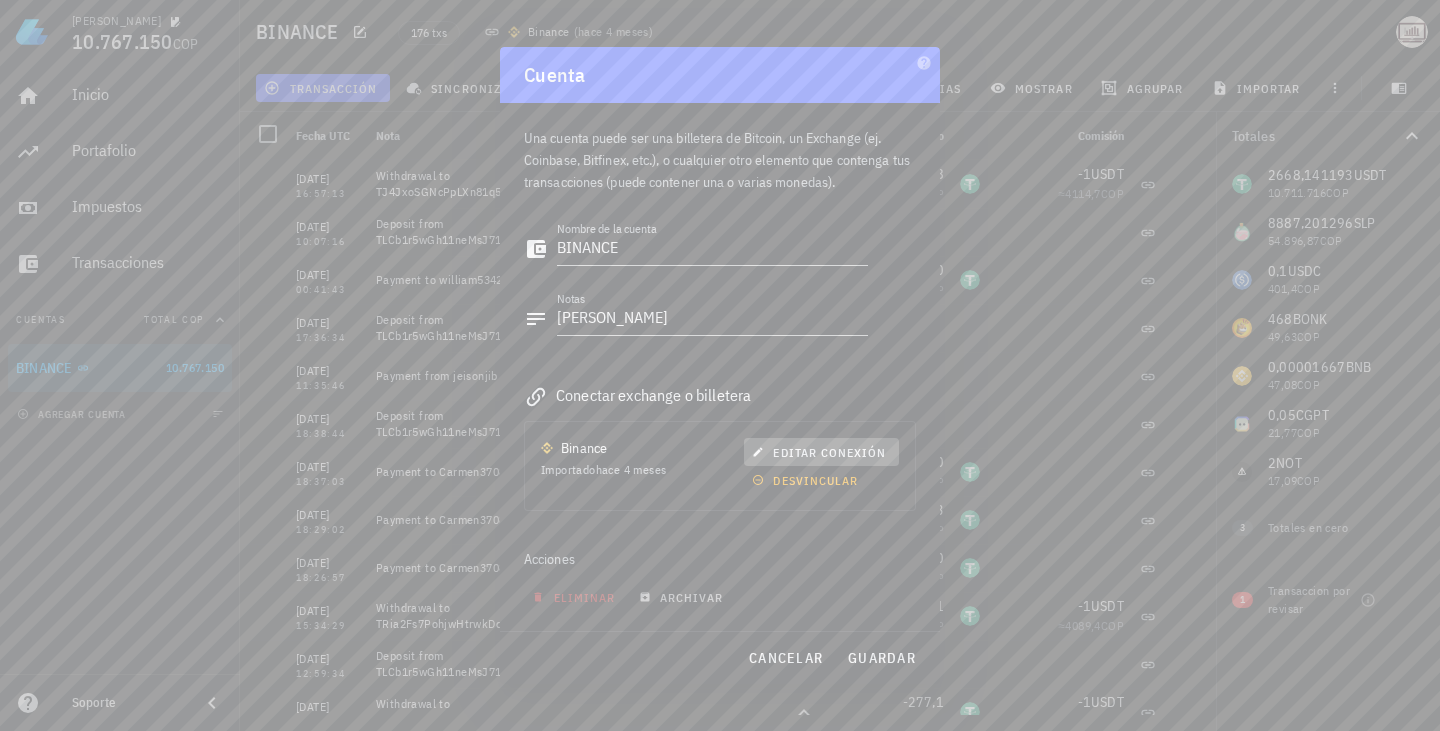 drag, startPoint x: 803, startPoint y: 455, endPoint x: 638, endPoint y: 476, distance: 166.331 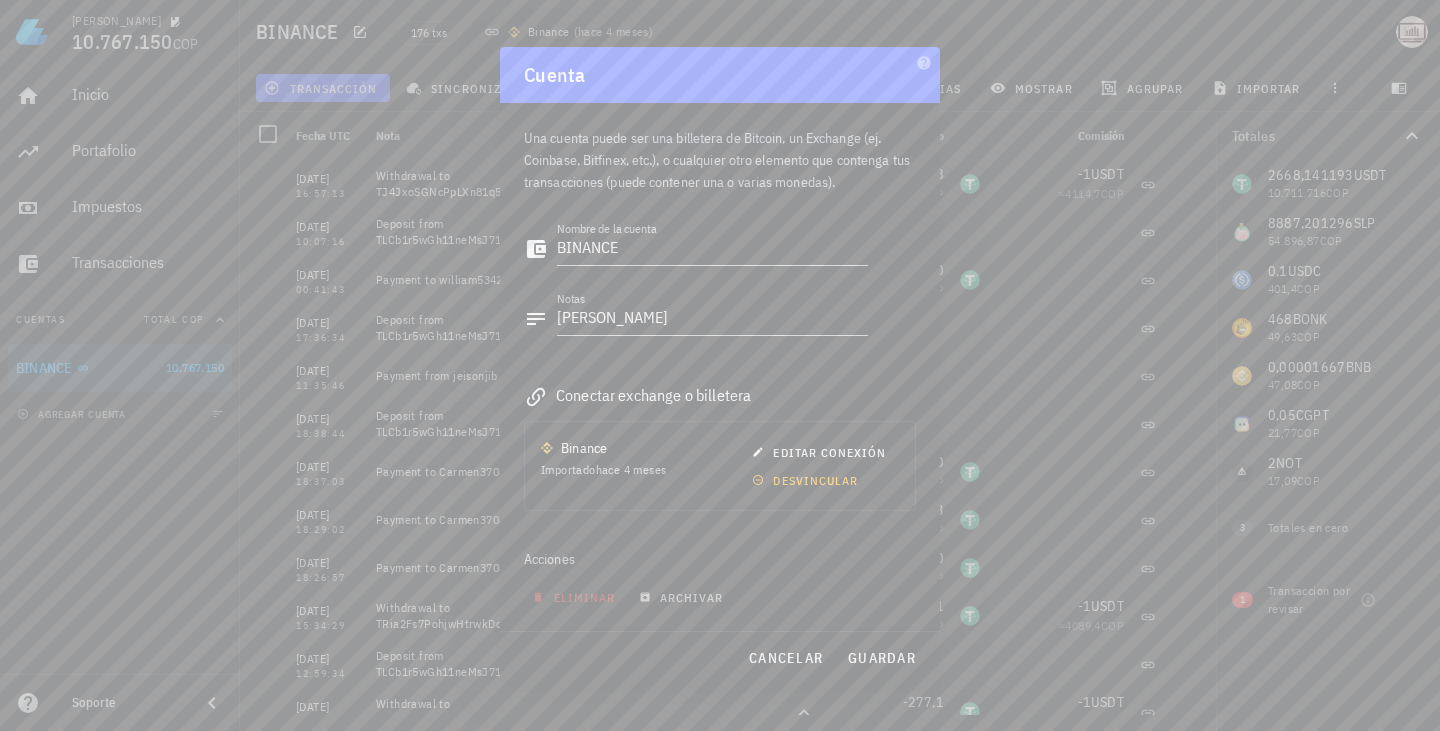 click on "Conectar exchange o billetera" at bounding box center (720, 395) 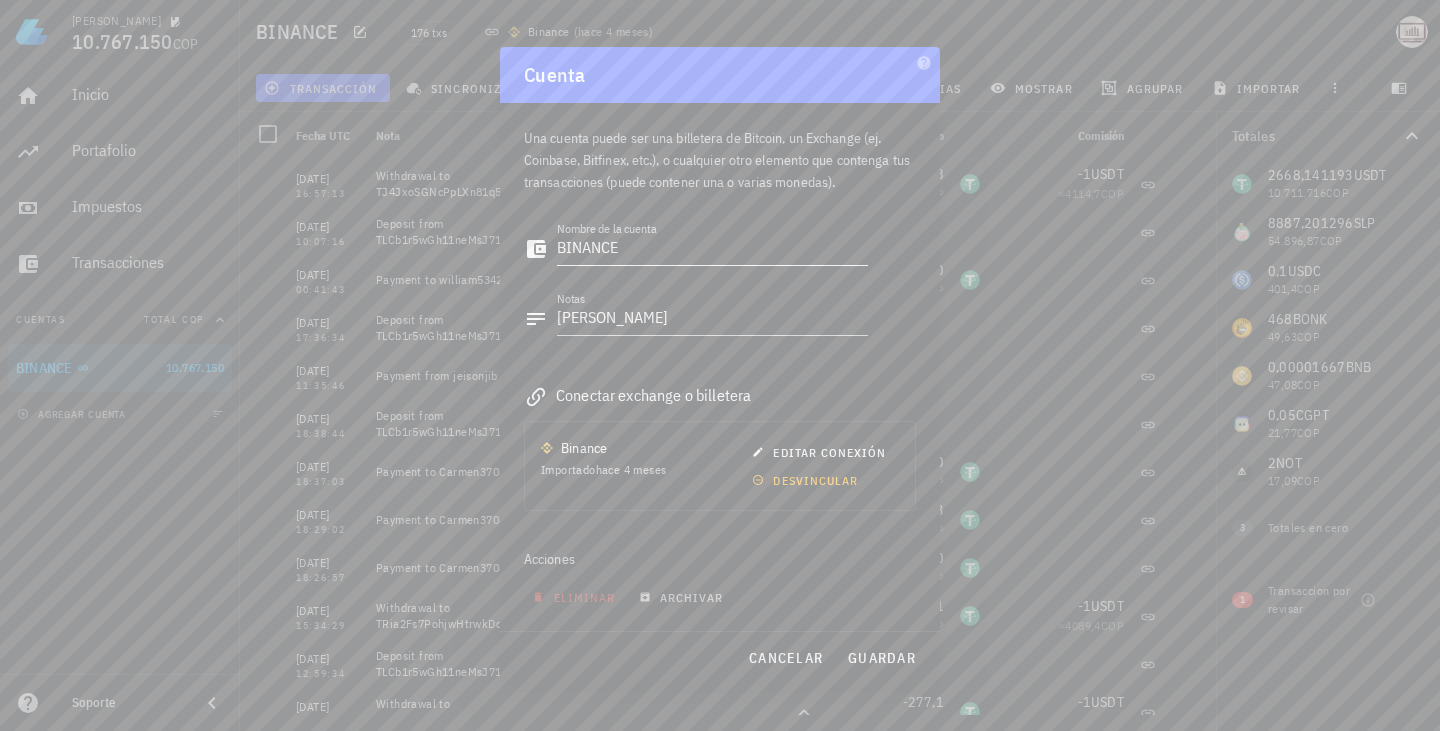 click on "BINANCE" at bounding box center [712, 249] 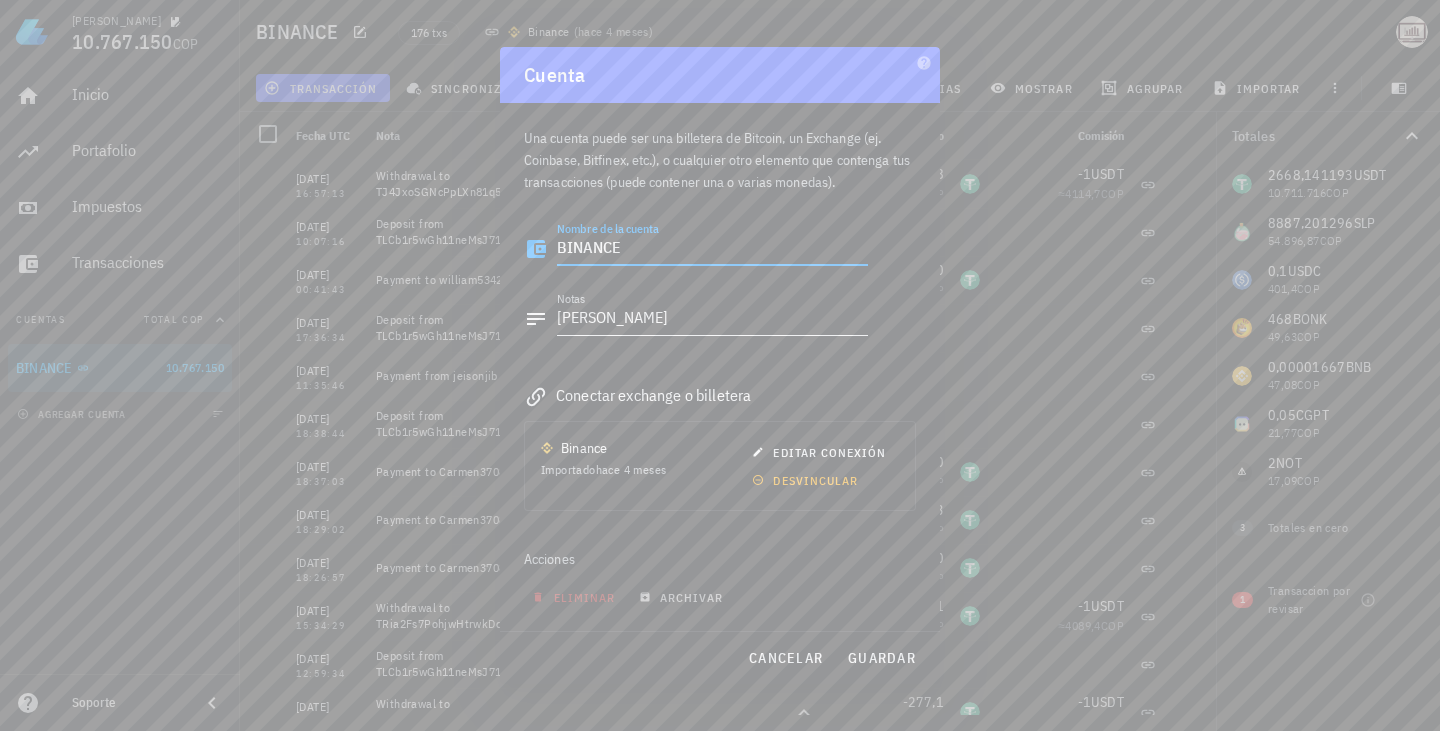 click on "[PERSON_NAME]" at bounding box center [712, 319] 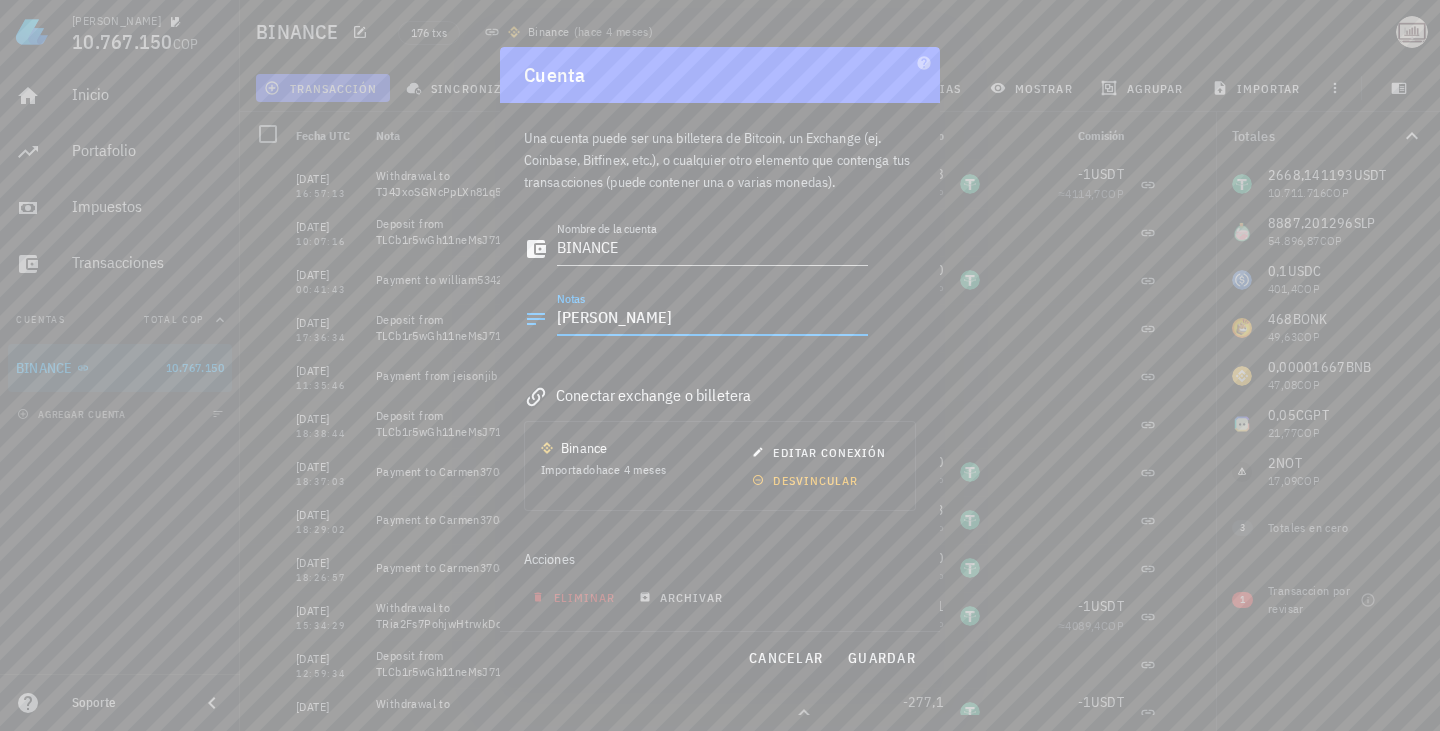 click on "Binance   Importado  [DATE]" at bounding box center (603, 459) 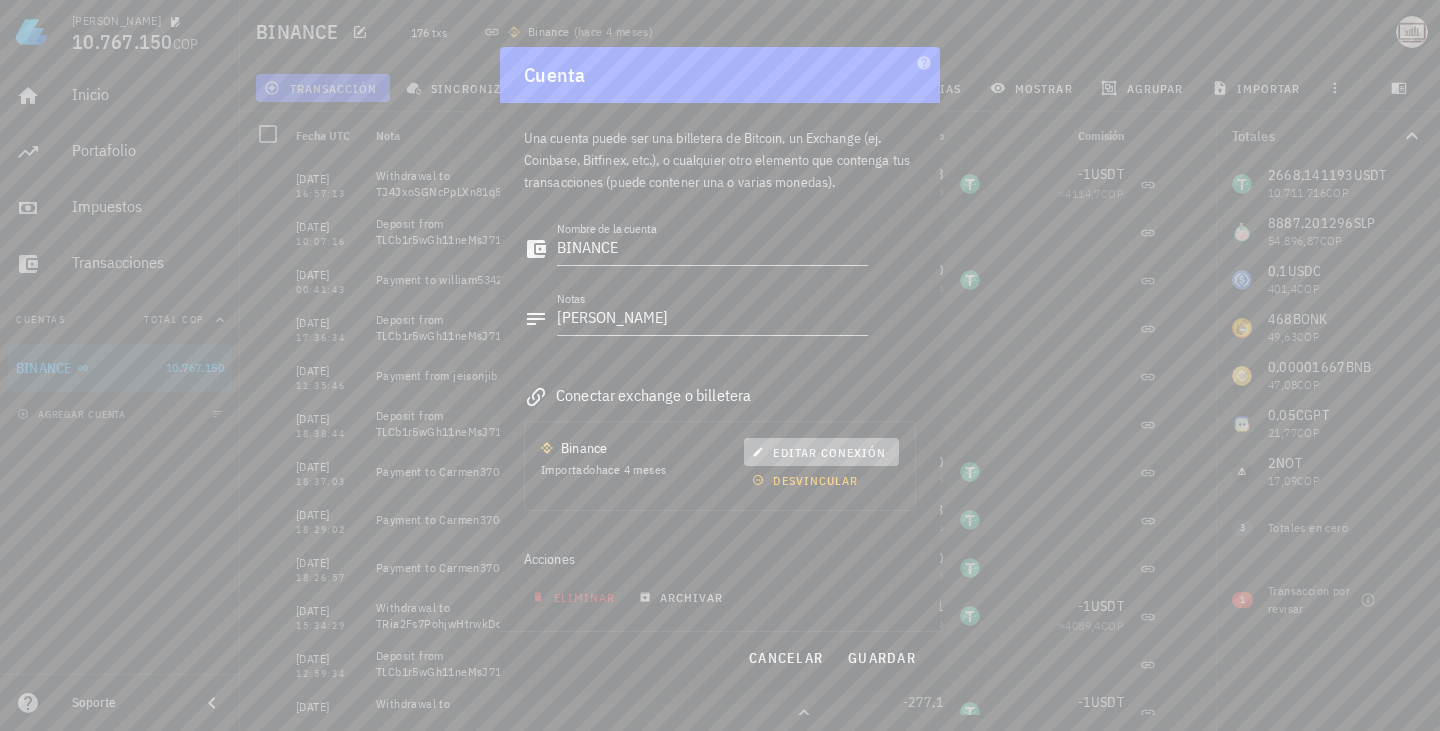 click on "editar conexión" at bounding box center (821, 452) 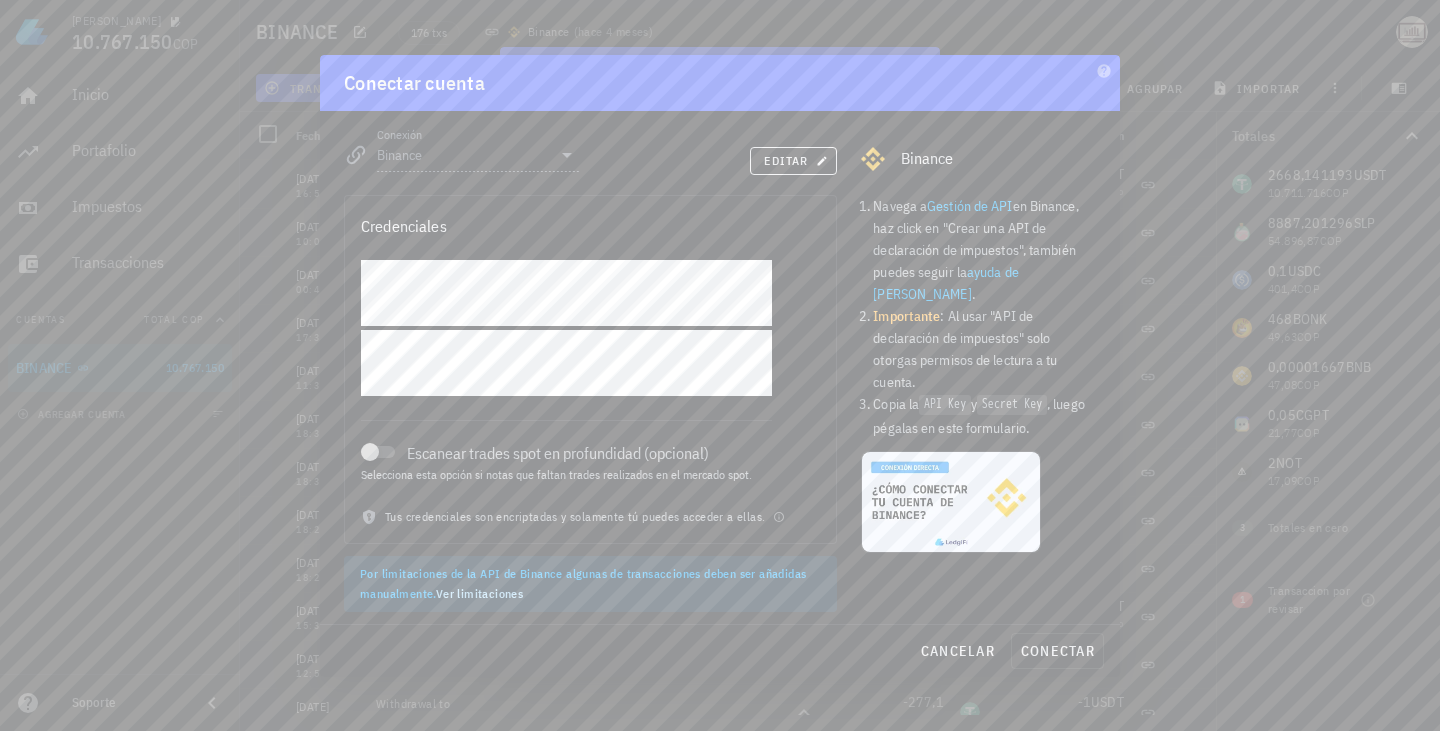 drag, startPoint x: 804, startPoint y: 75, endPoint x: 918, endPoint y: 483, distance: 423.6272 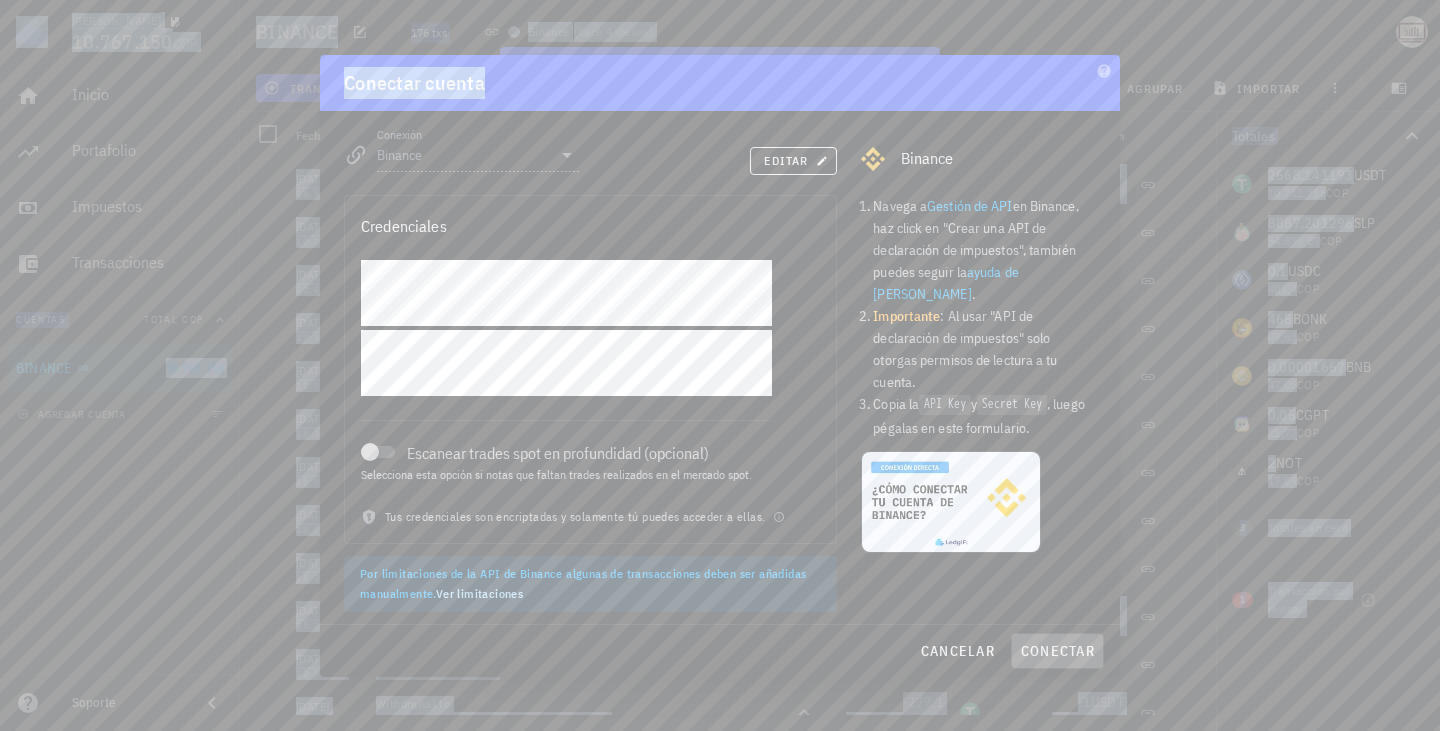 click on "conectar" at bounding box center [1057, 651] 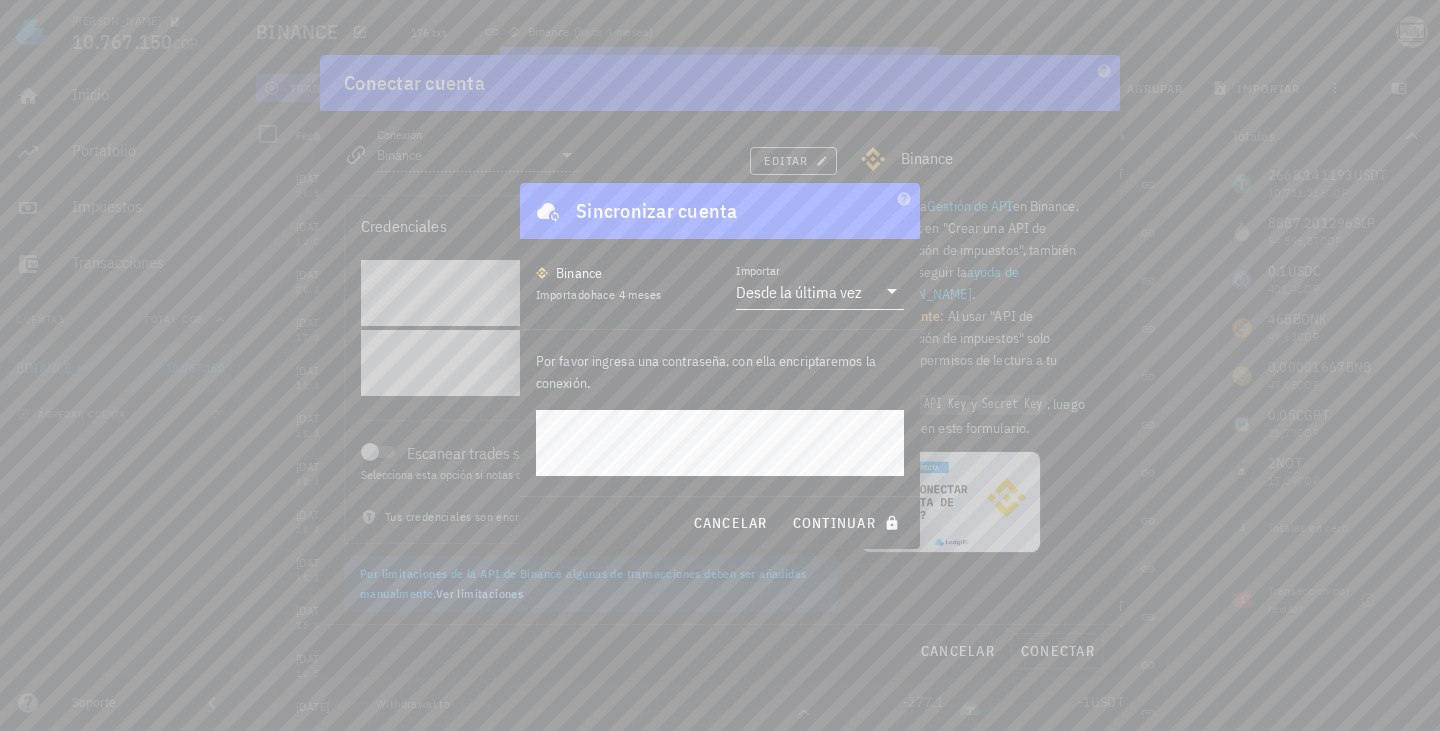 click on "Desde la última vez" at bounding box center [806, 292] 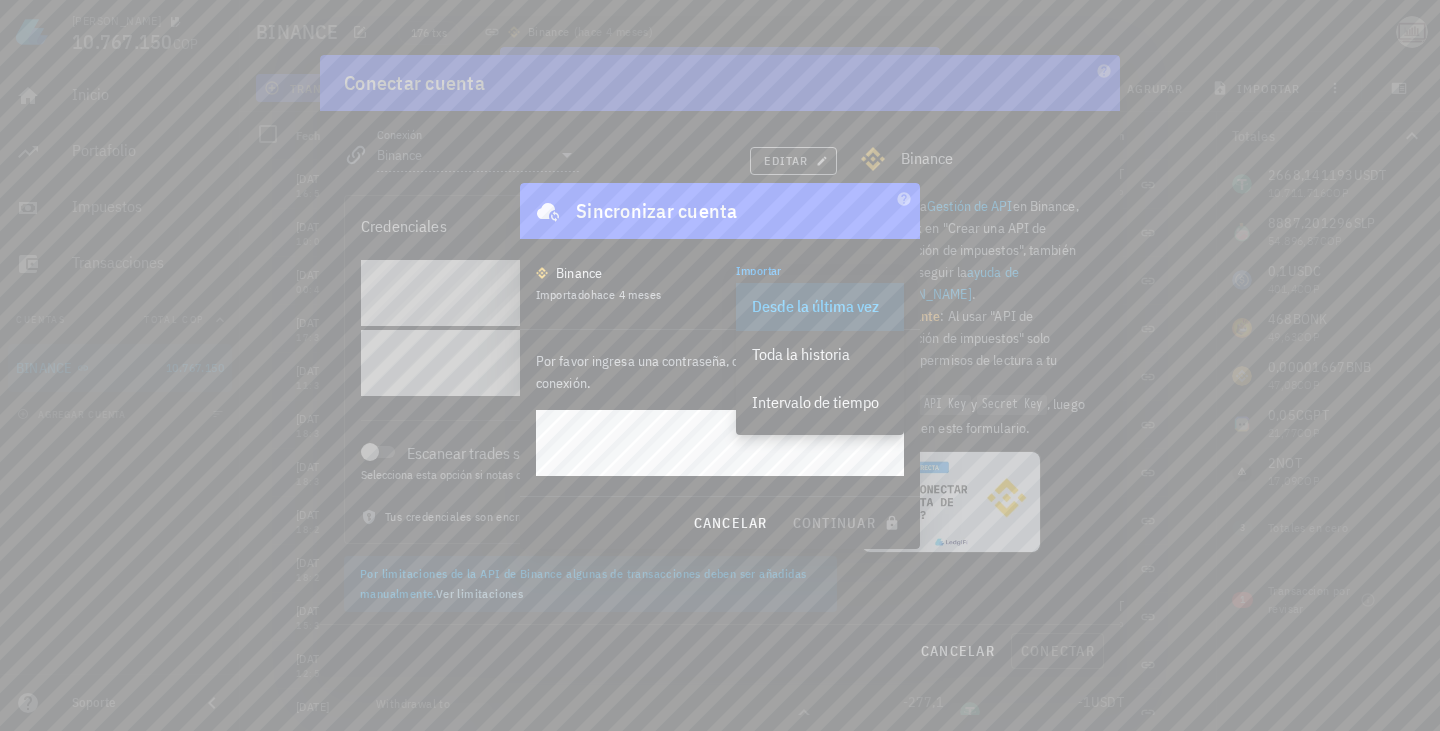 click on "Desde la última vez" at bounding box center (820, 306) 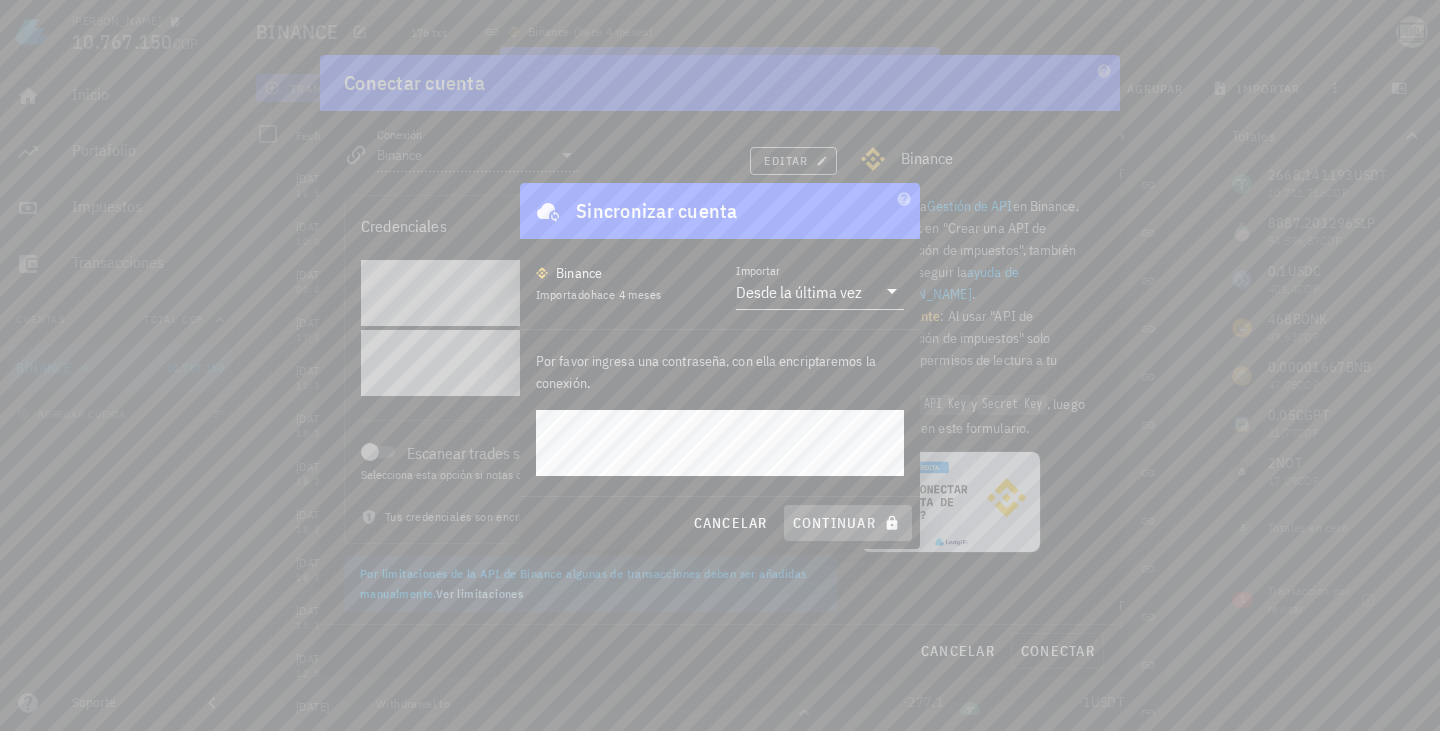 click on "continuar" at bounding box center [848, 523] 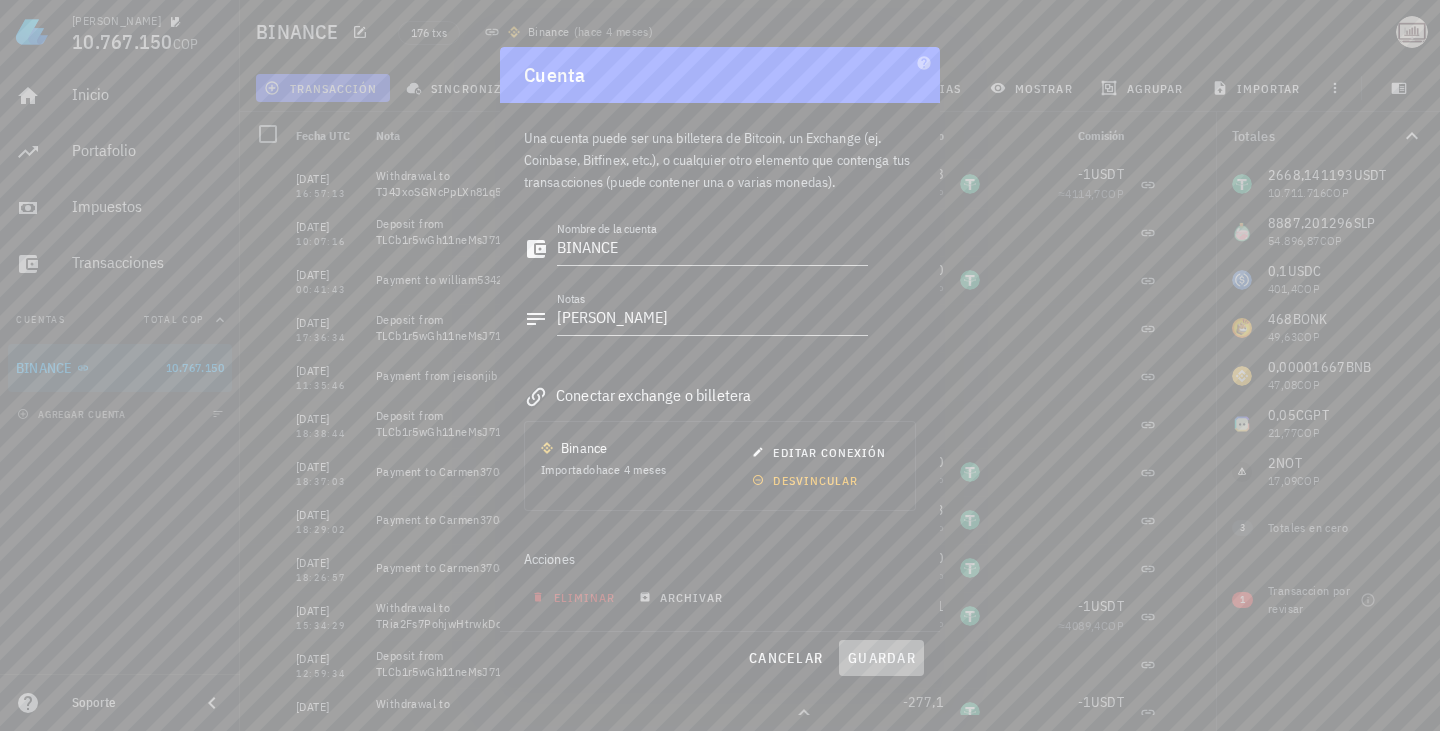click on "guardar" at bounding box center [881, 658] 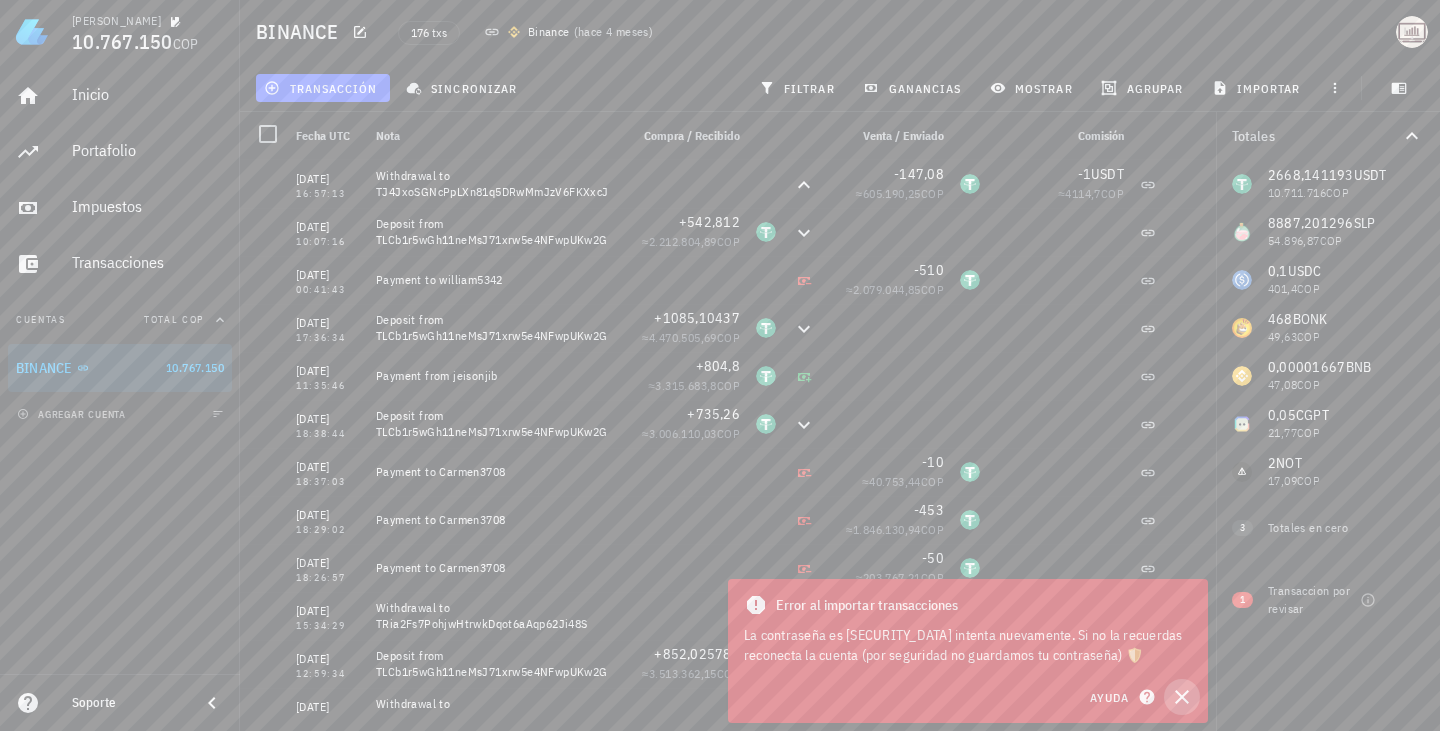 click 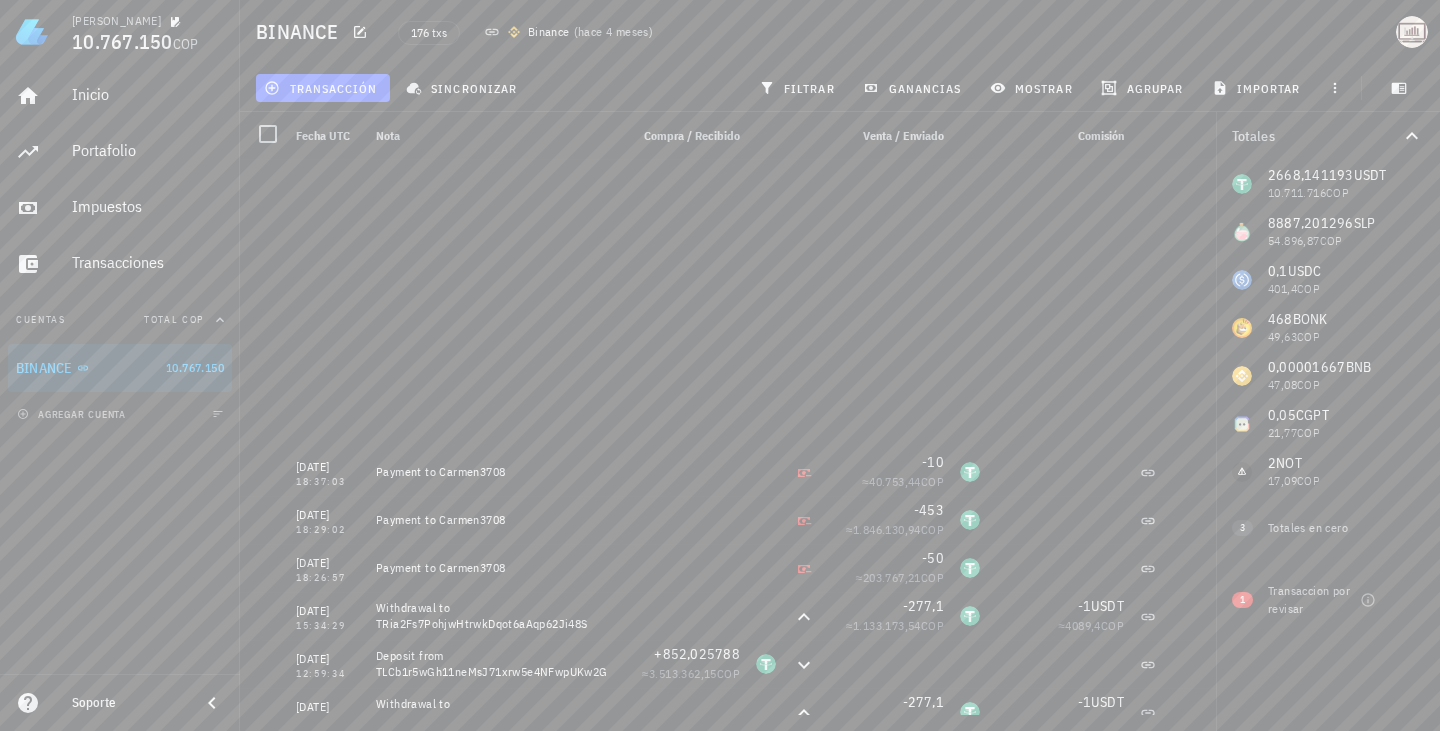 scroll, scrollTop: 0, scrollLeft: 0, axis: both 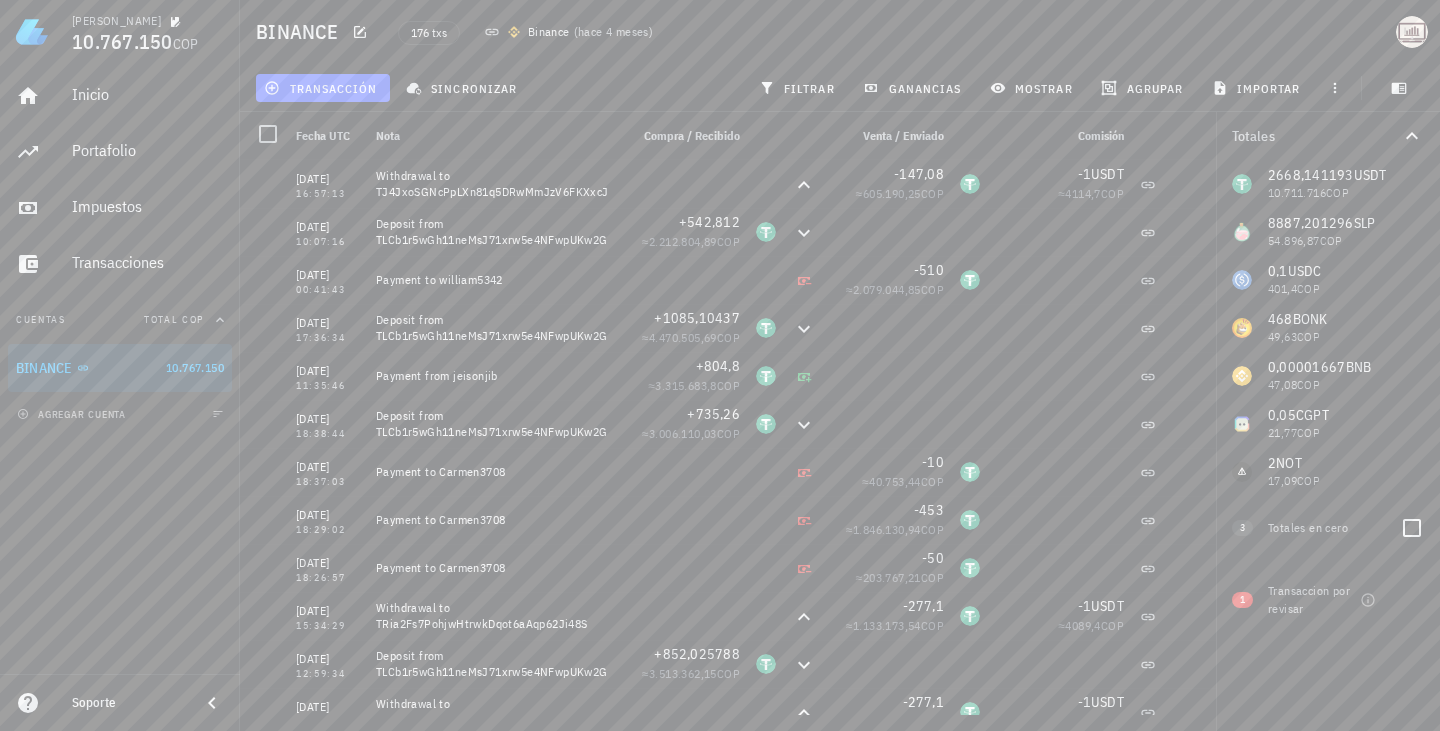 click on "Totales en cero" at bounding box center (1326, 528) 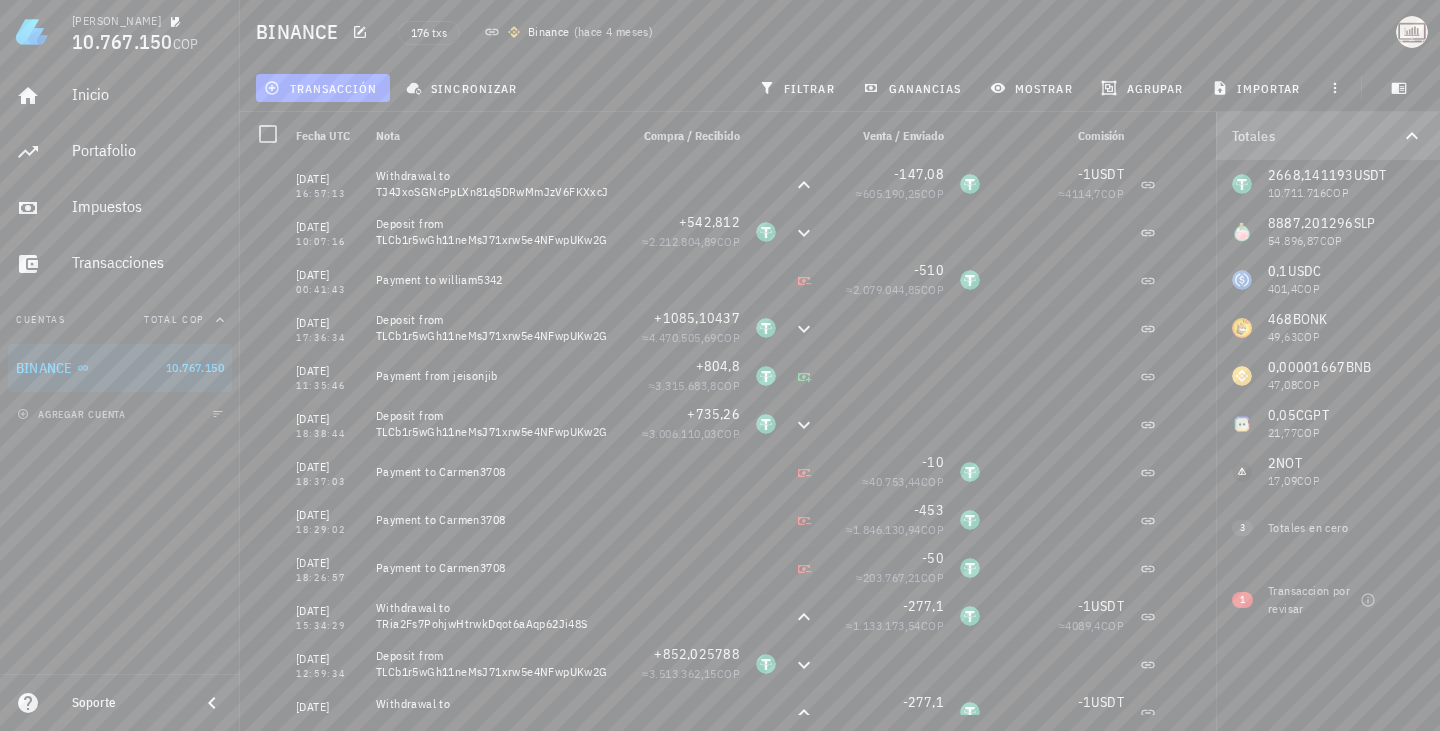 click 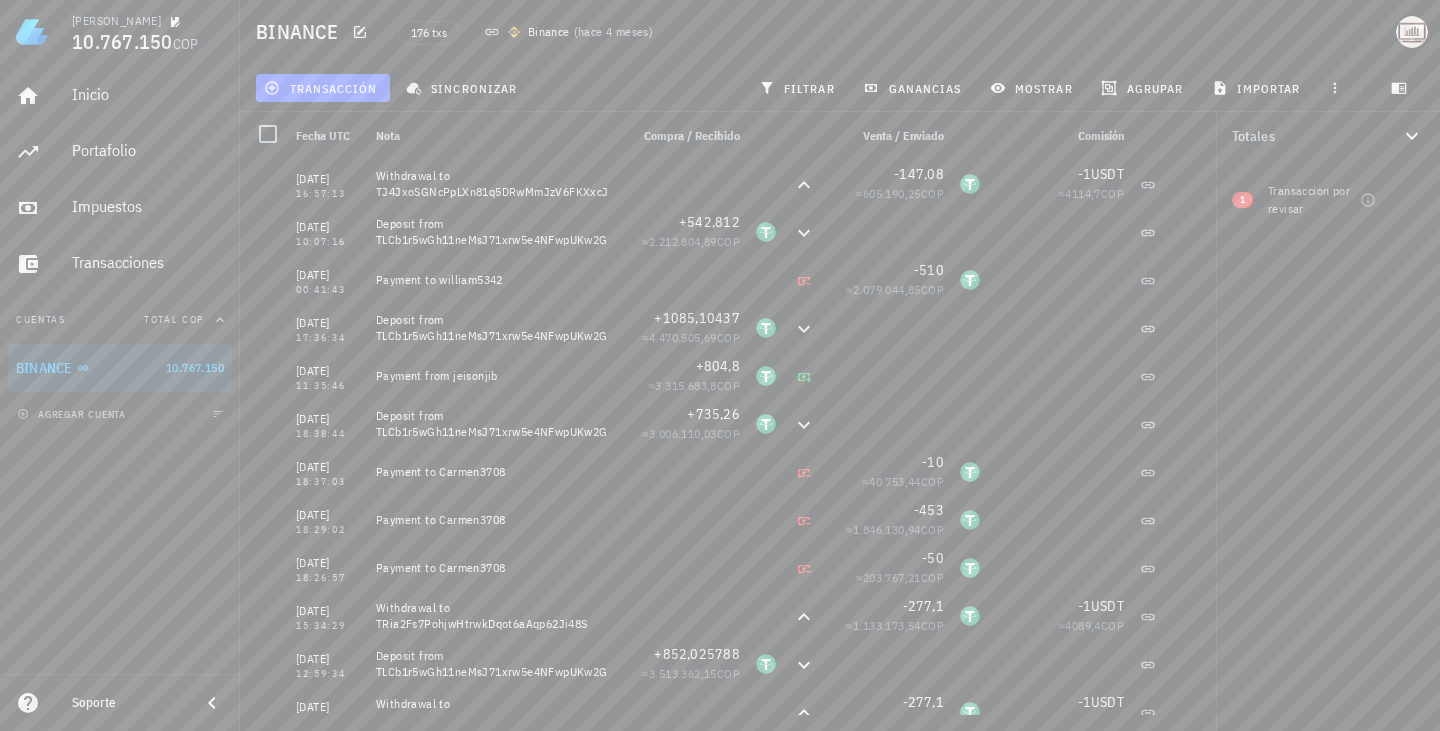 click 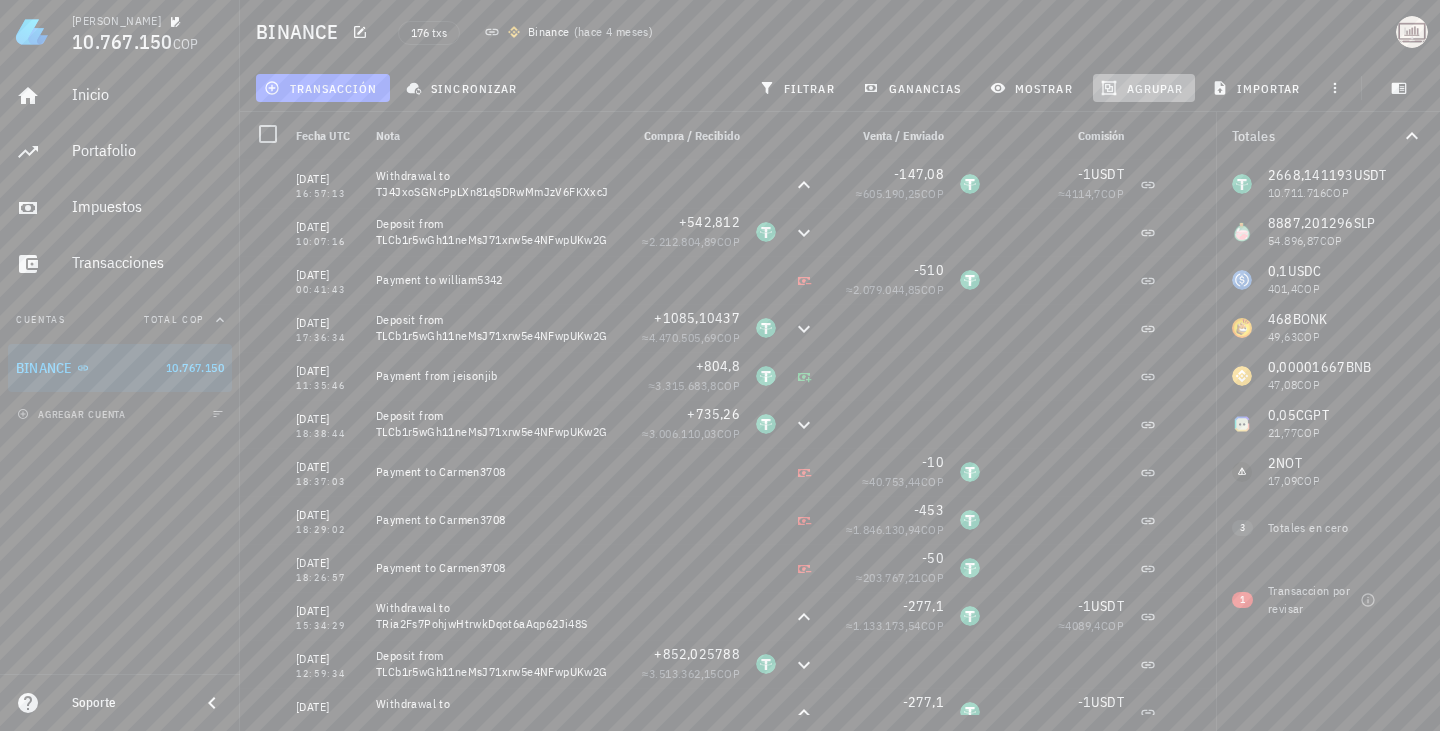 click on "agrupar" at bounding box center (1144, 88) 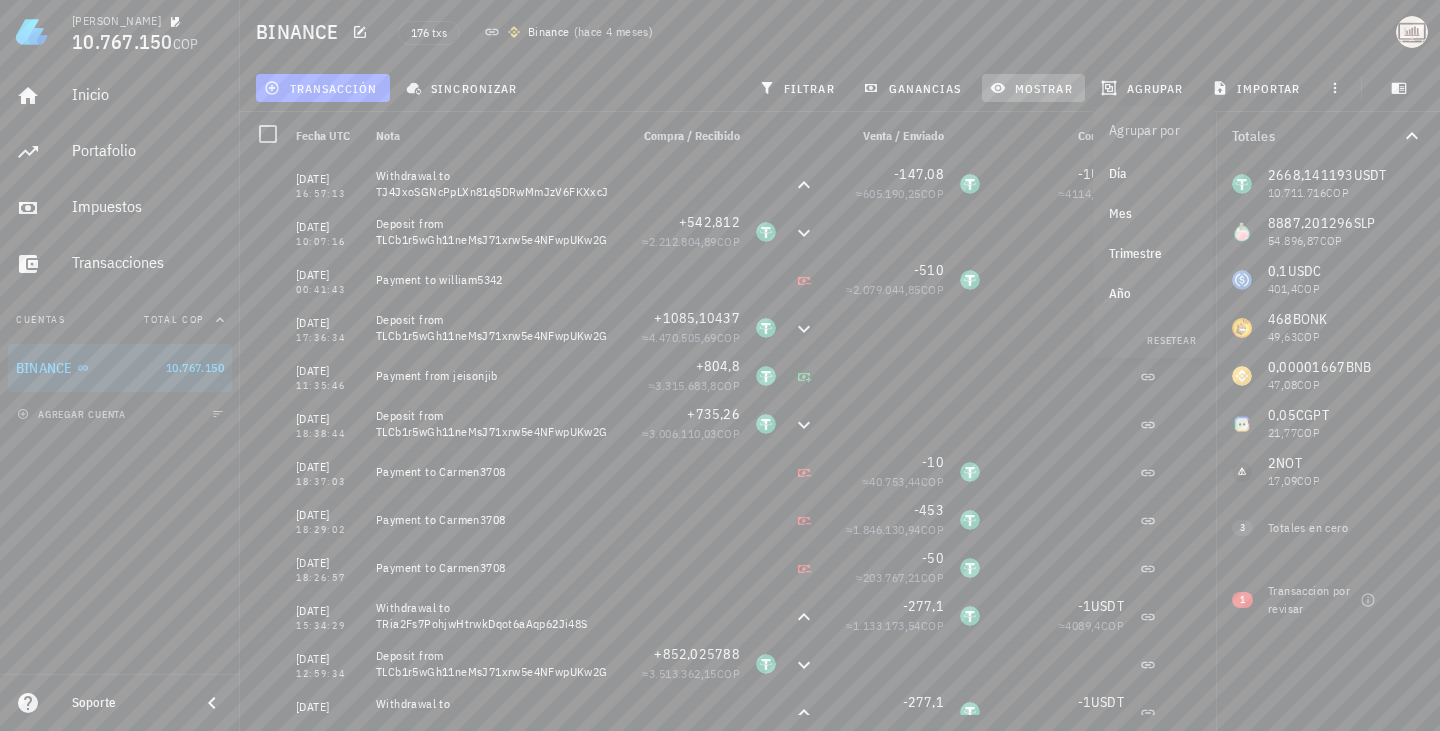 click on "mostrar" at bounding box center (1033, 88) 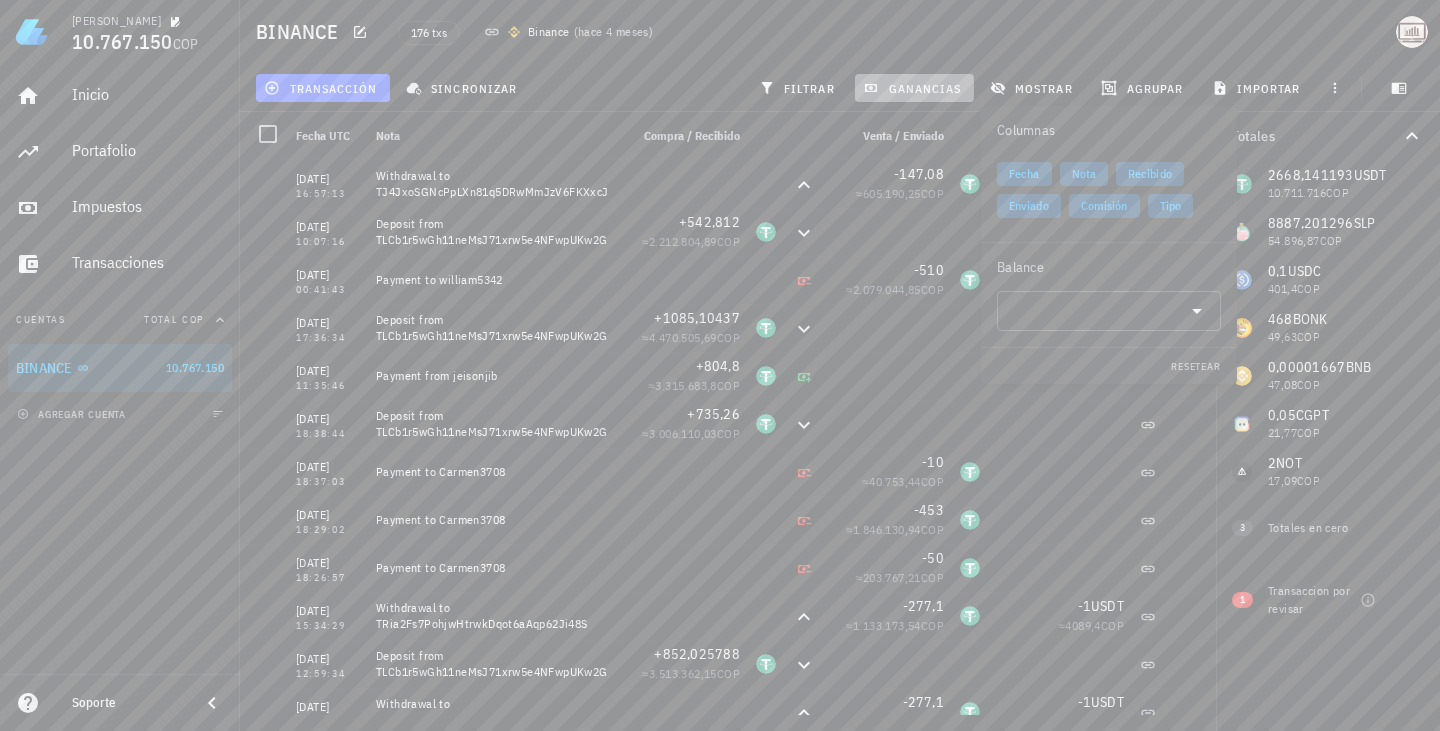 click on "ganancias" at bounding box center (914, 88) 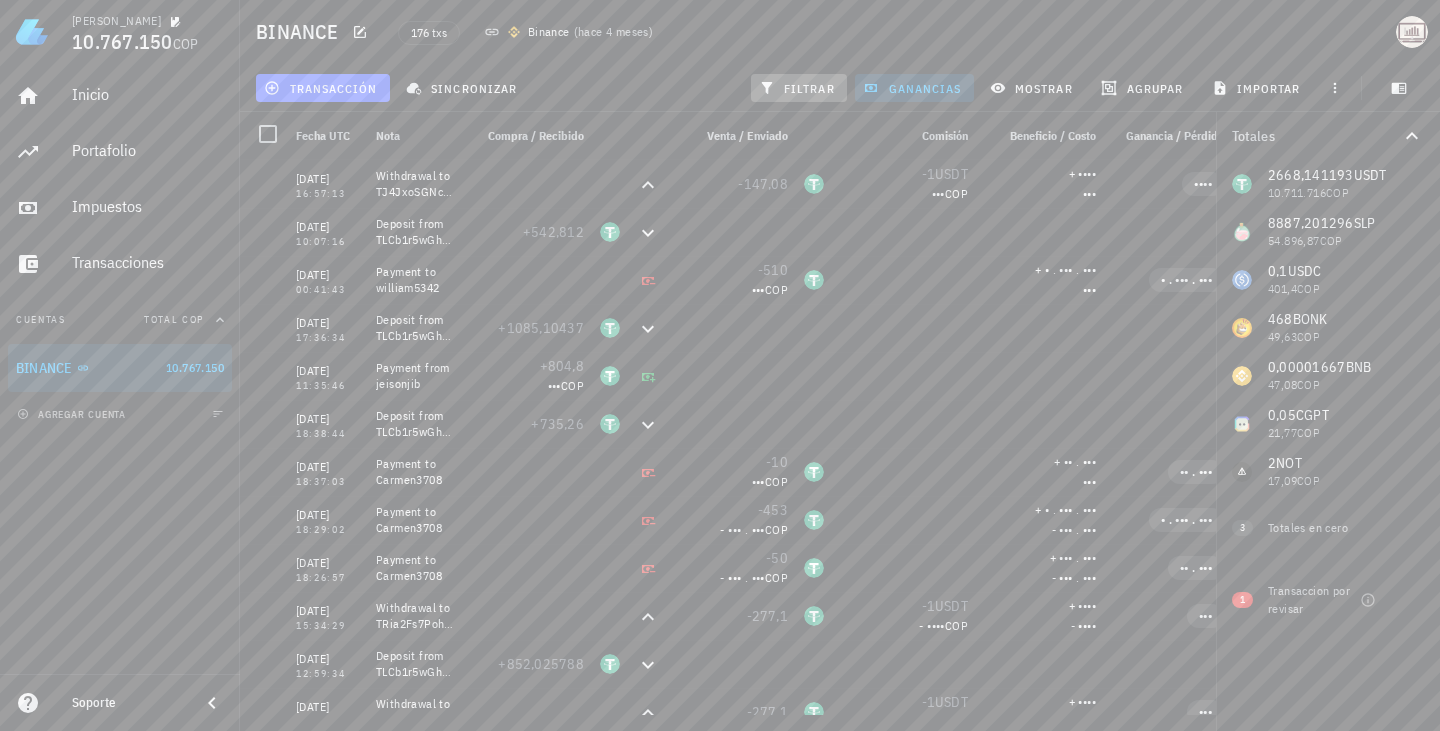 click on "filtrar" at bounding box center (799, 88) 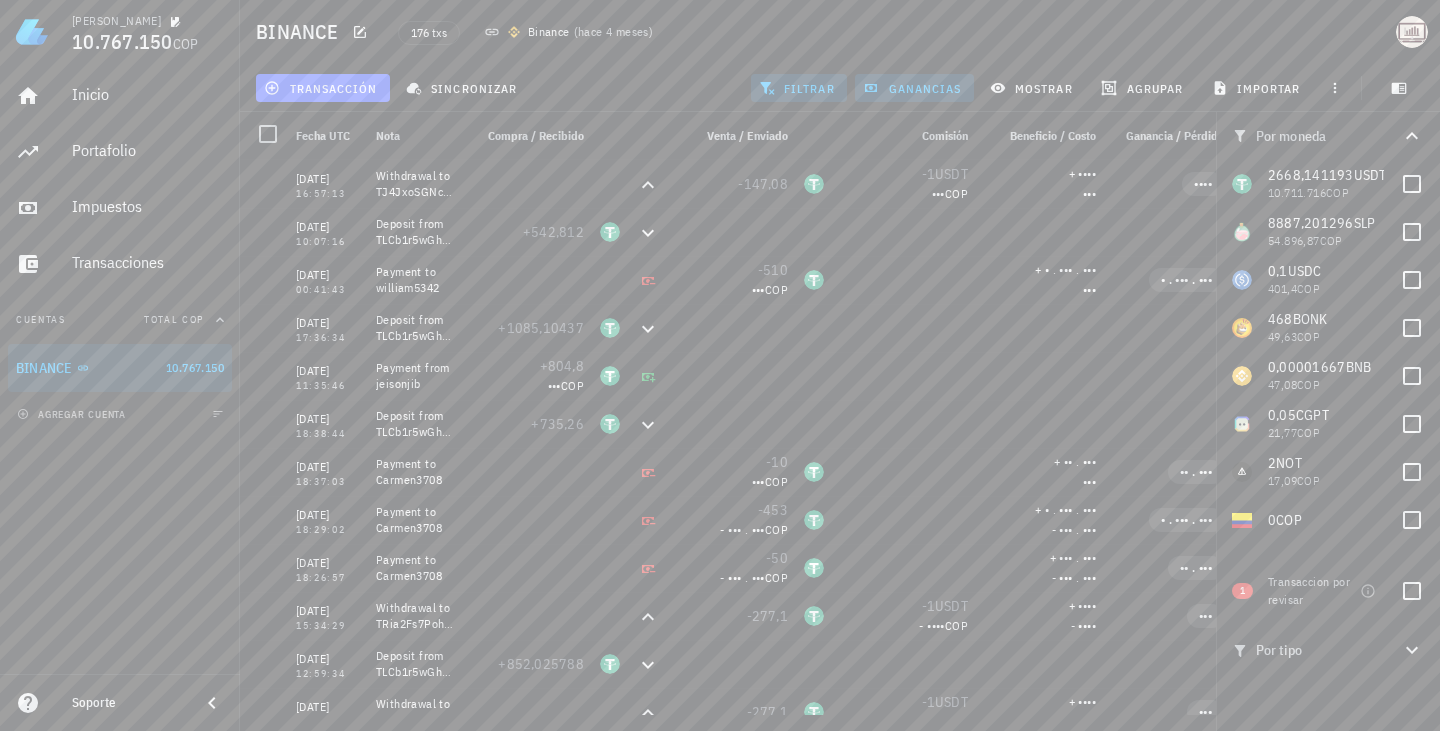 click on "Binance" at bounding box center (549, 32) 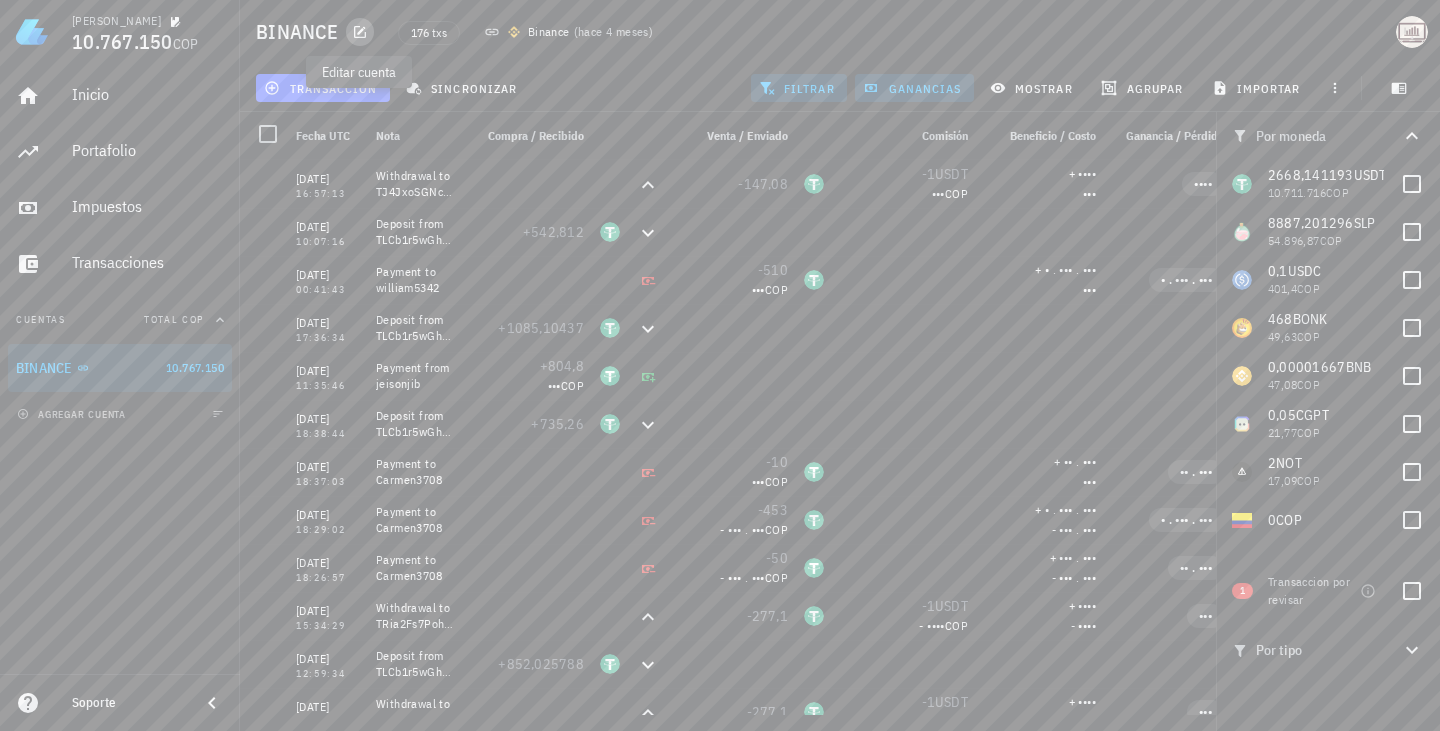 click at bounding box center (360, 32) 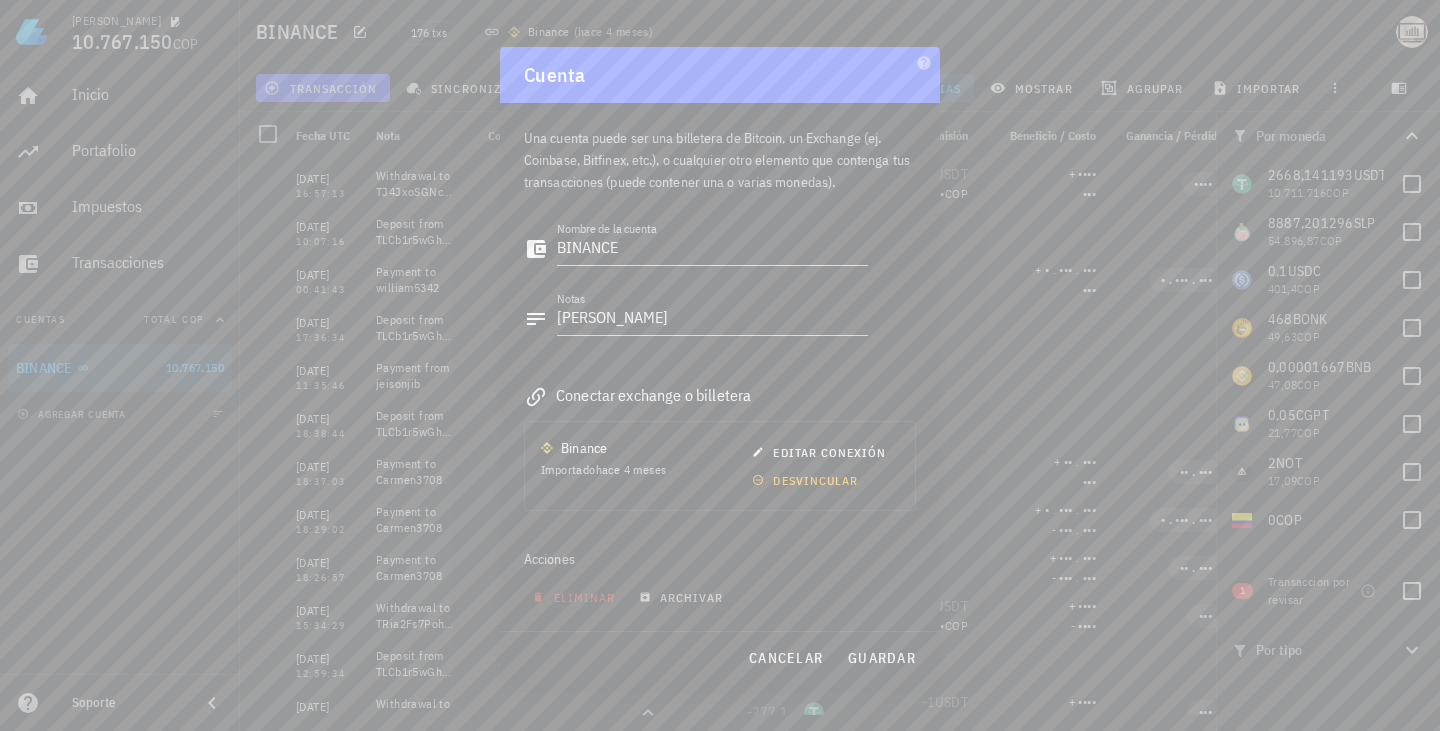click at bounding box center [720, 365] 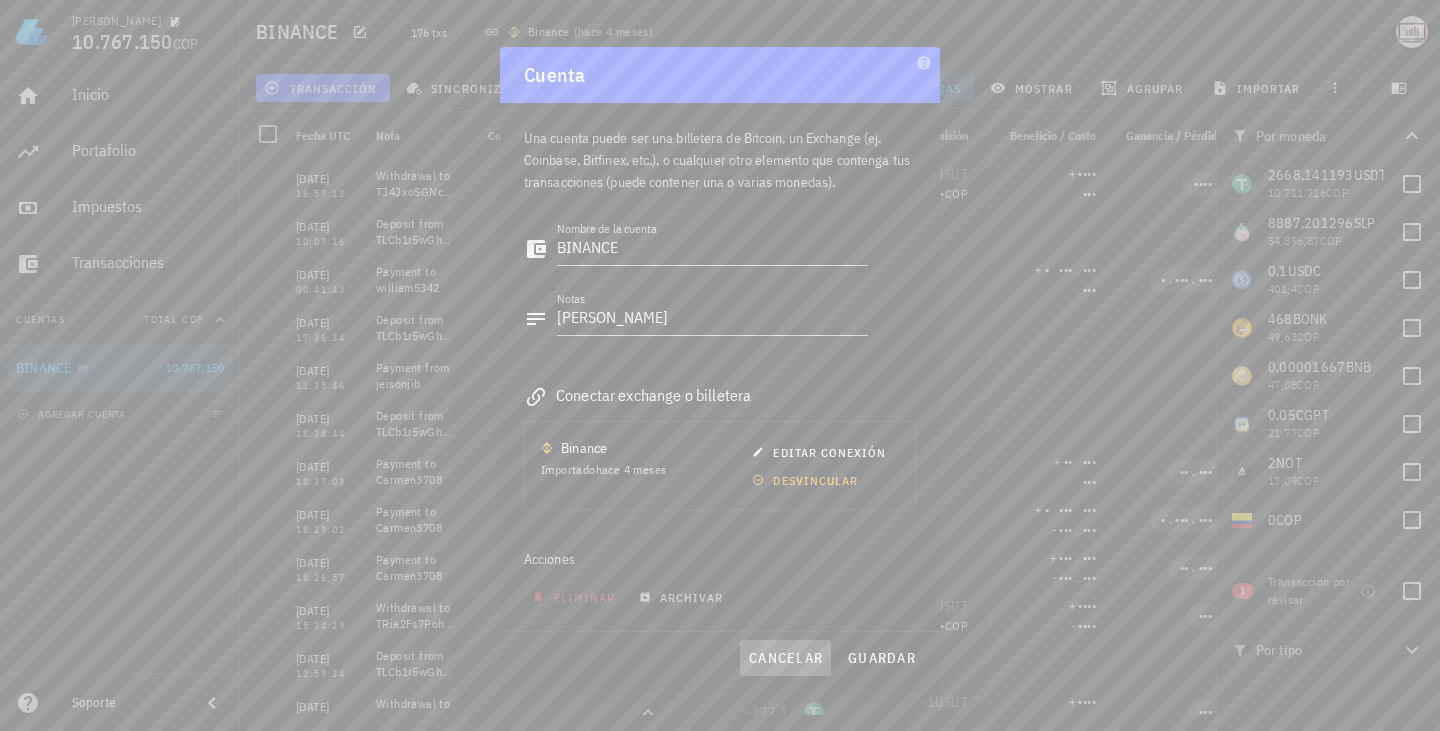 click on "cancelar" at bounding box center (785, 658) 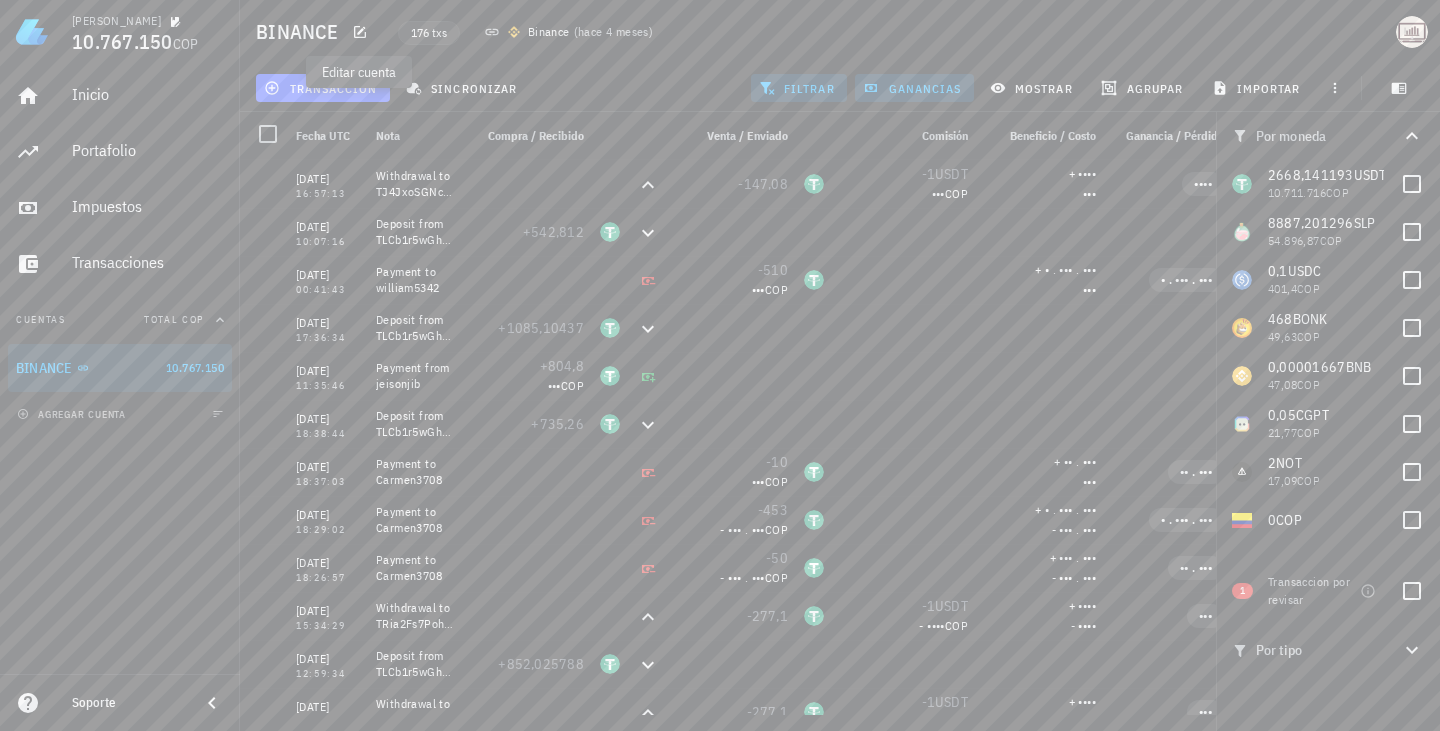click on "176 txs" at bounding box center [429, 33] 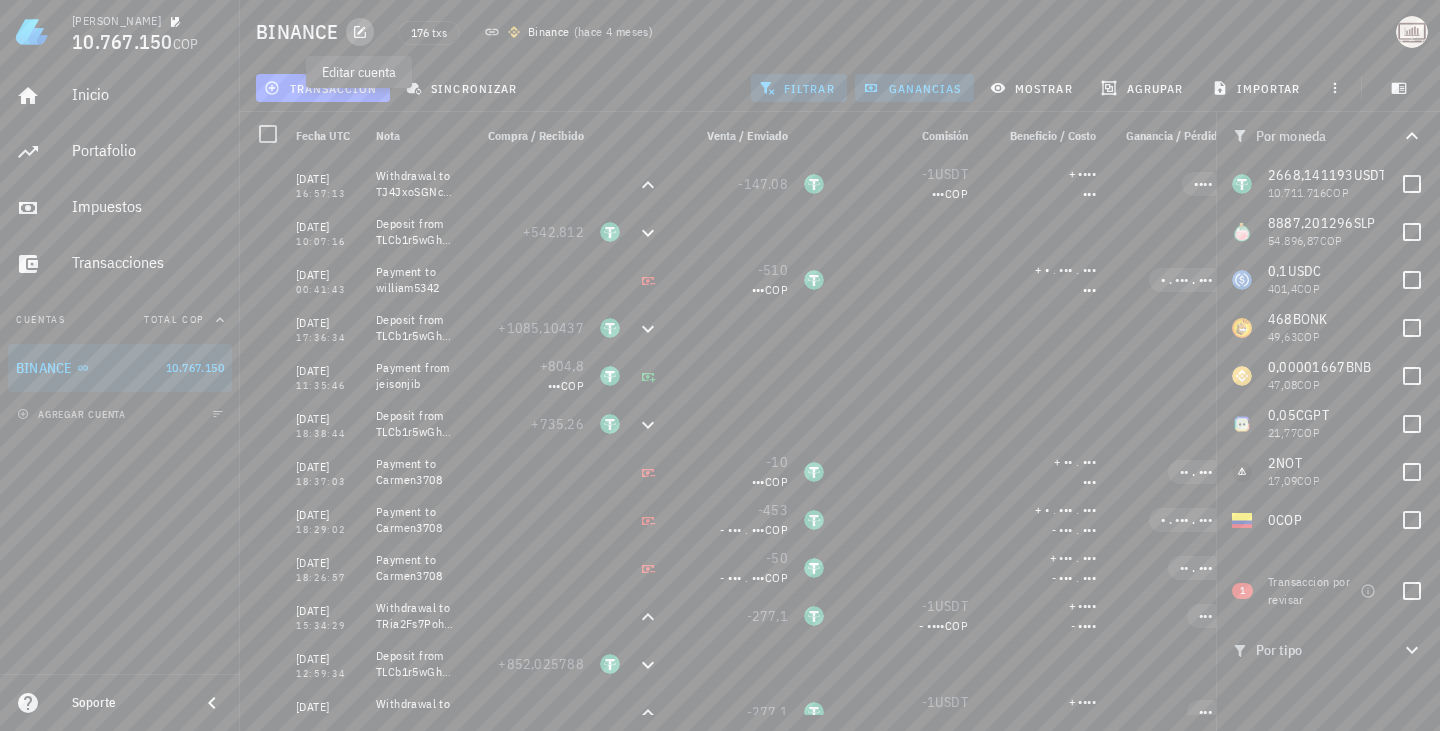 click 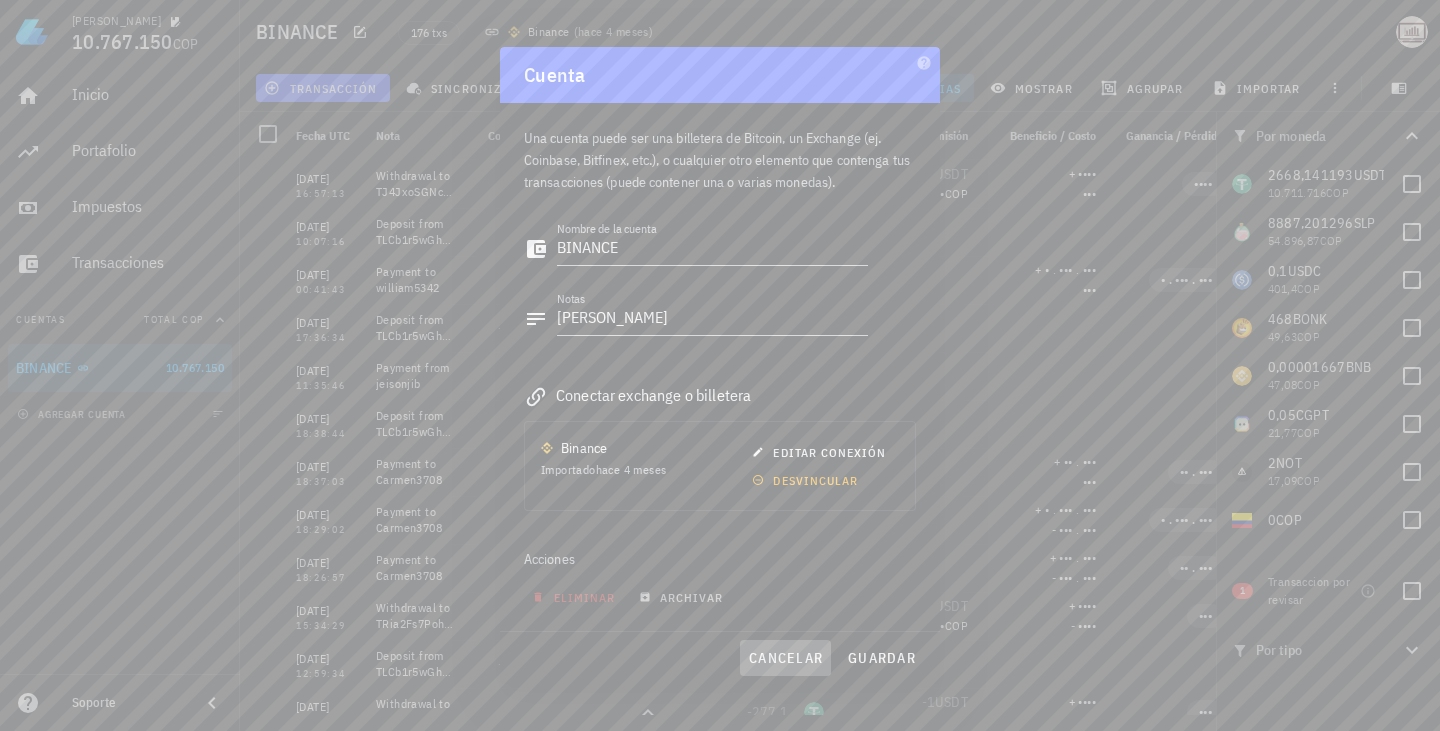 click on "cancelar" at bounding box center [785, 658] 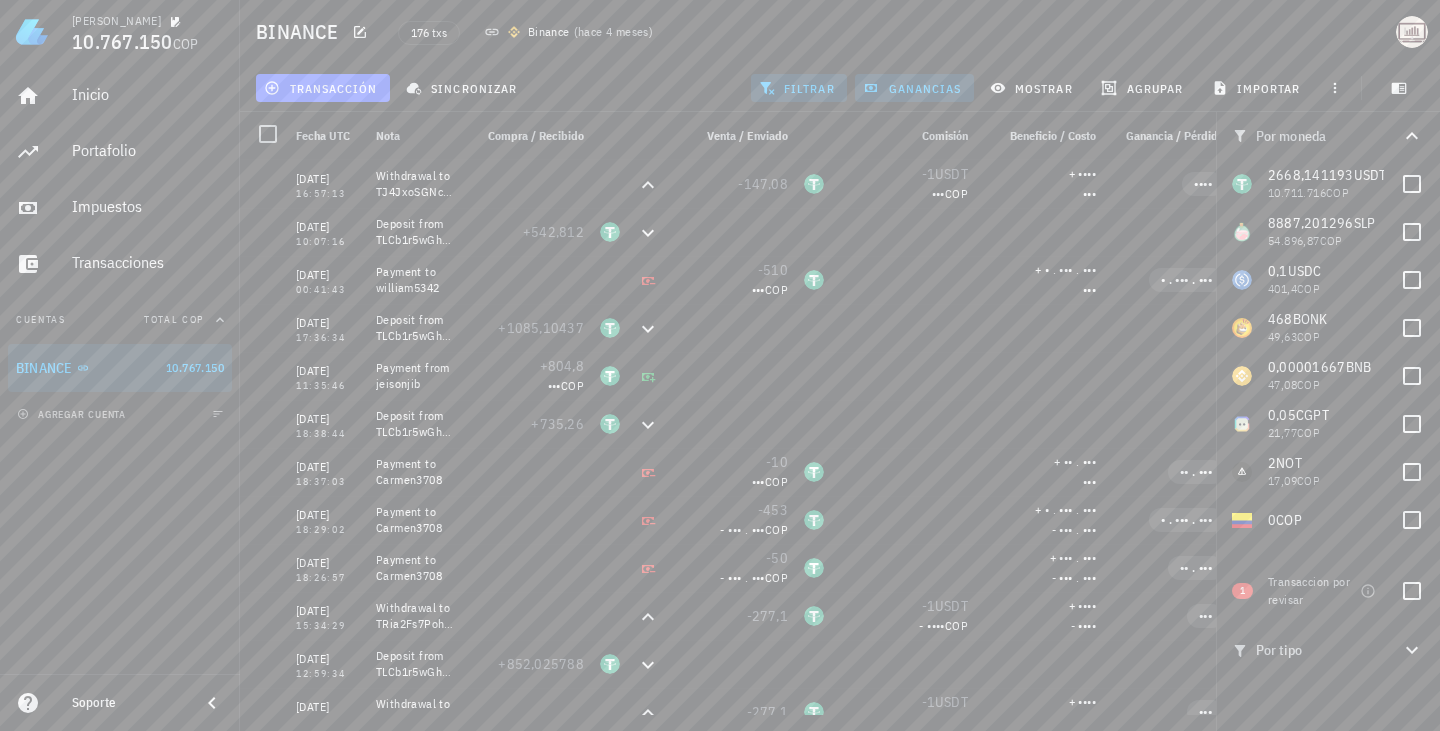 drag, startPoint x: 483, startPoint y: 27, endPoint x: 493, endPoint y: 26, distance: 10.049875 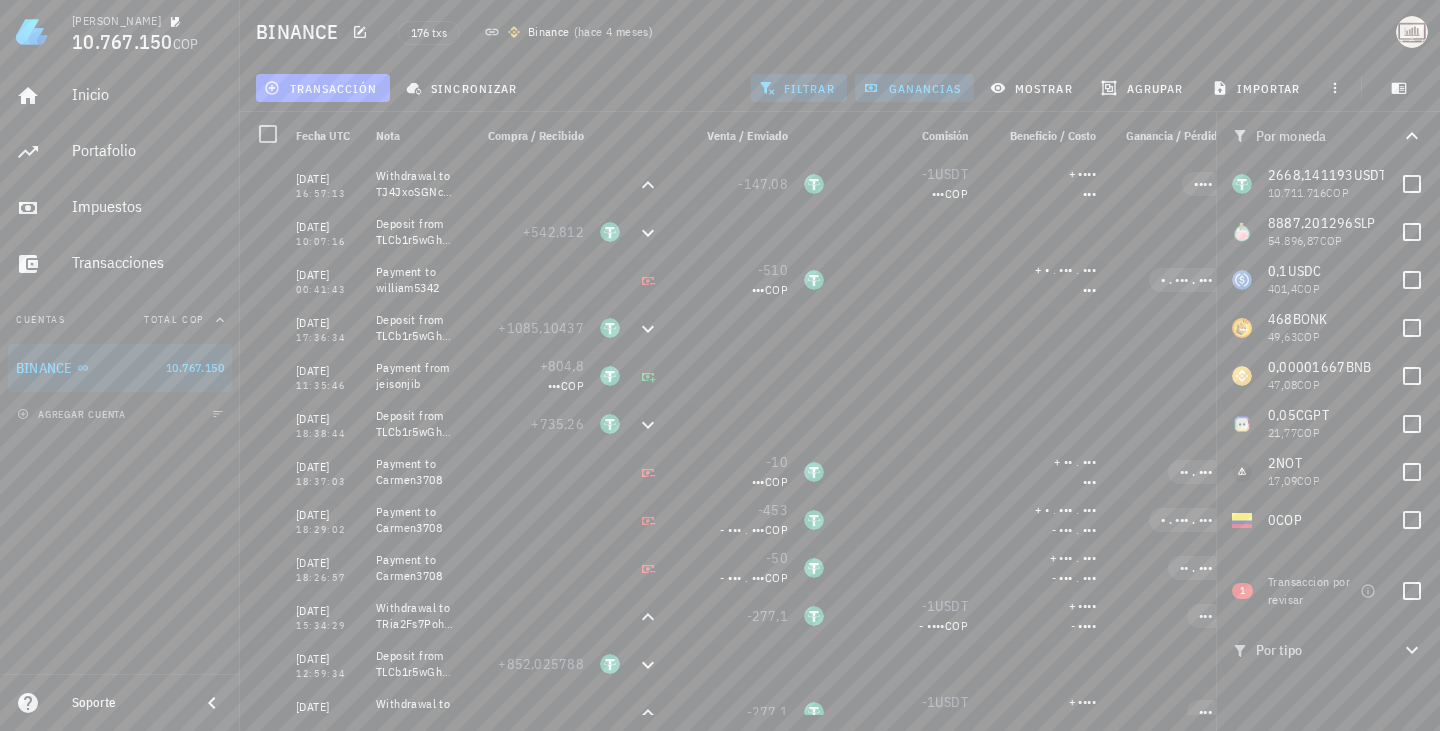 click on "Binance" at bounding box center (549, 32) 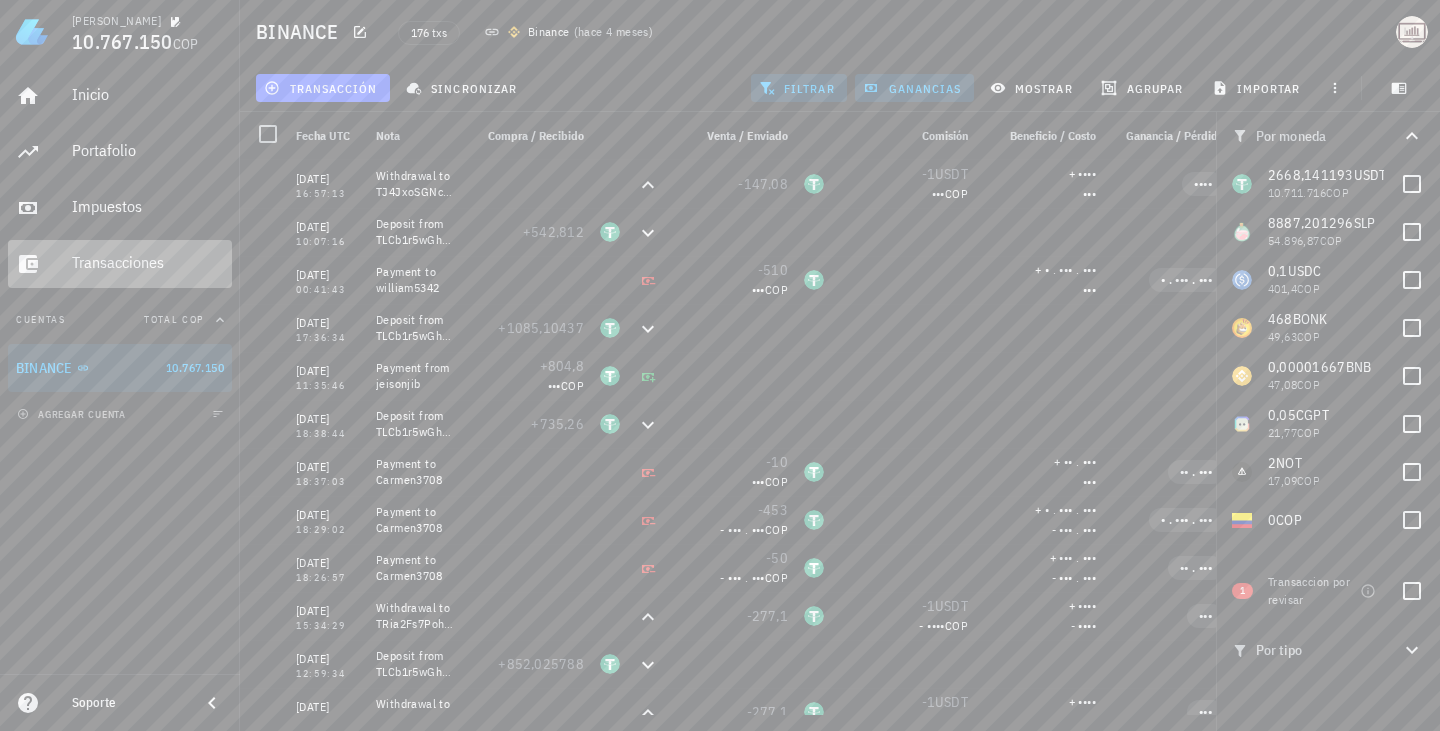 click on "Transacciones" at bounding box center (148, 262) 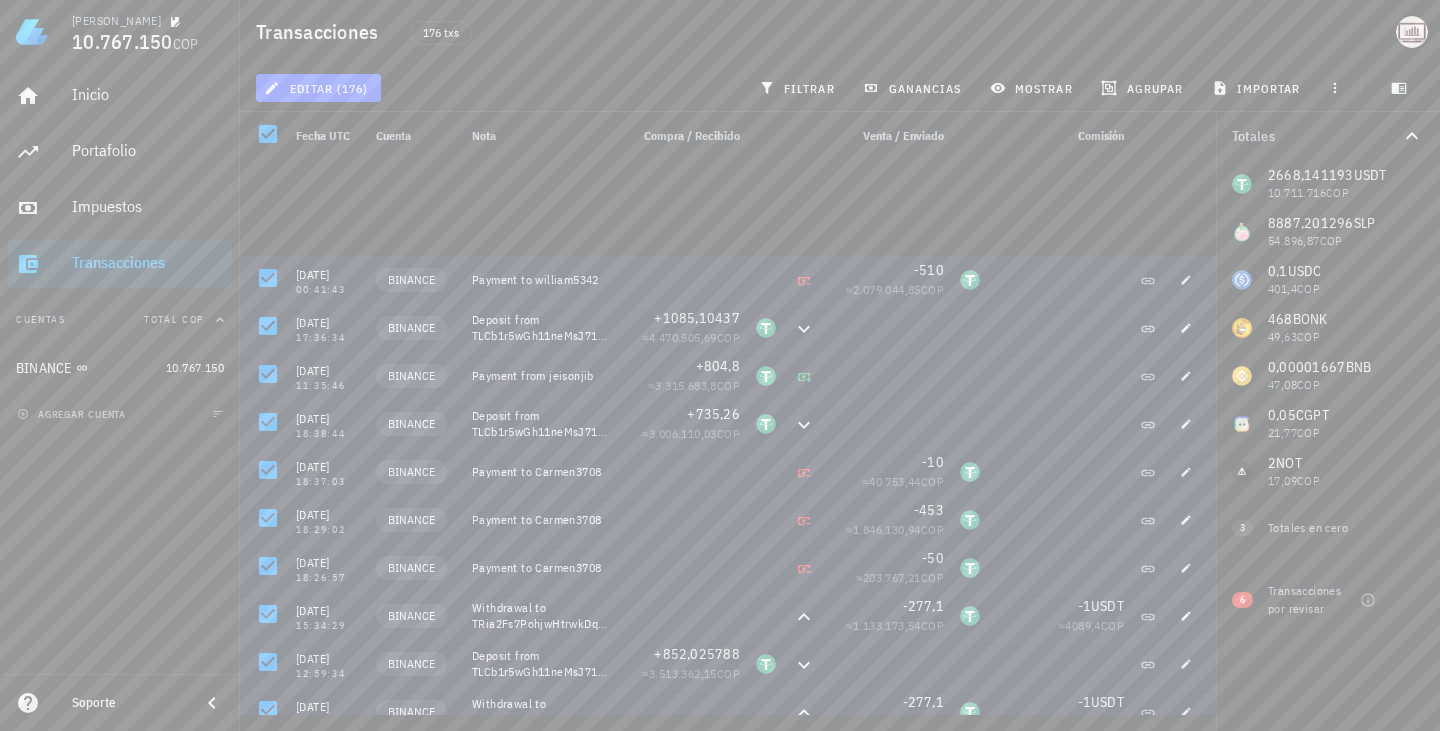 scroll, scrollTop: 300, scrollLeft: 0, axis: vertical 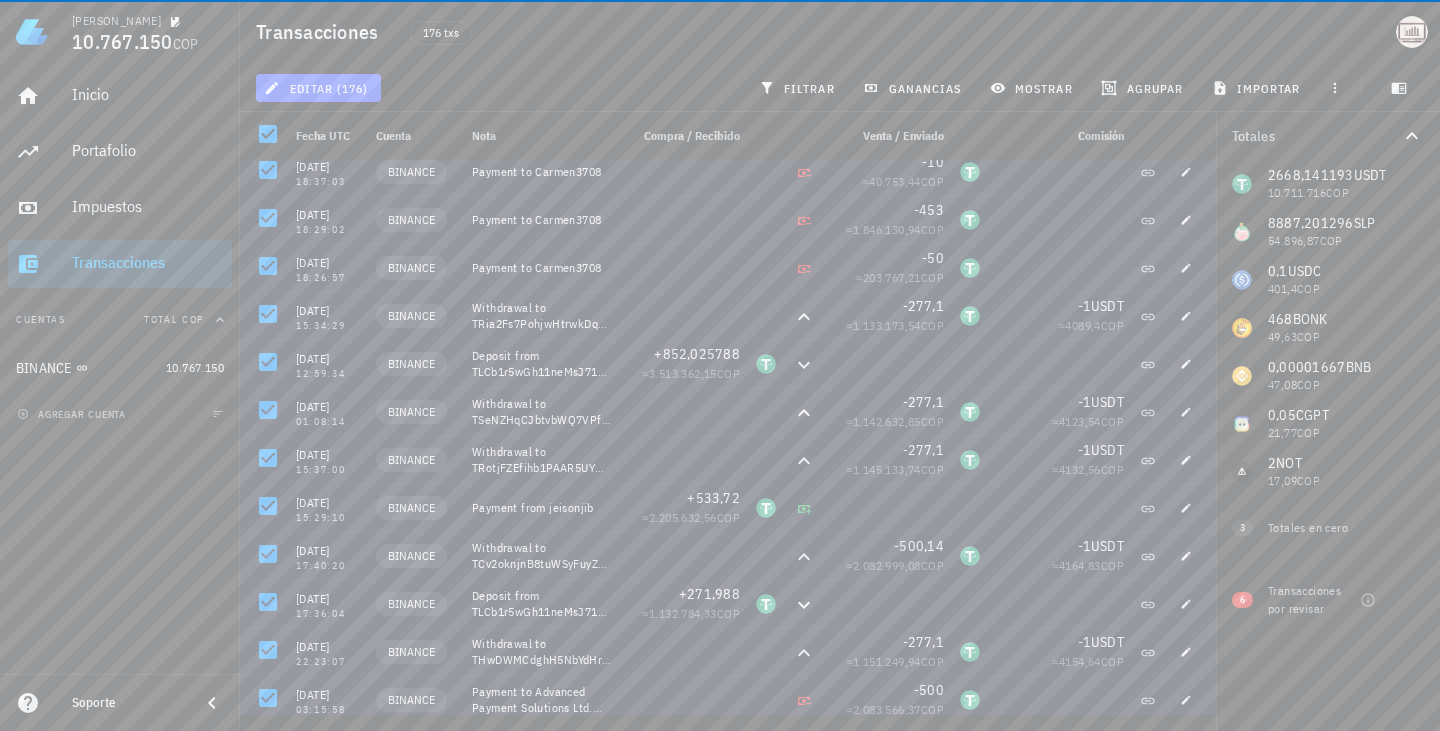click on "Transacciones" at bounding box center [148, 263] 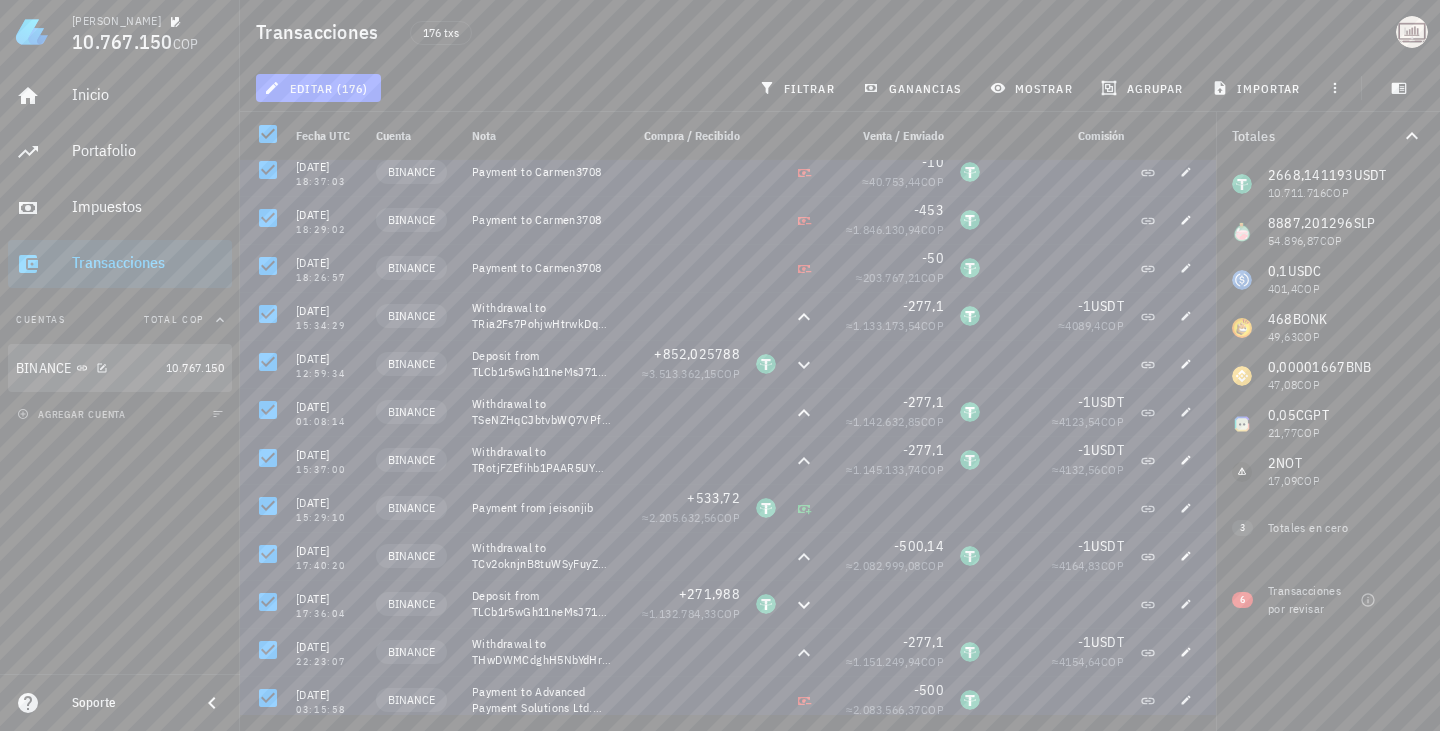 click on "BINANCE" at bounding box center (44, 368) 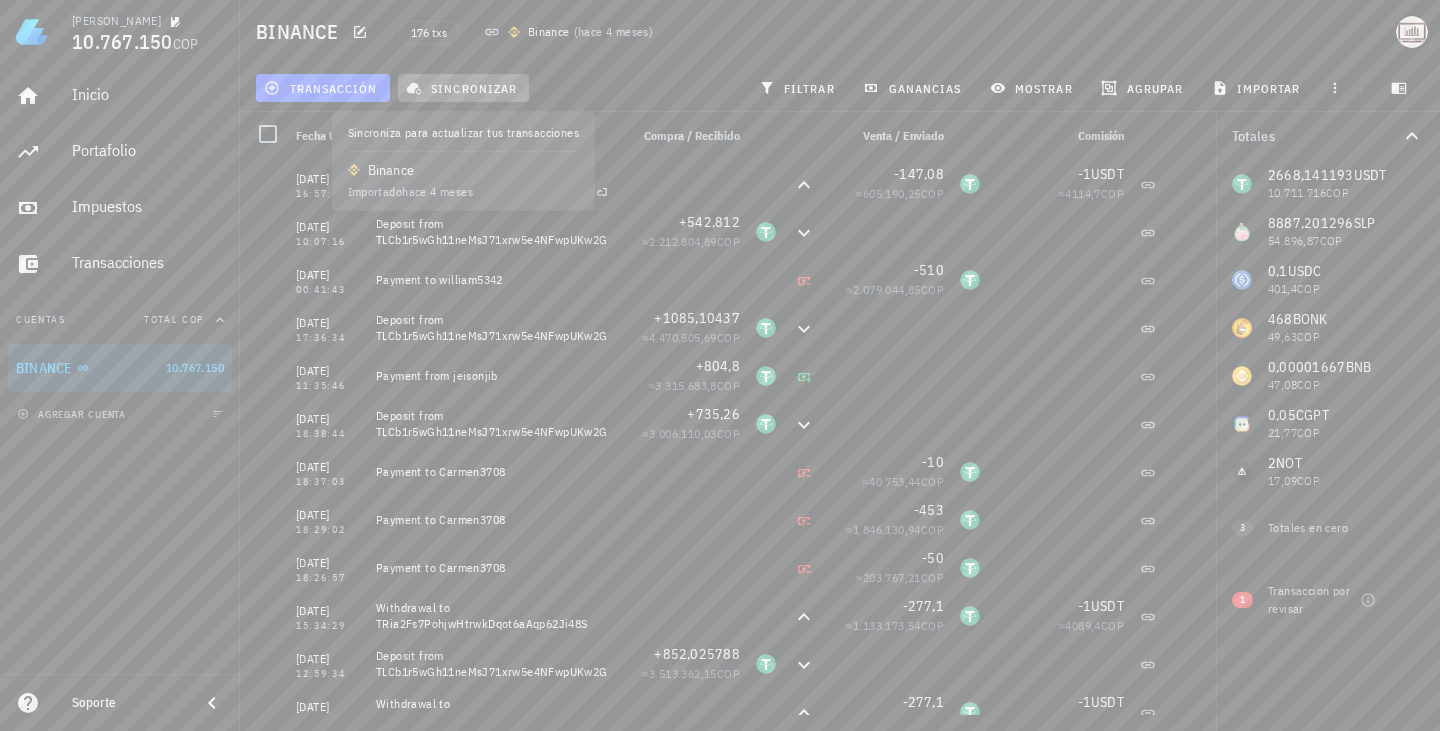 click on "sincronizar" at bounding box center [464, 88] 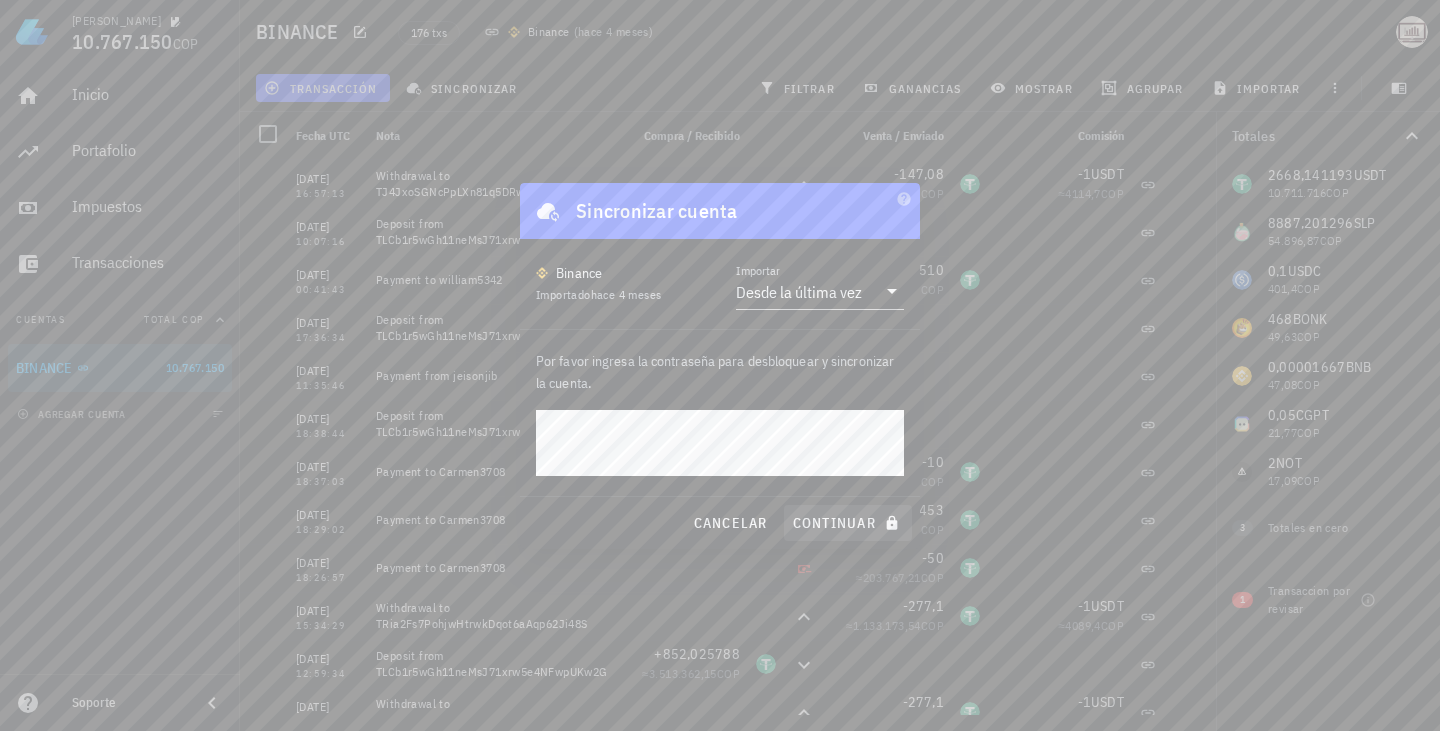 click on "cancelar
continuar" at bounding box center (720, 523) 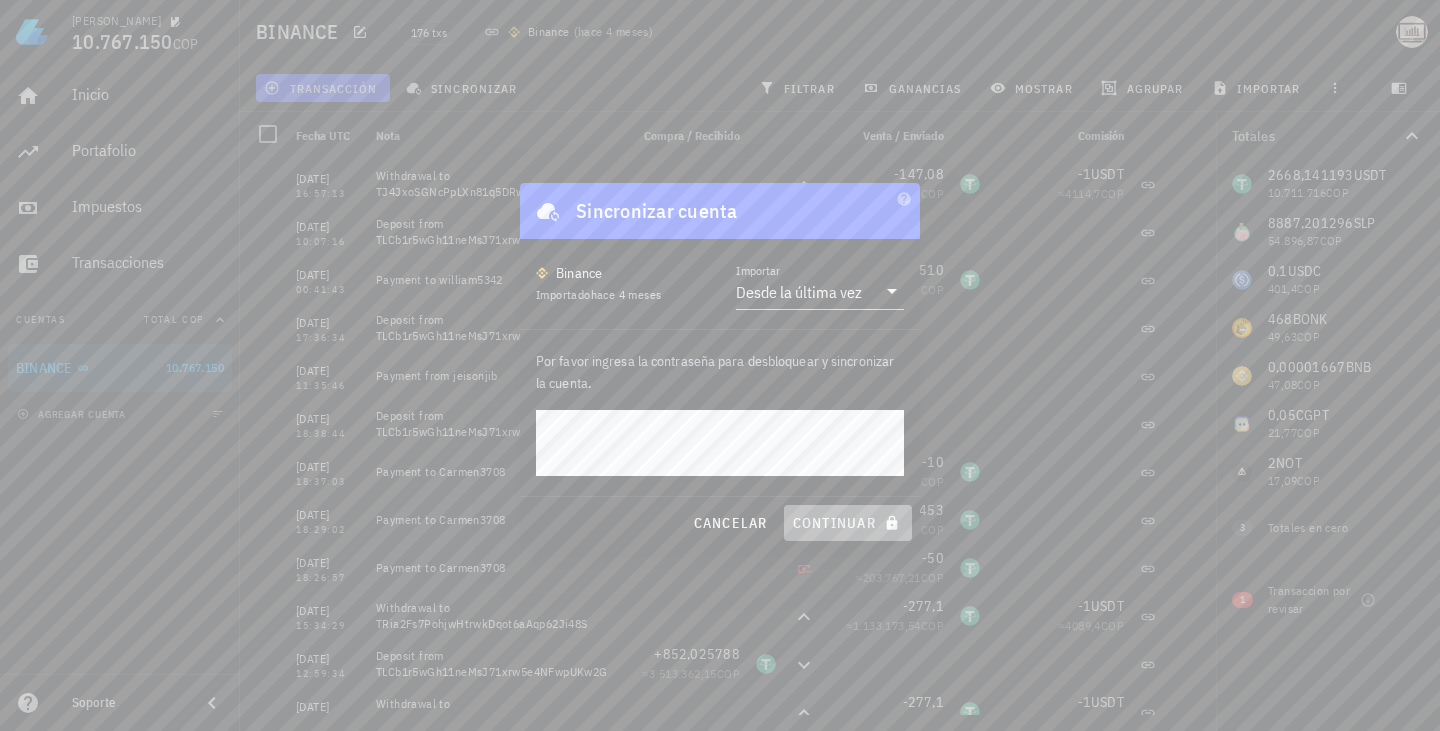 click on "continuar" at bounding box center (848, 523) 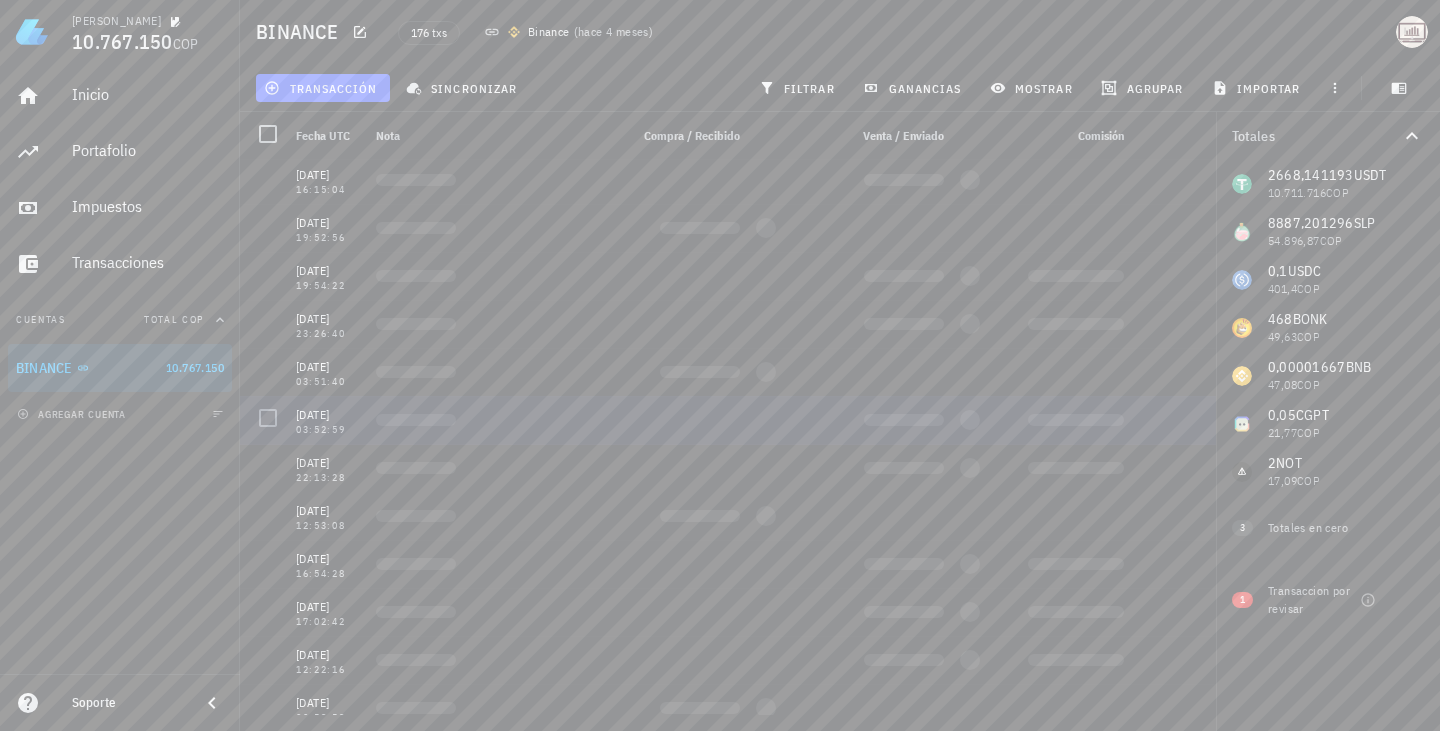scroll, scrollTop: 0, scrollLeft: 0, axis: both 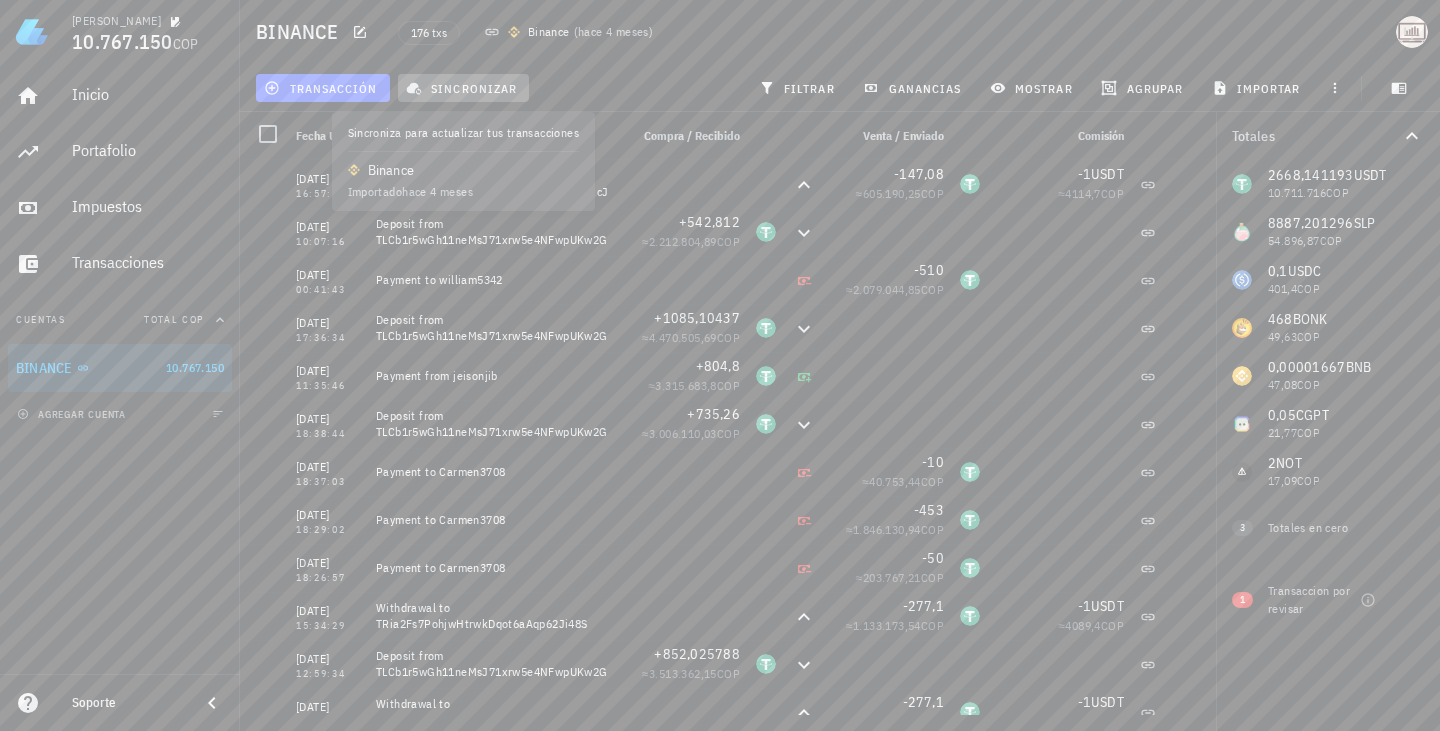 click on "sincronizar" at bounding box center [464, 88] 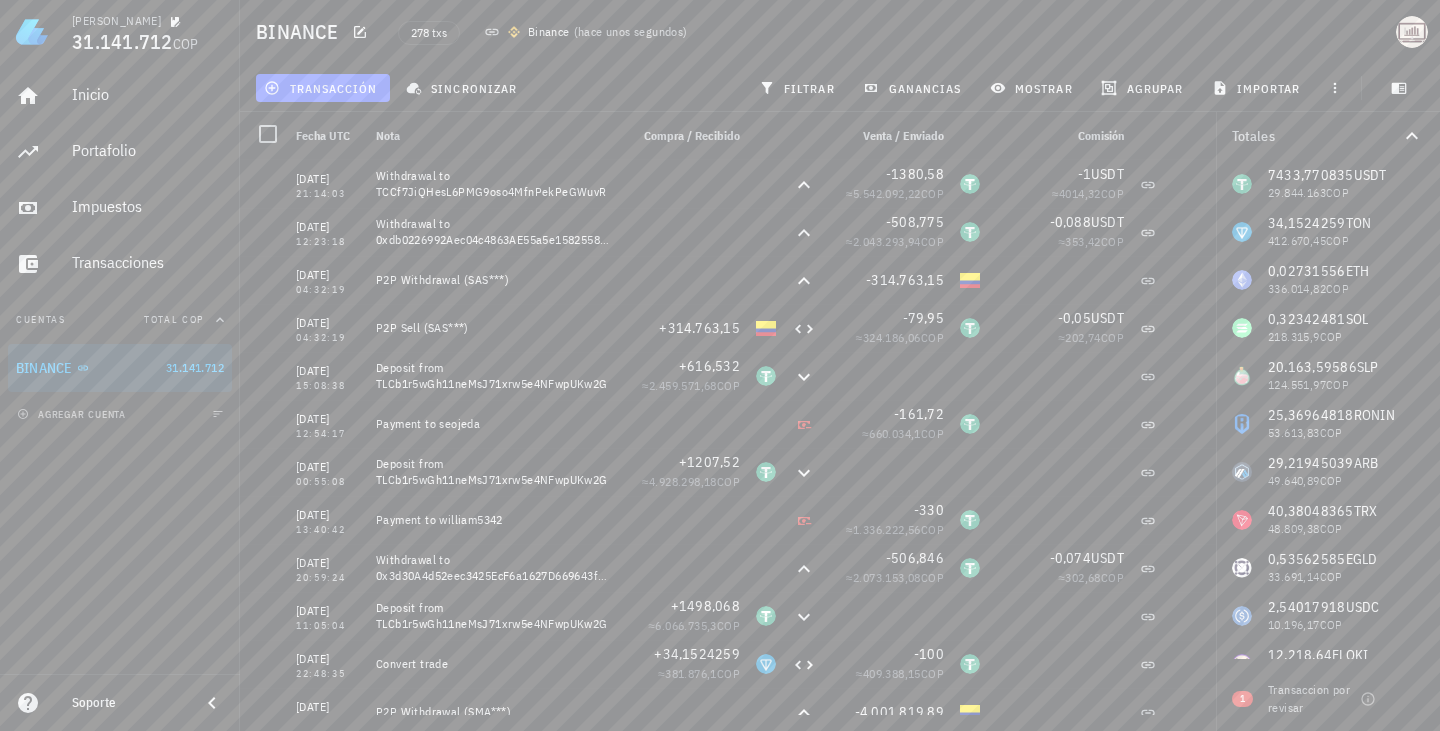 click 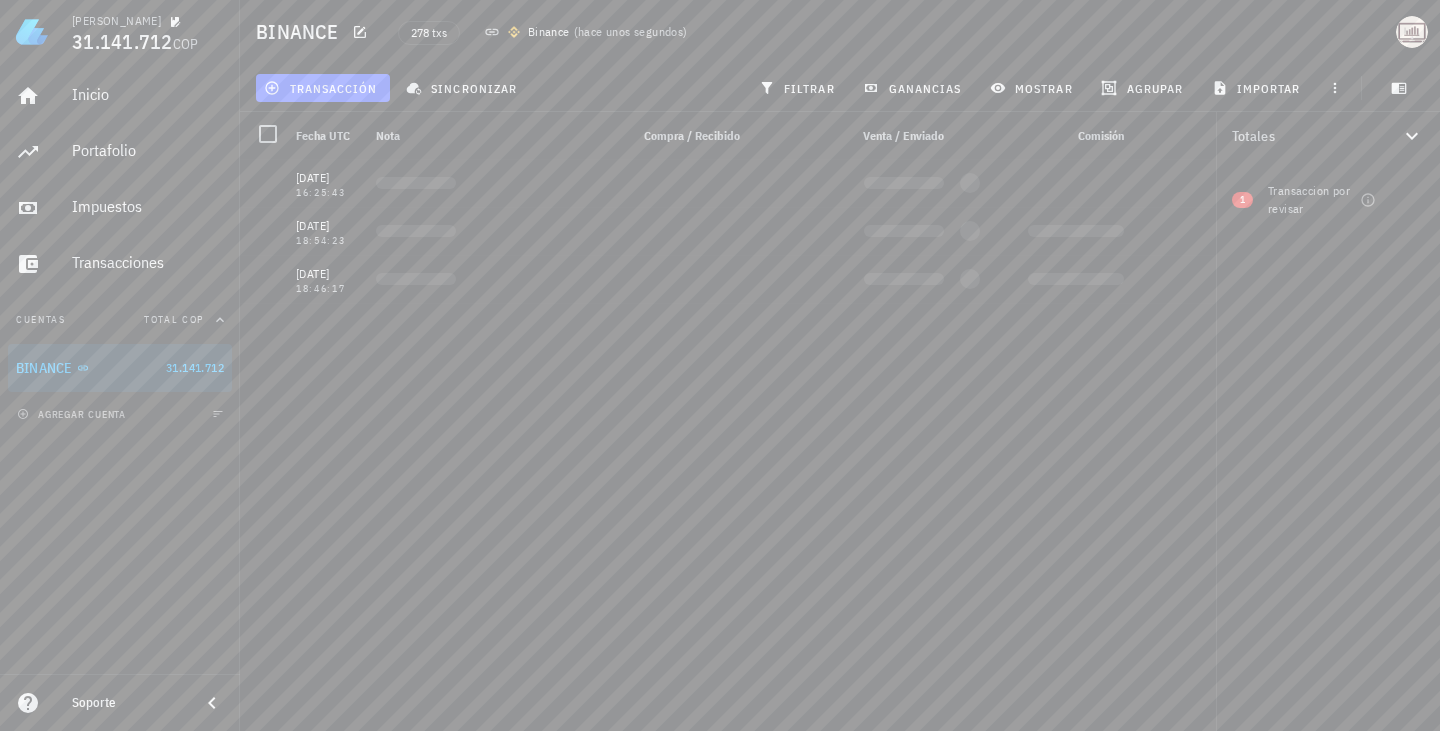 scroll, scrollTop: 0, scrollLeft: 0, axis: both 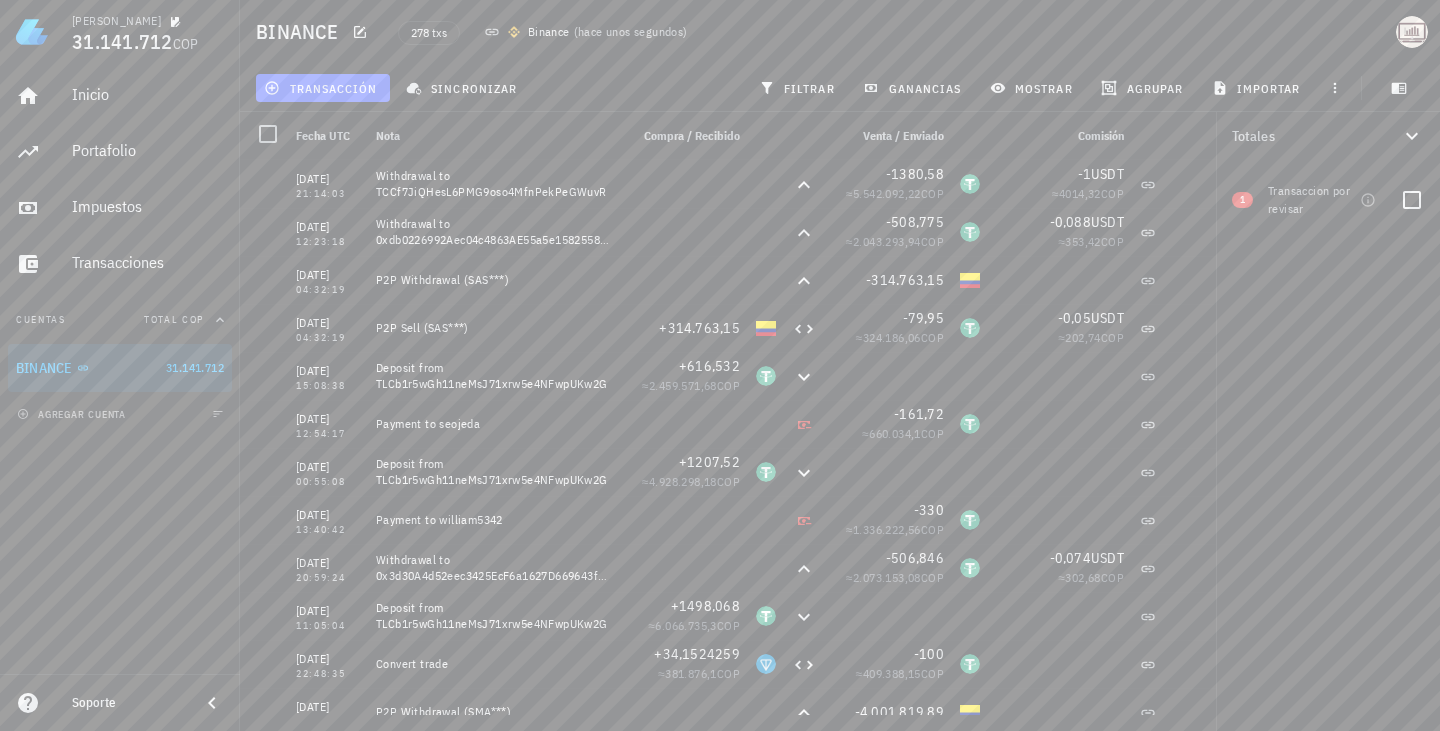 click on "1" at bounding box center (1244, 200) 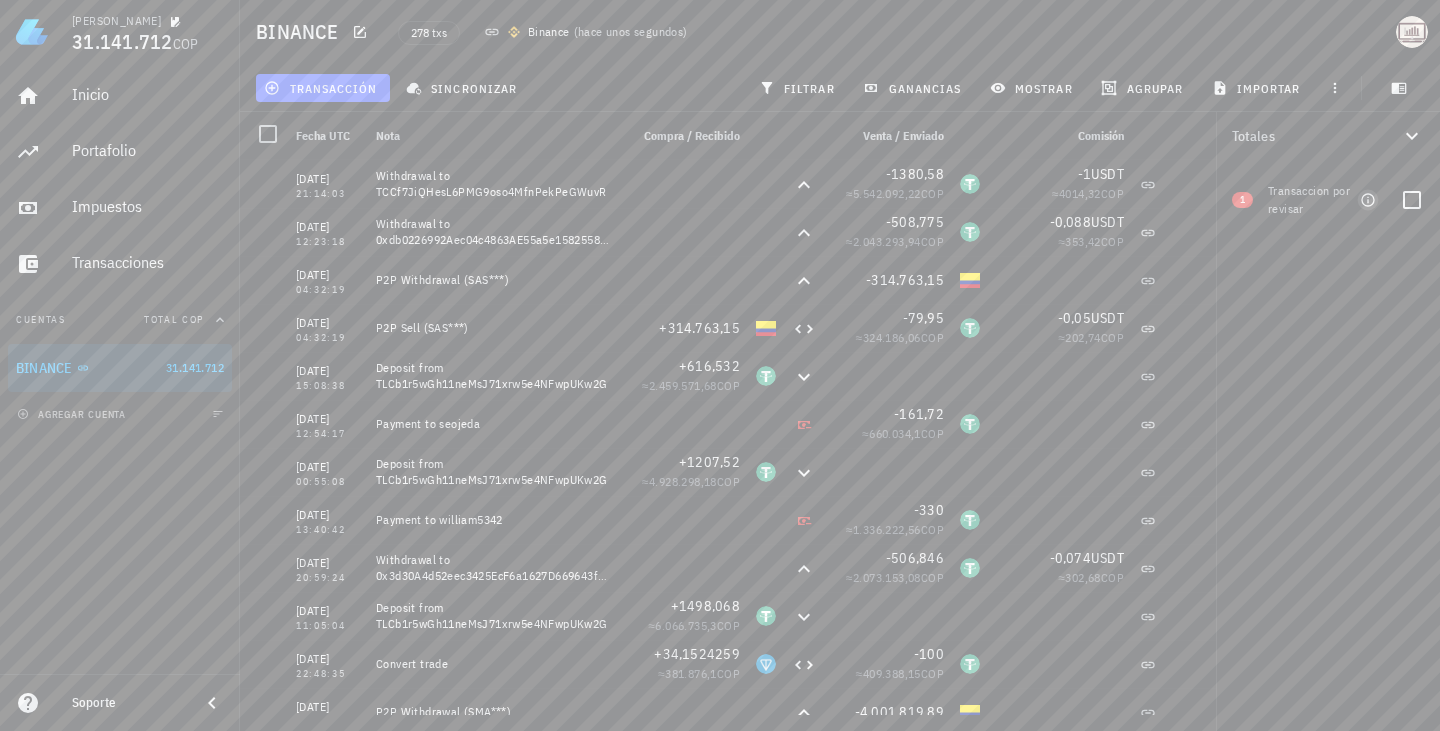 click 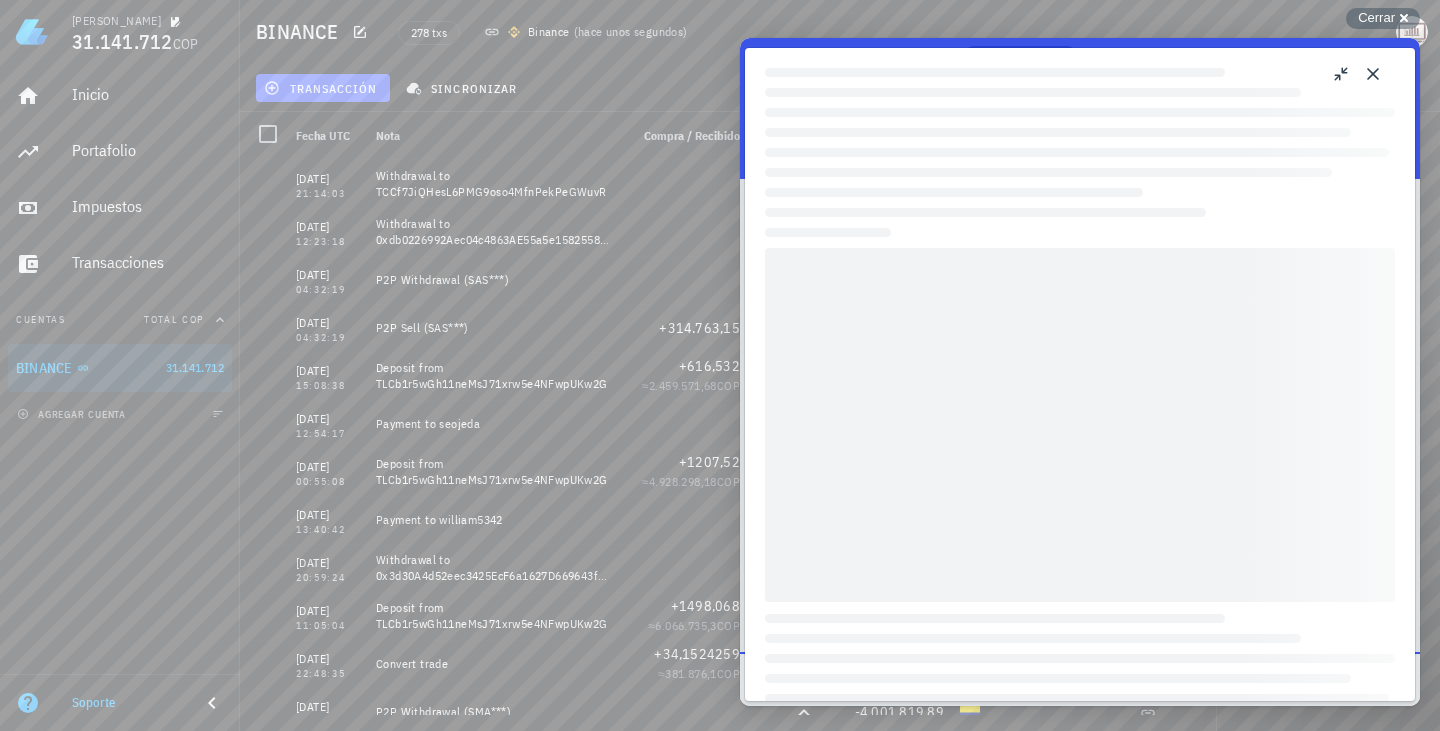 scroll, scrollTop: 0, scrollLeft: 0, axis: both 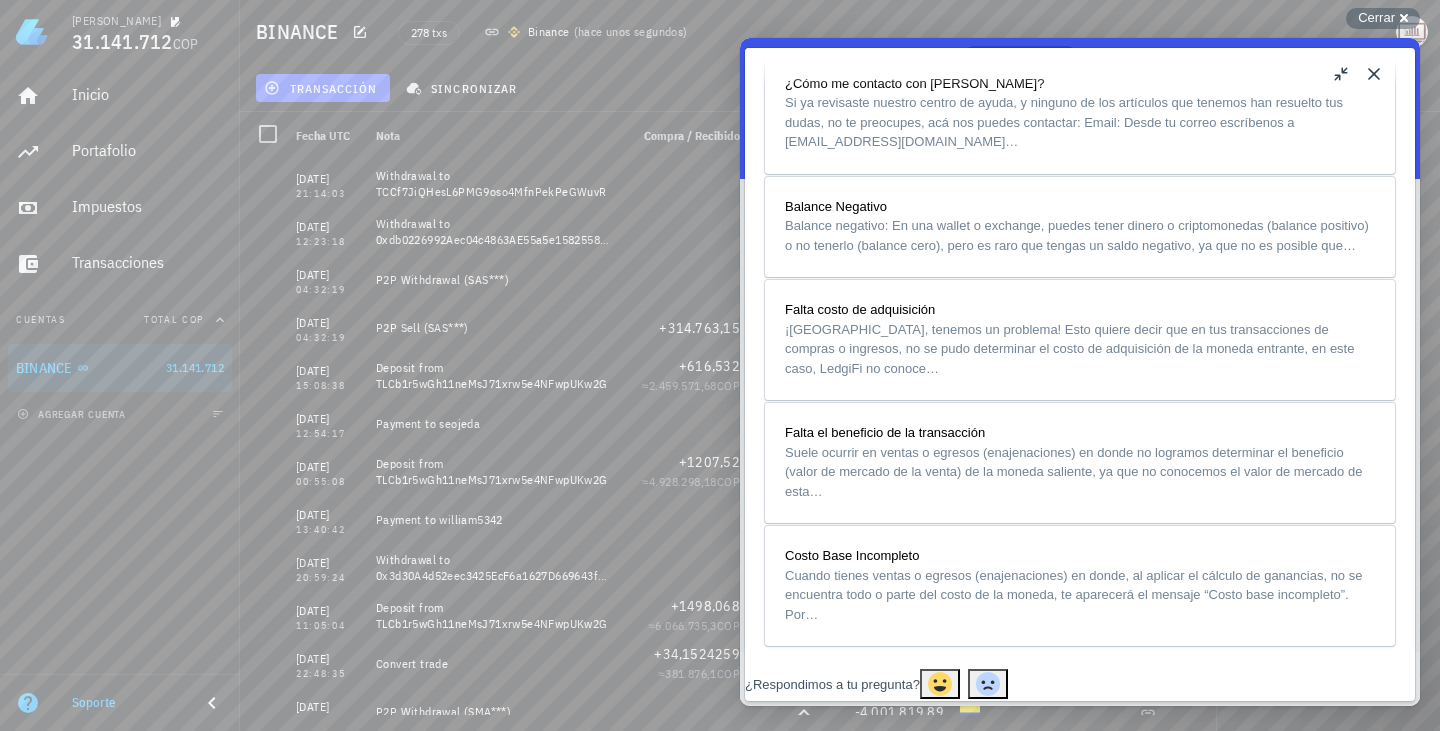 click on "Close" at bounding box center [1374, 74] 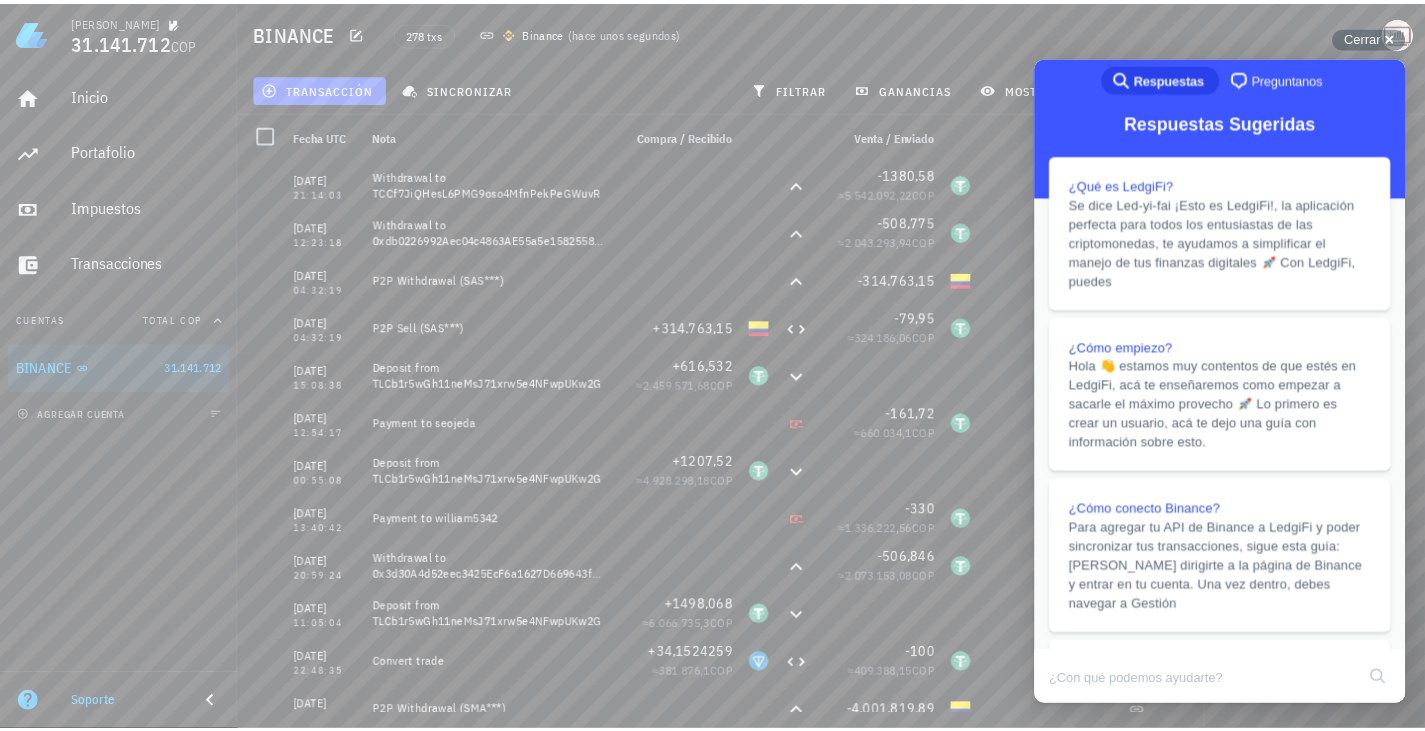 scroll, scrollTop: 2156, scrollLeft: 0, axis: vertical 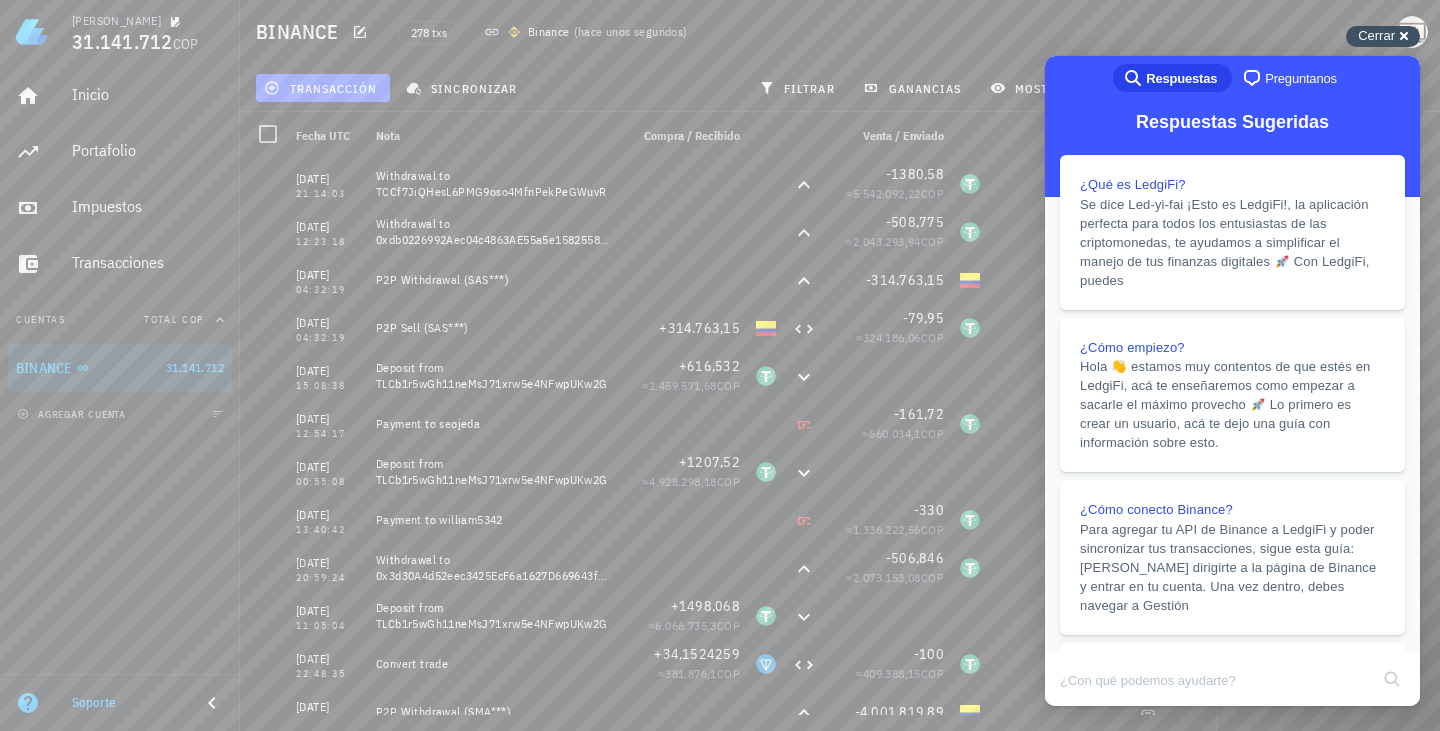 click on "Cerrar" at bounding box center (1376, 35) 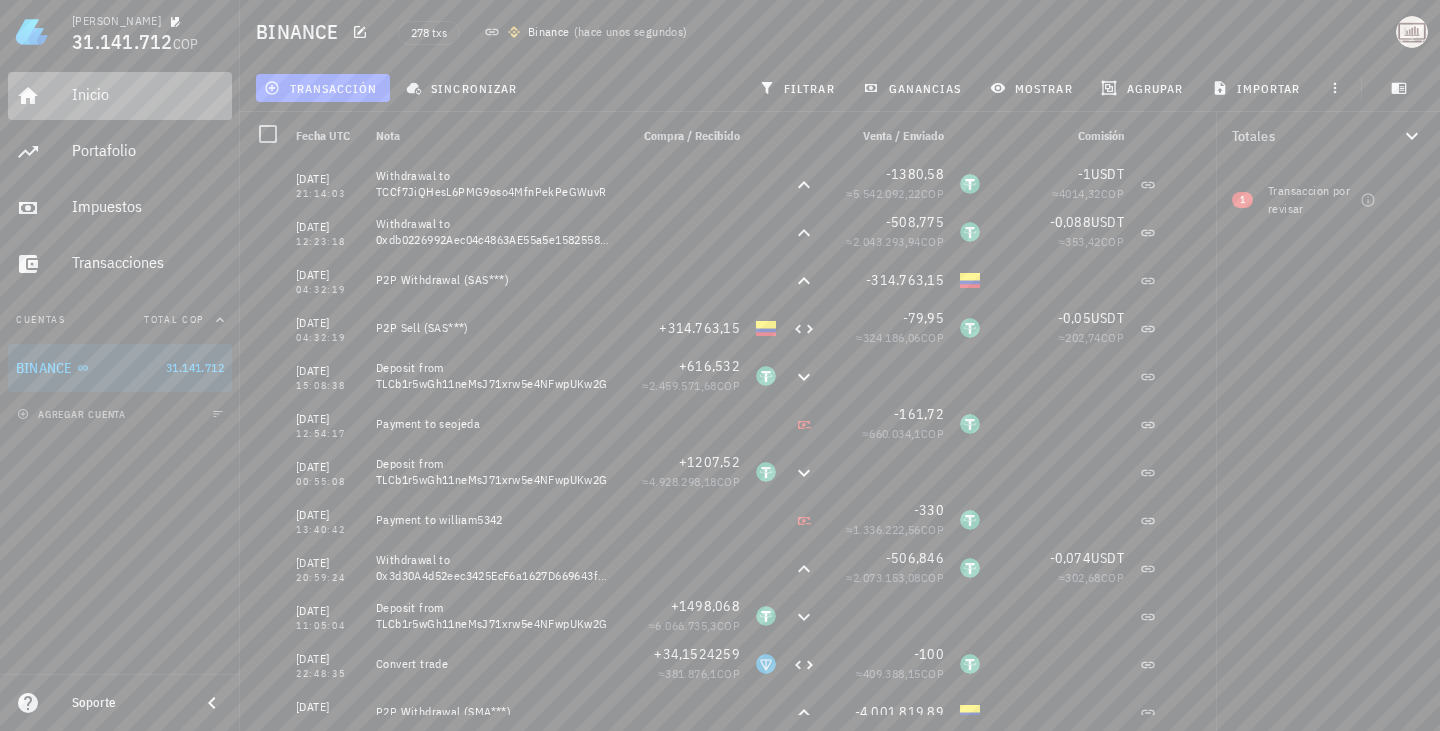 click on "Inicio" at bounding box center (148, 94) 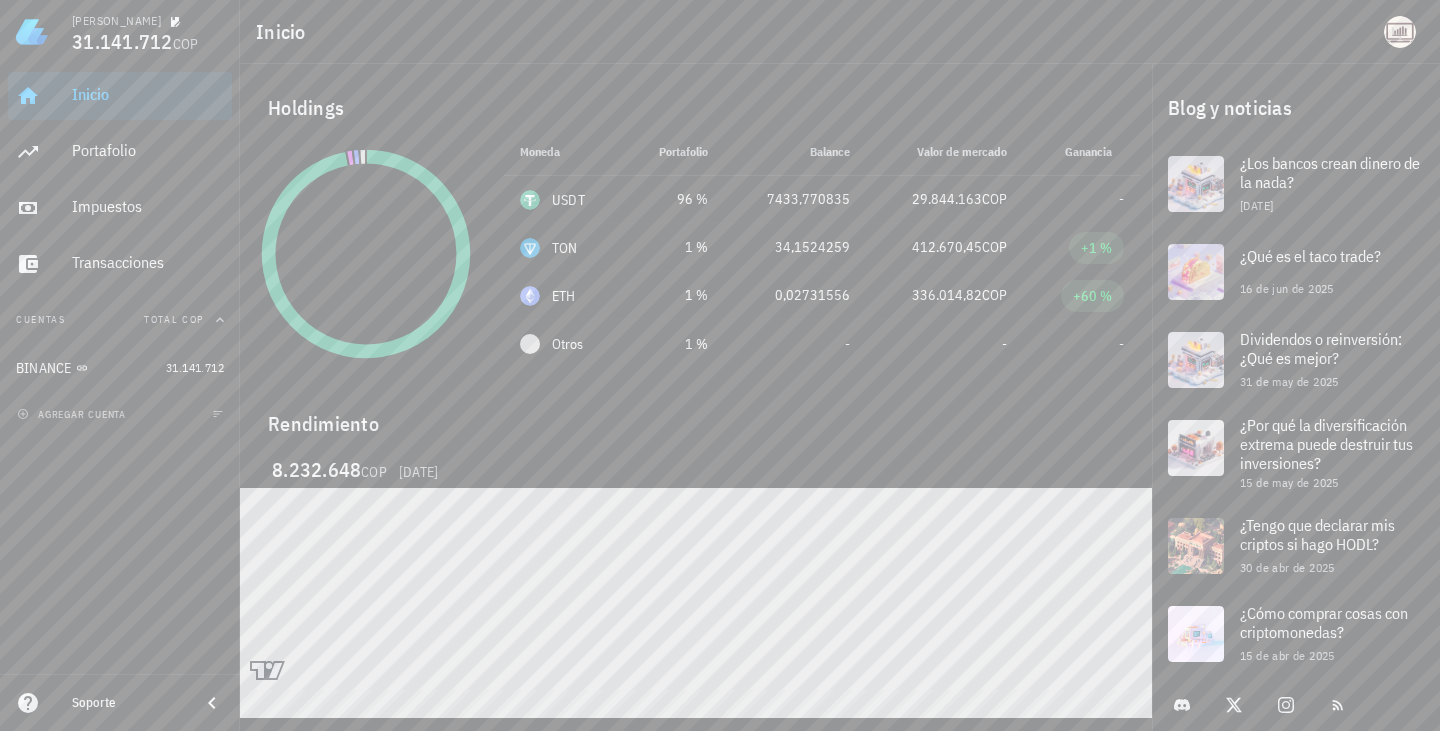 click on "[PERSON_NAME]
31.141.712  COP
Inicio
[GEOGRAPHIC_DATA]
Impuestos
[GEOGRAPHIC_DATA]
Cuentas
Total
COP
BINANCE       31.141.712
agregar cuenta
Soporte
Inicio             Holdings       Moneda
Portafolio
Precio
Balance
Valor [PERSON_NAME]
Ganancia     USDT     96 %   4014,67  COP   7433,770835   29.844.163  COP   -   TON     1 %   12.083,2  COP   34,1524259   412.670,45  COP   +1 %   ETH     1 %   12.301.224  COP   0,02731556   336.014,82  COP   +60 %   Otros   1 %   -   -   -   -
Rendimiento
8.232.648  COP   [DATE]         Blog y noticias     ¿Los bancos crean dinero de la nada?
[DATE]" at bounding box center (720, 365) 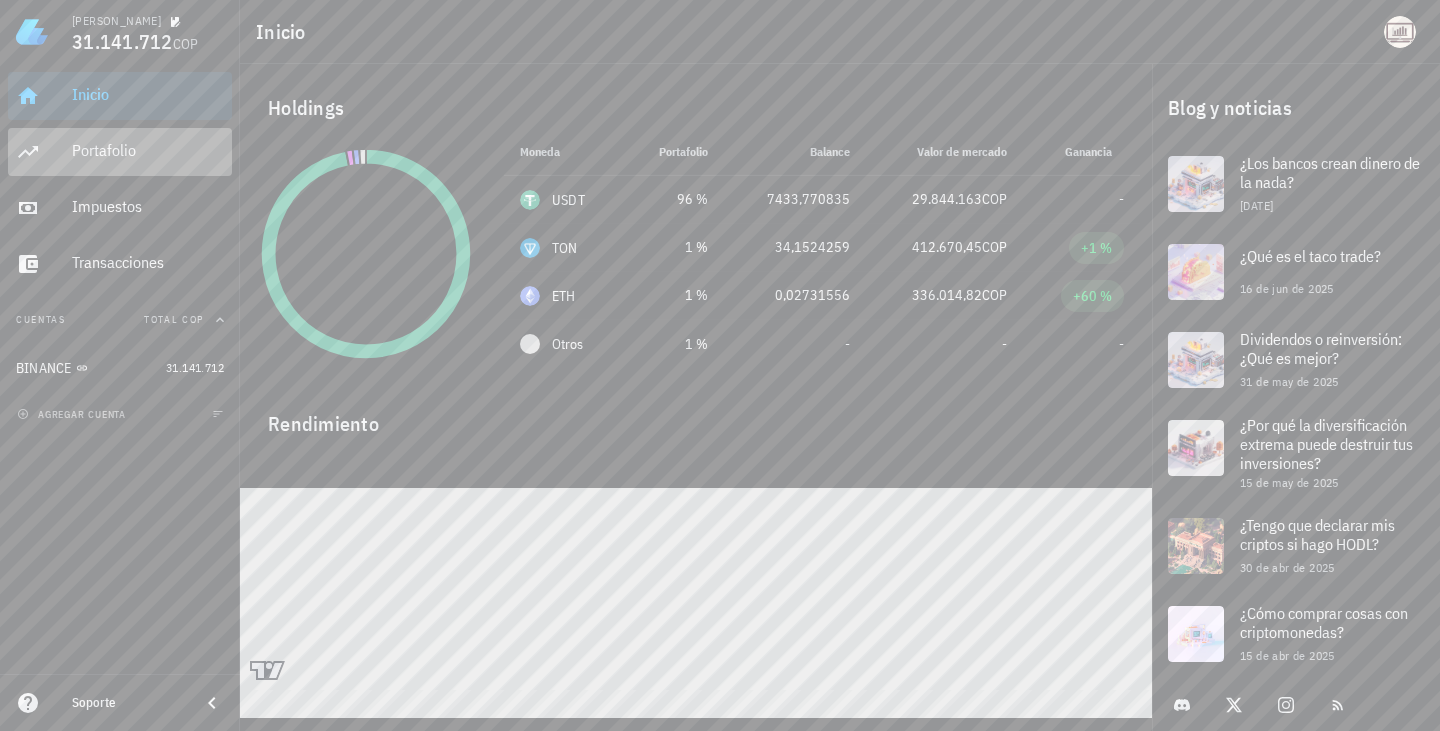 click on "Portafolio" at bounding box center [148, 150] 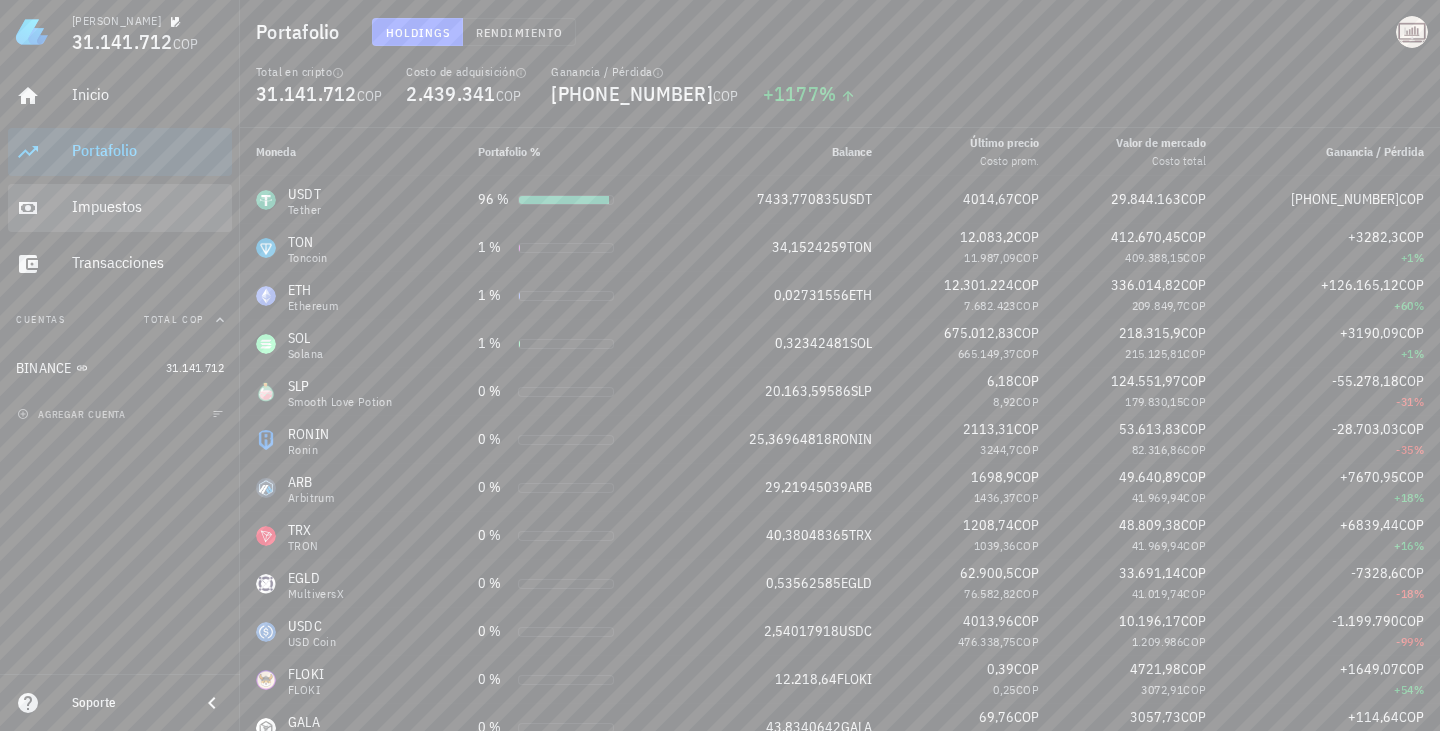 click on "Impuestos" at bounding box center (148, 207) 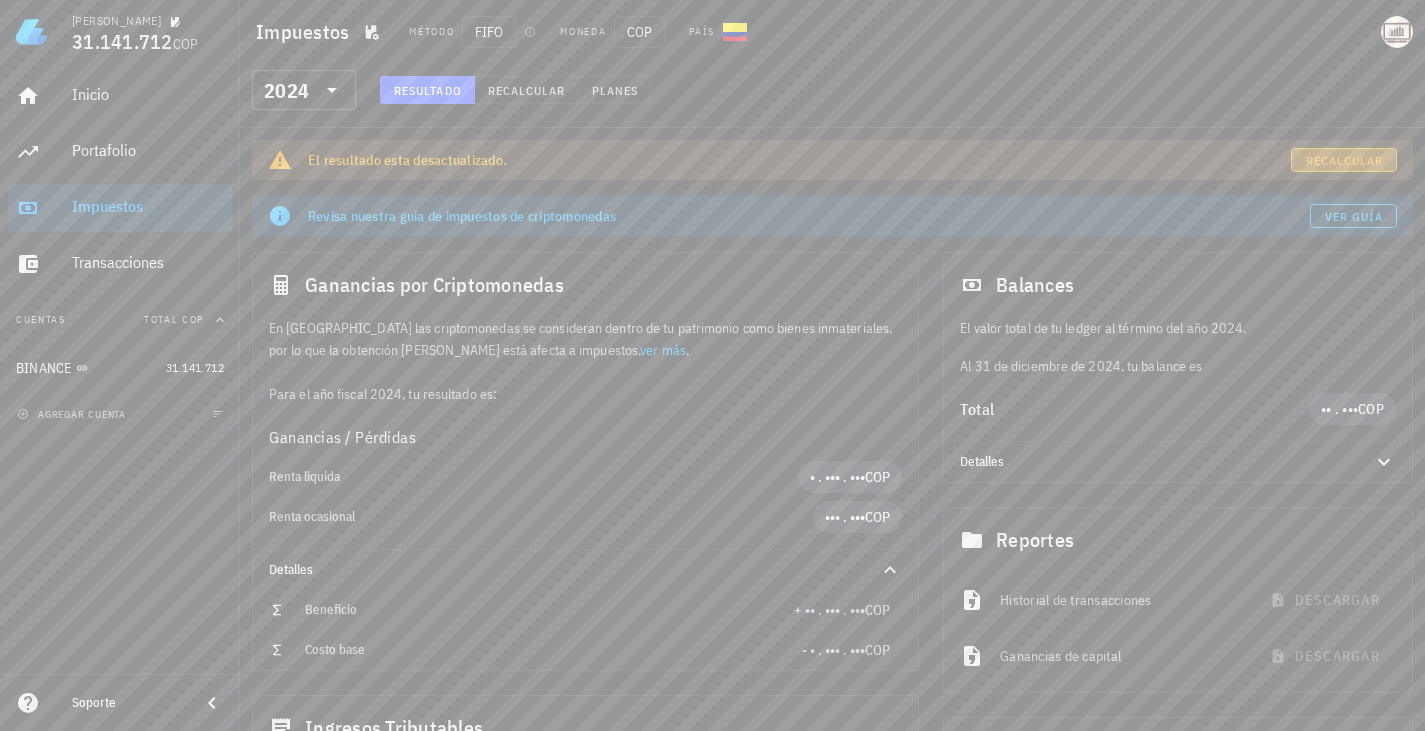 click on "Recalcular" at bounding box center [1344, 160] 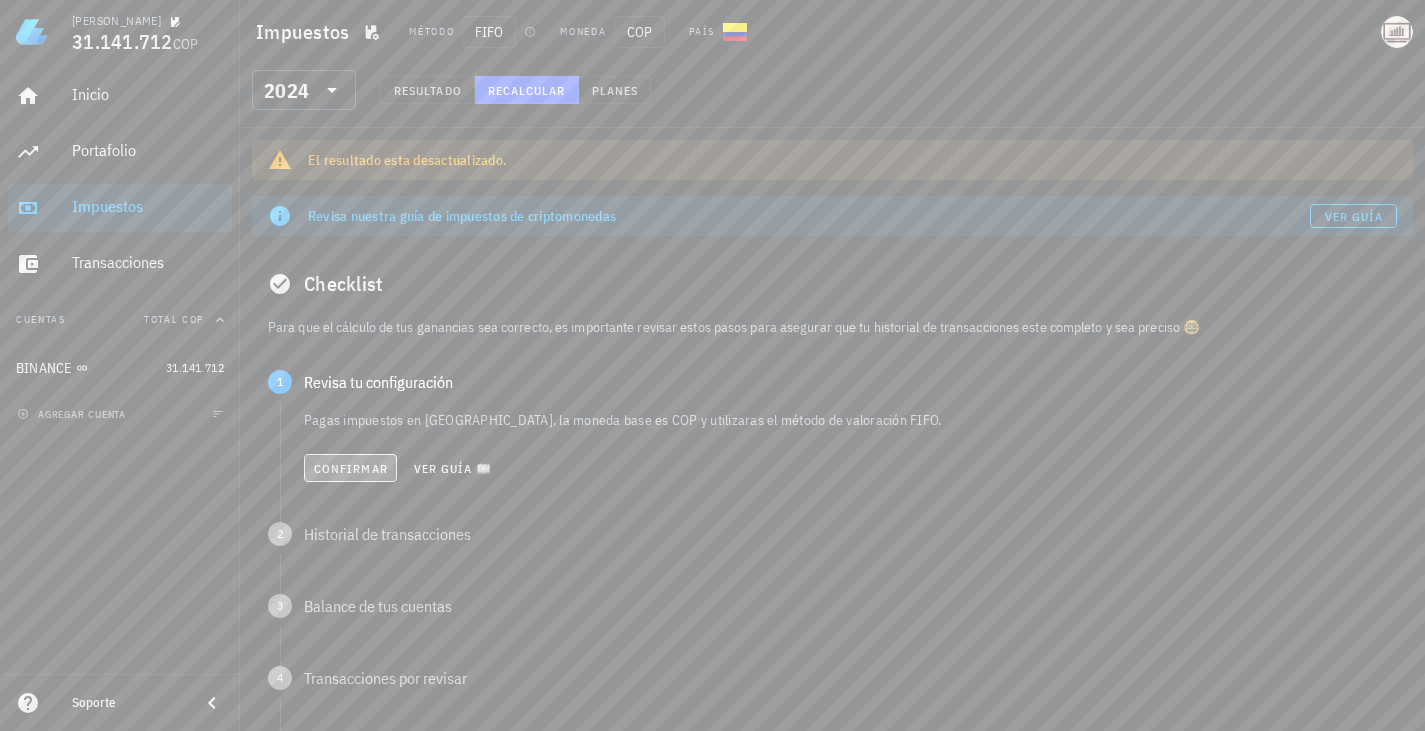 click on "Confirmar" at bounding box center (350, 468) 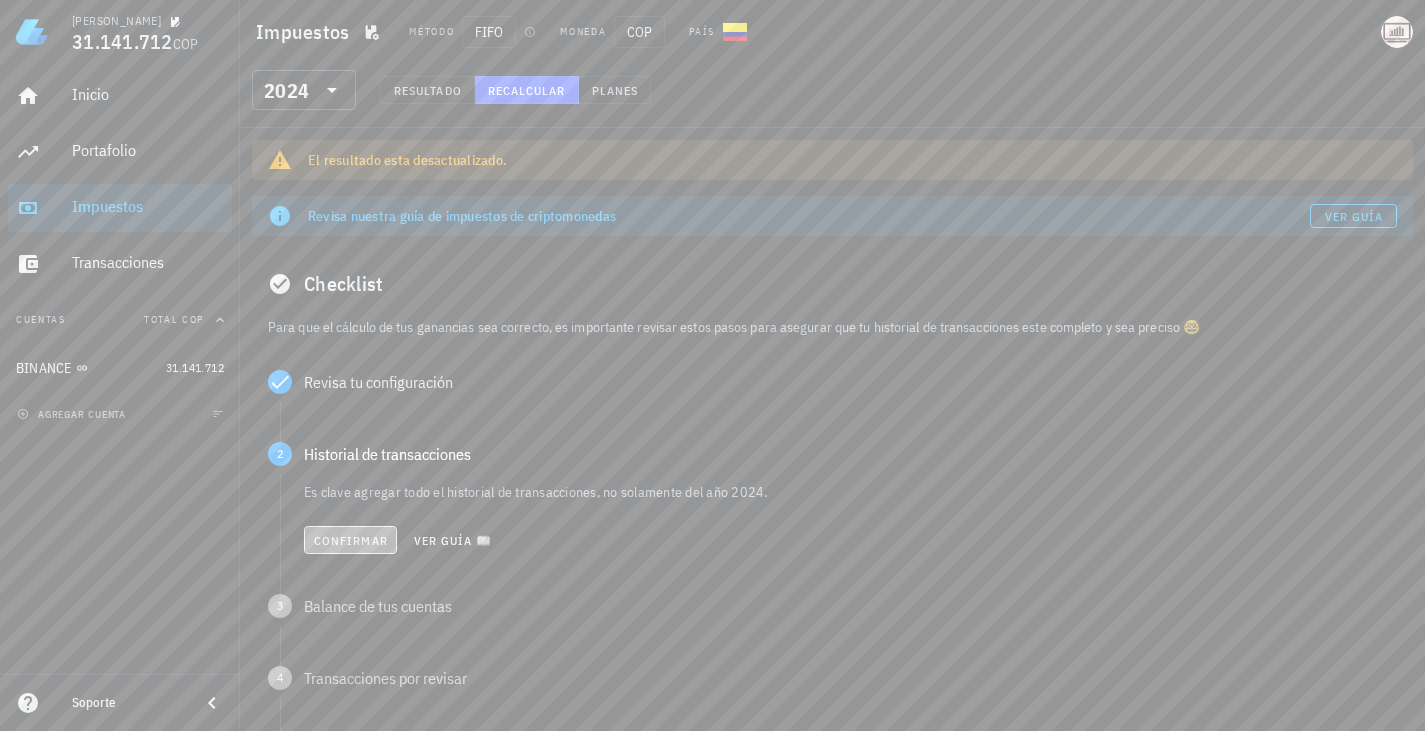 click on "Confirmar" at bounding box center [350, 540] 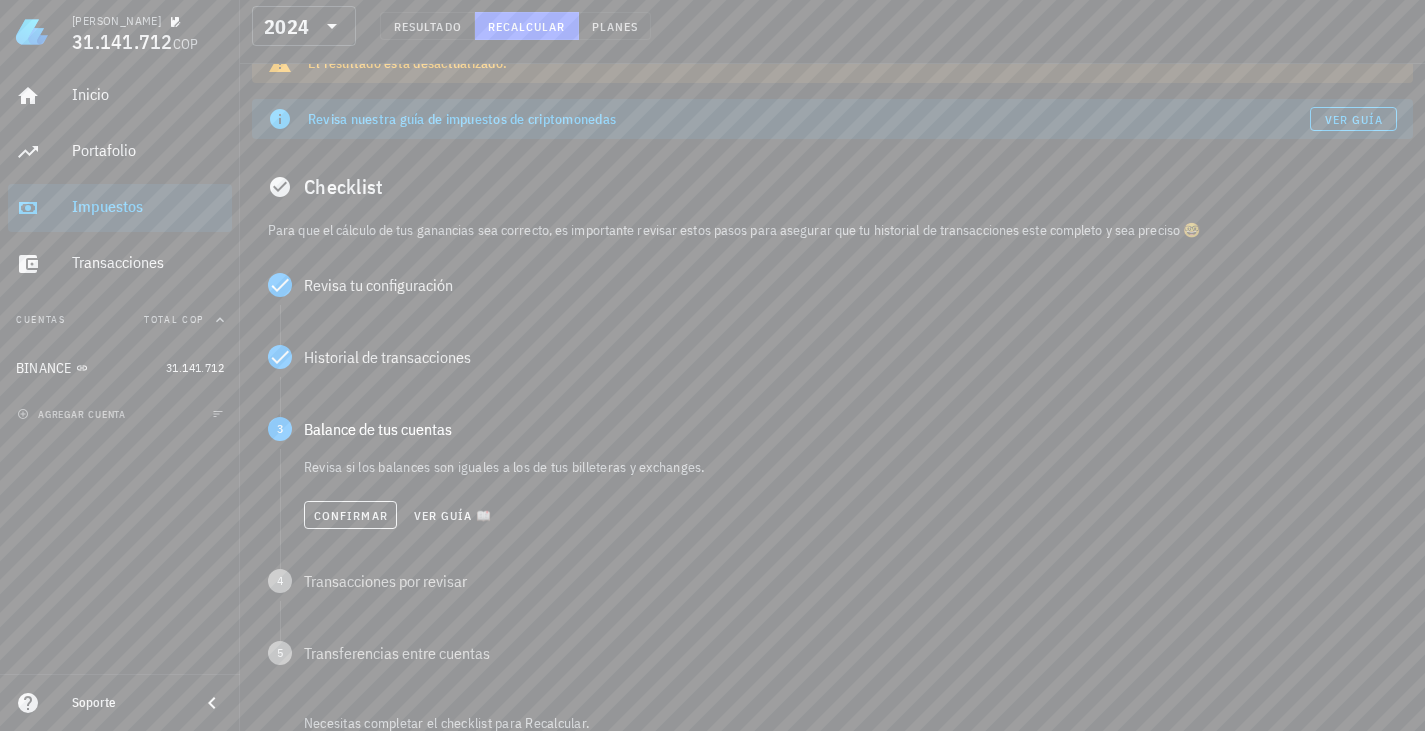 scroll, scrollTop: 100, scrollLeft: 0, axis: vertical 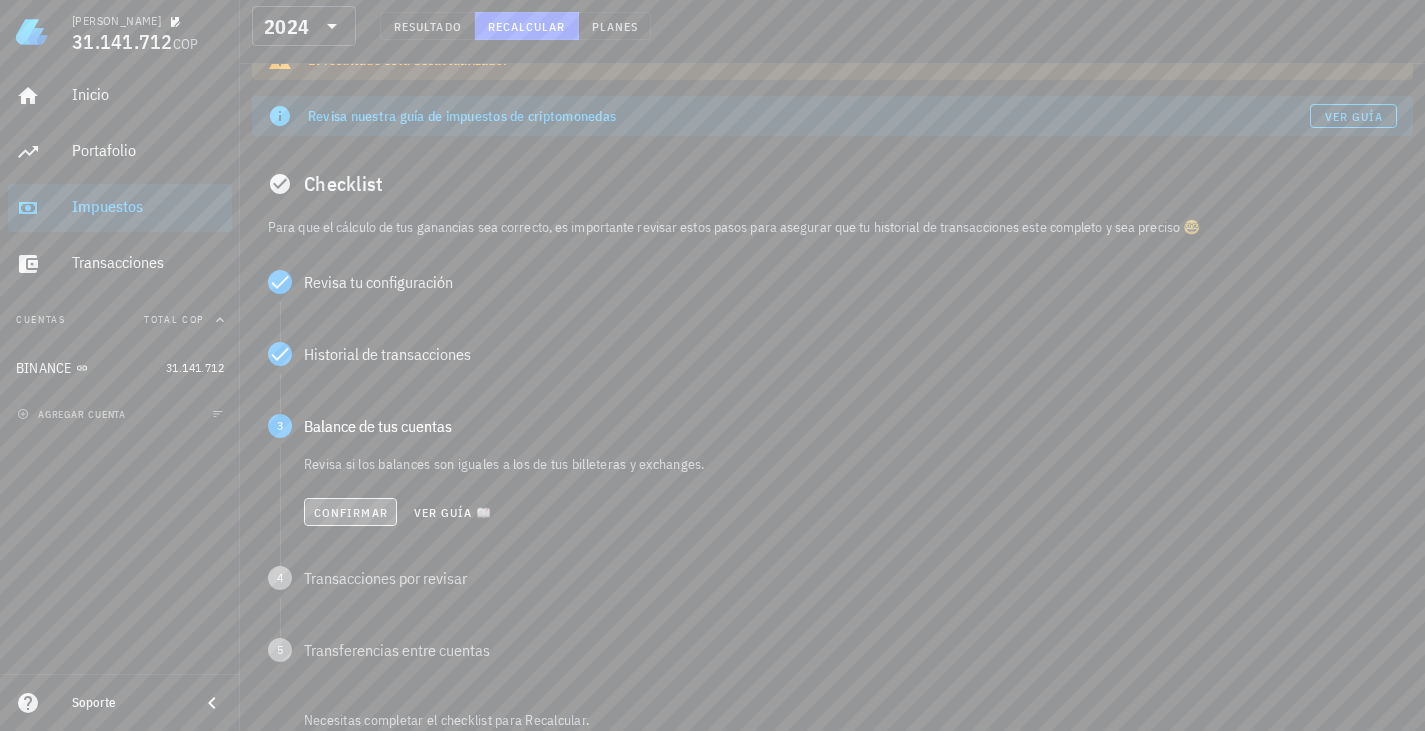 click on "Confirmar" at bounding box center [350, 512] 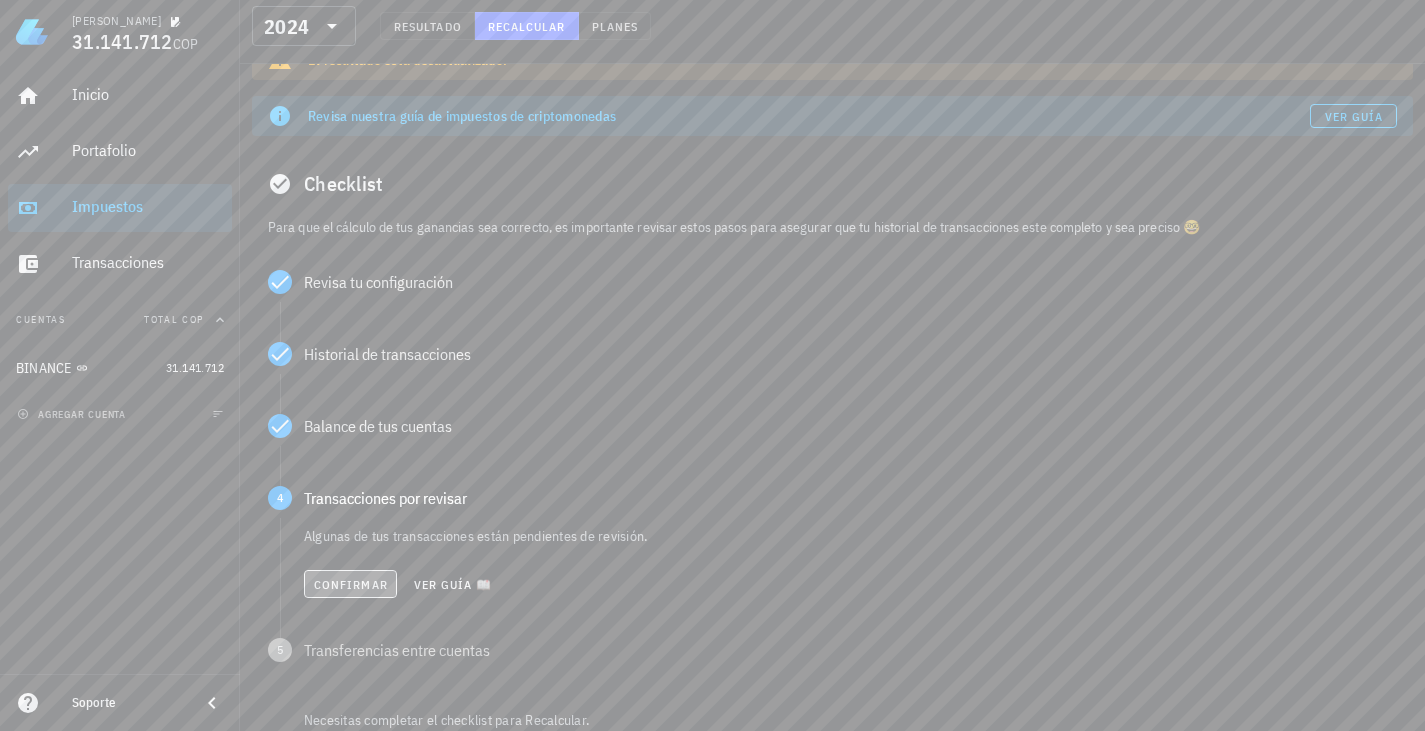 click on "Confirmar" at bounding box center (350, 584) 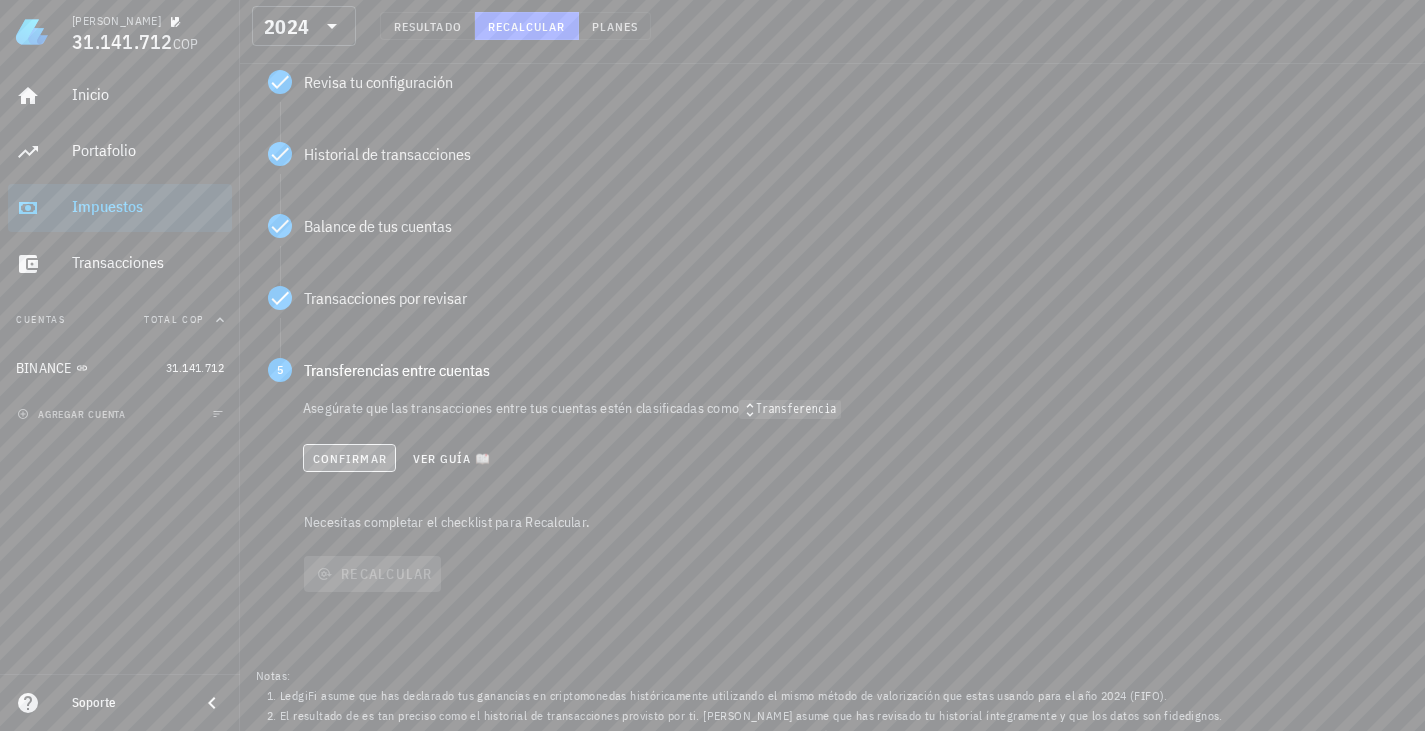 click on "Confirmar" at bounding box center (349, 458) 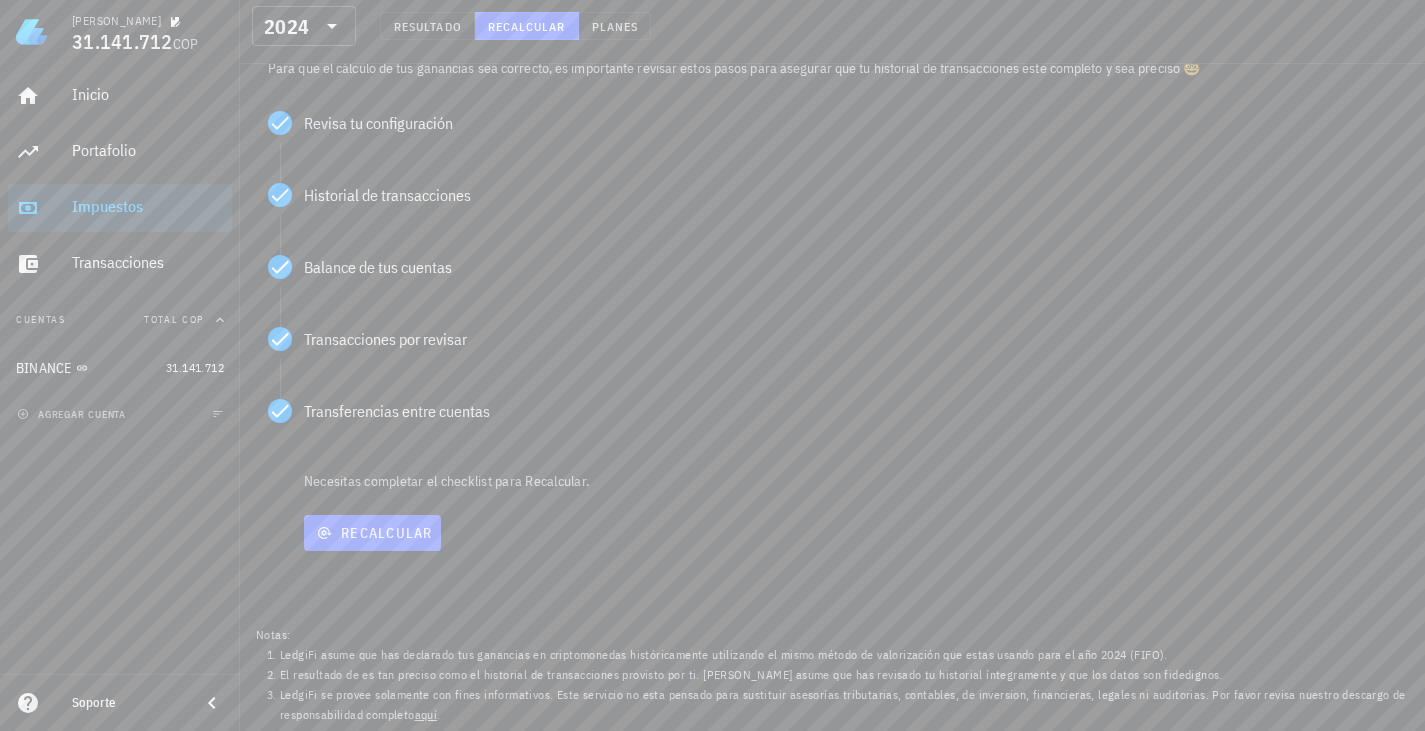 scroll, scrollTop: 259, scrollLeft: 0, axis: vertical 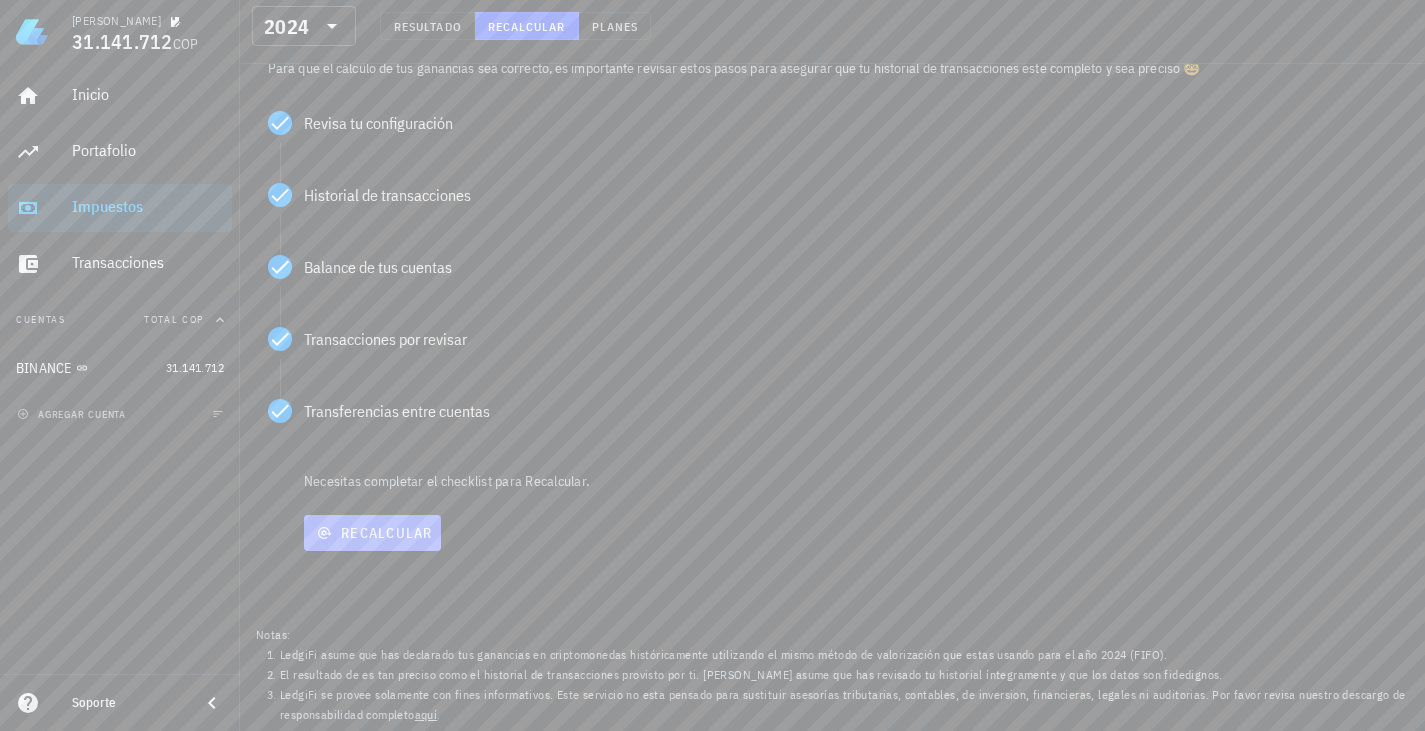 click on "Recalcular" at bounding box center (372, 533) 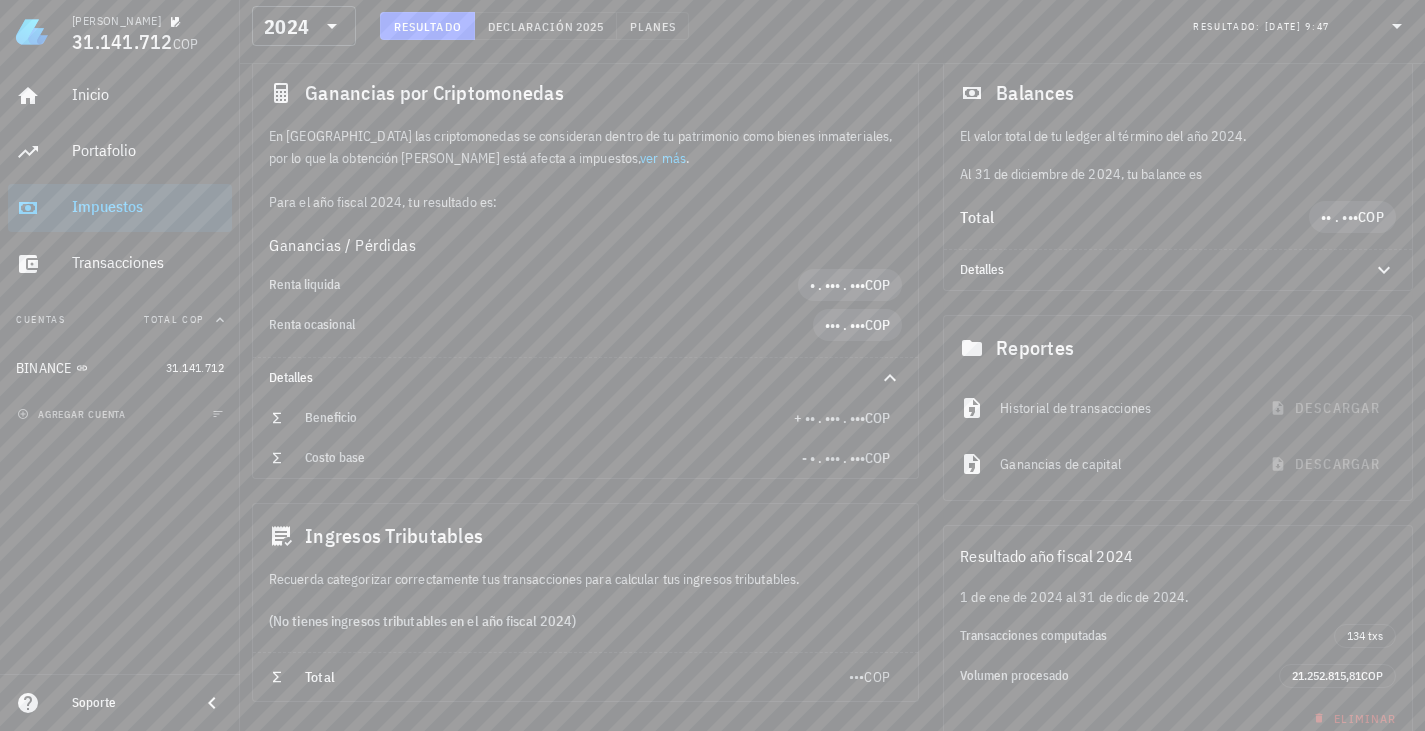 scroll, scrollTop: 200, scrollLeft: 0, axis: vertical 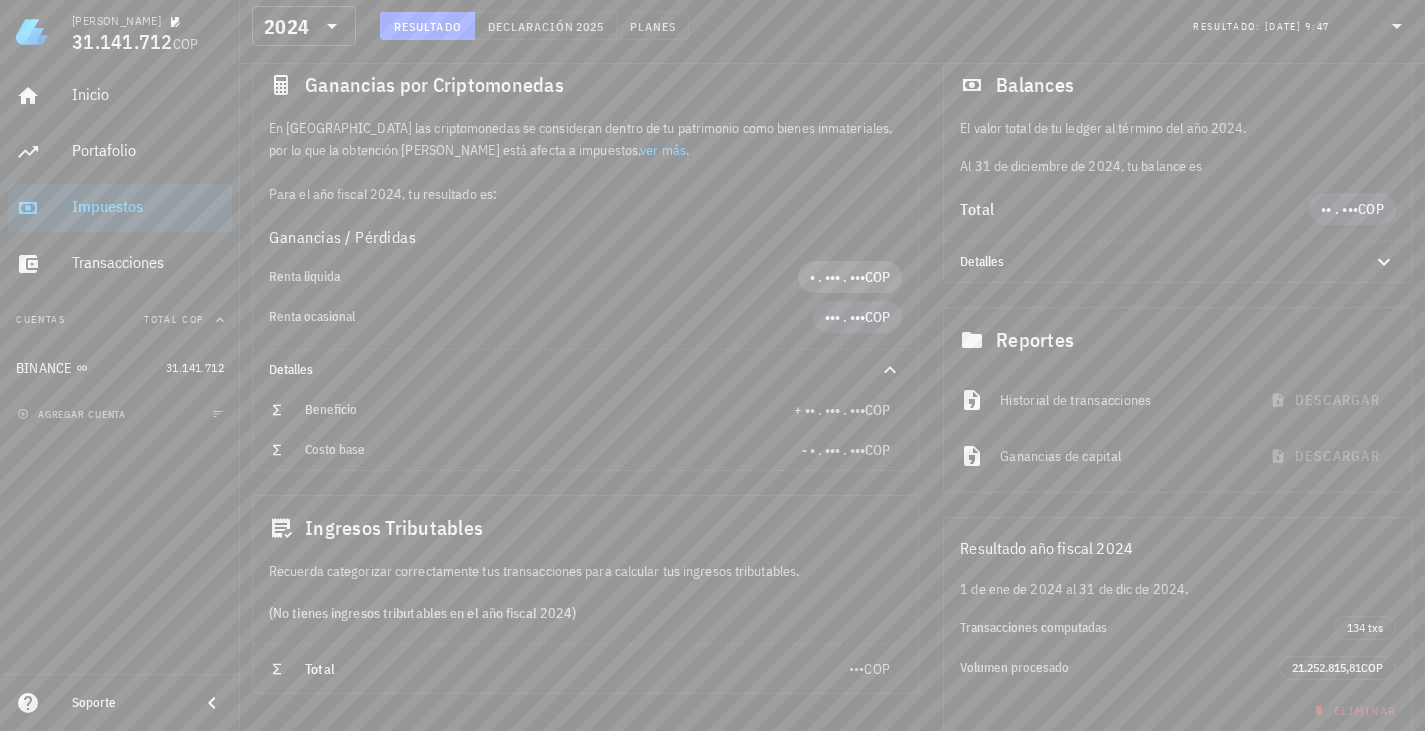 click on "• .
••• .
•••" at bounding box center [837, 277] 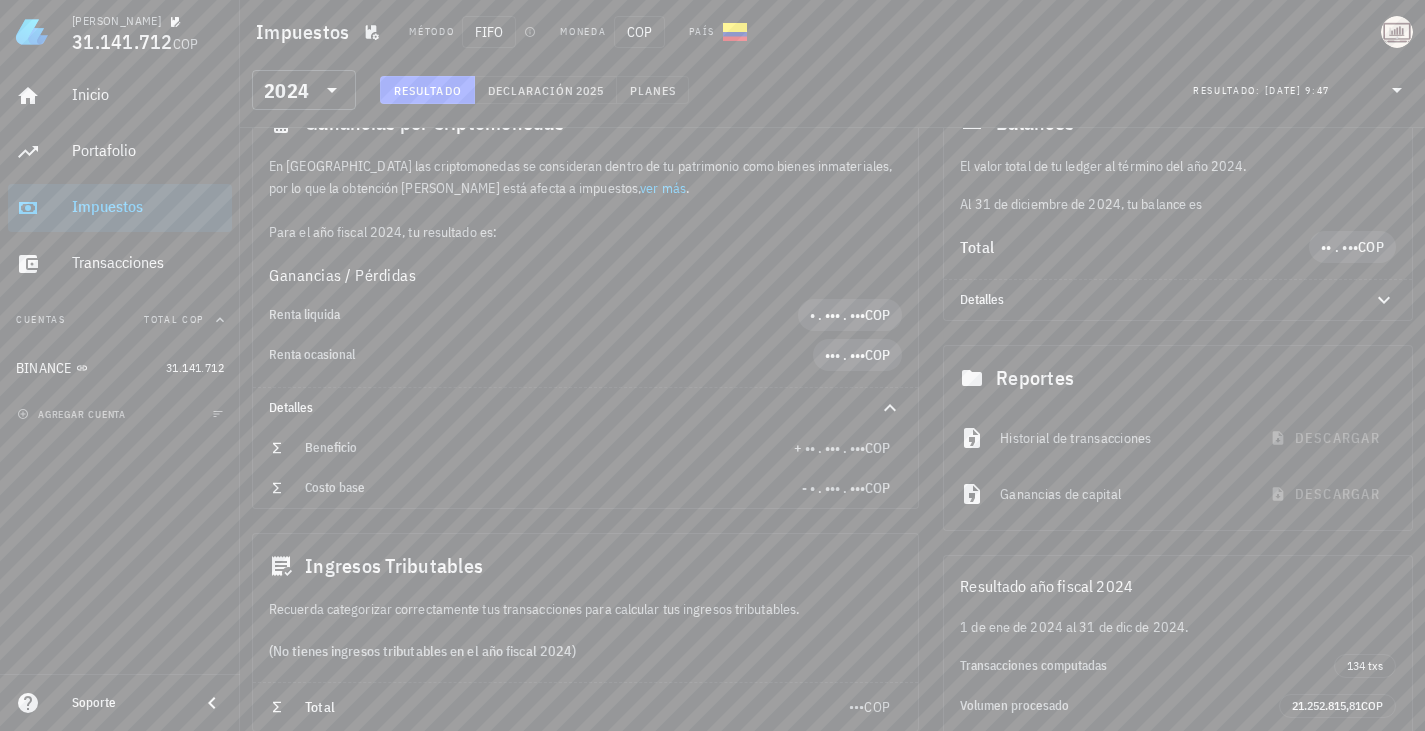 scroll, scrollTop: 126, scrollLeft: 0, axis: vertical 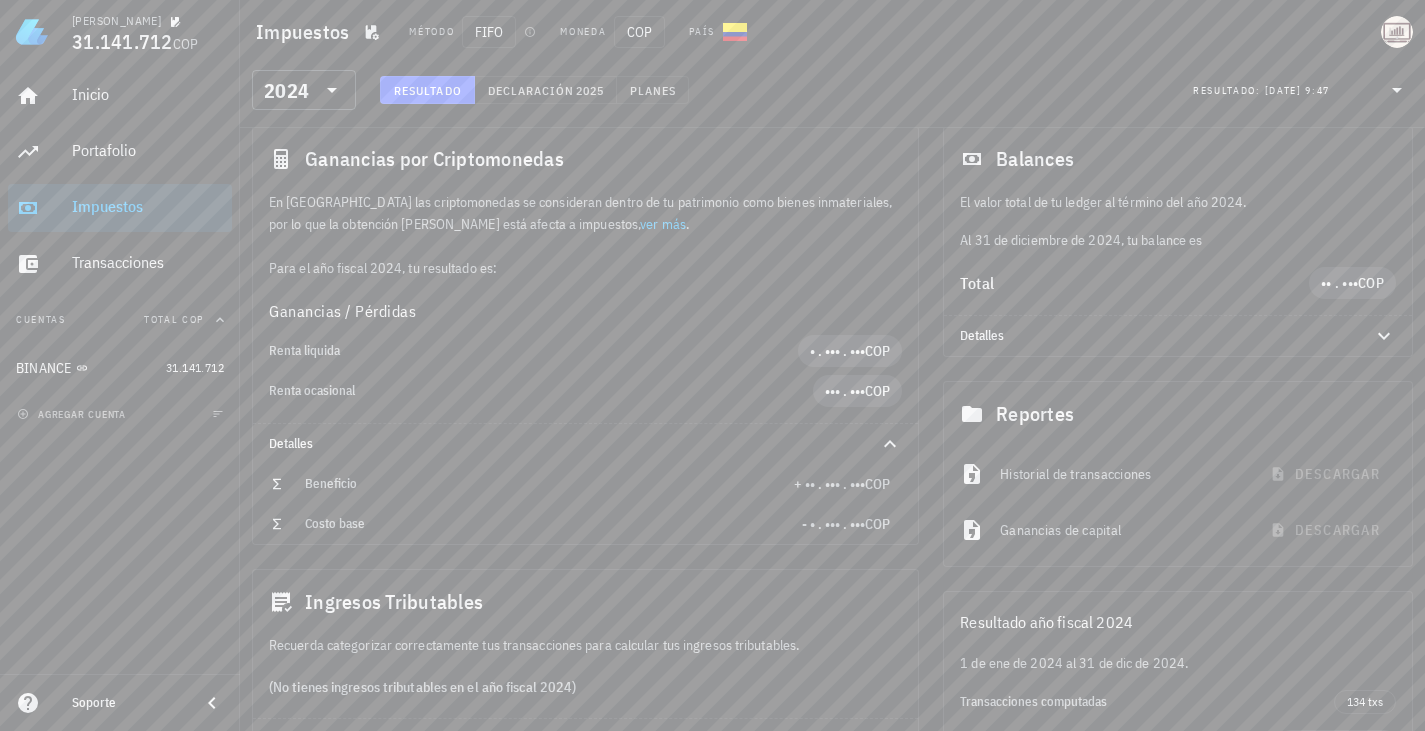 click on "Renta ocasional
••• .
•••   COP" at bounding box center [585, 391] 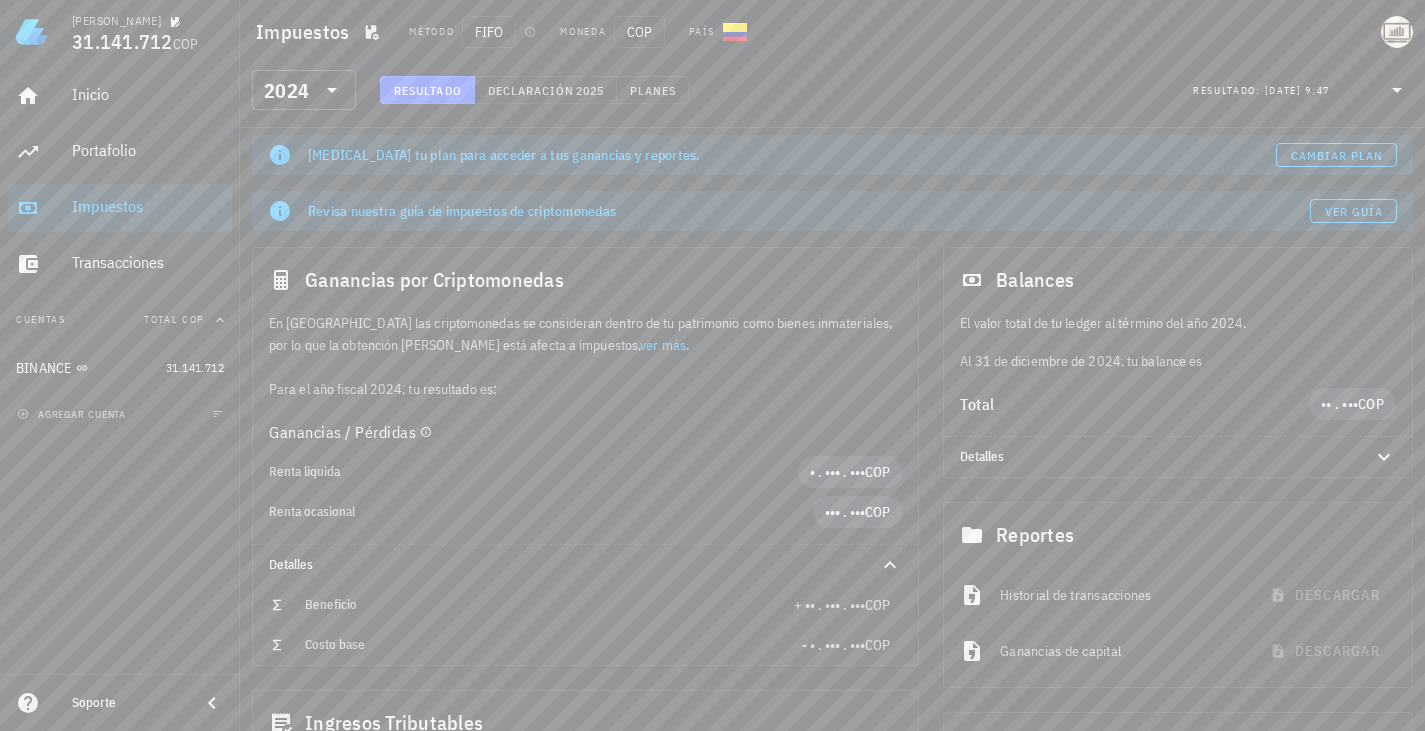 scroll, scrollTop: 0, scrollLeft: 0, axis: both 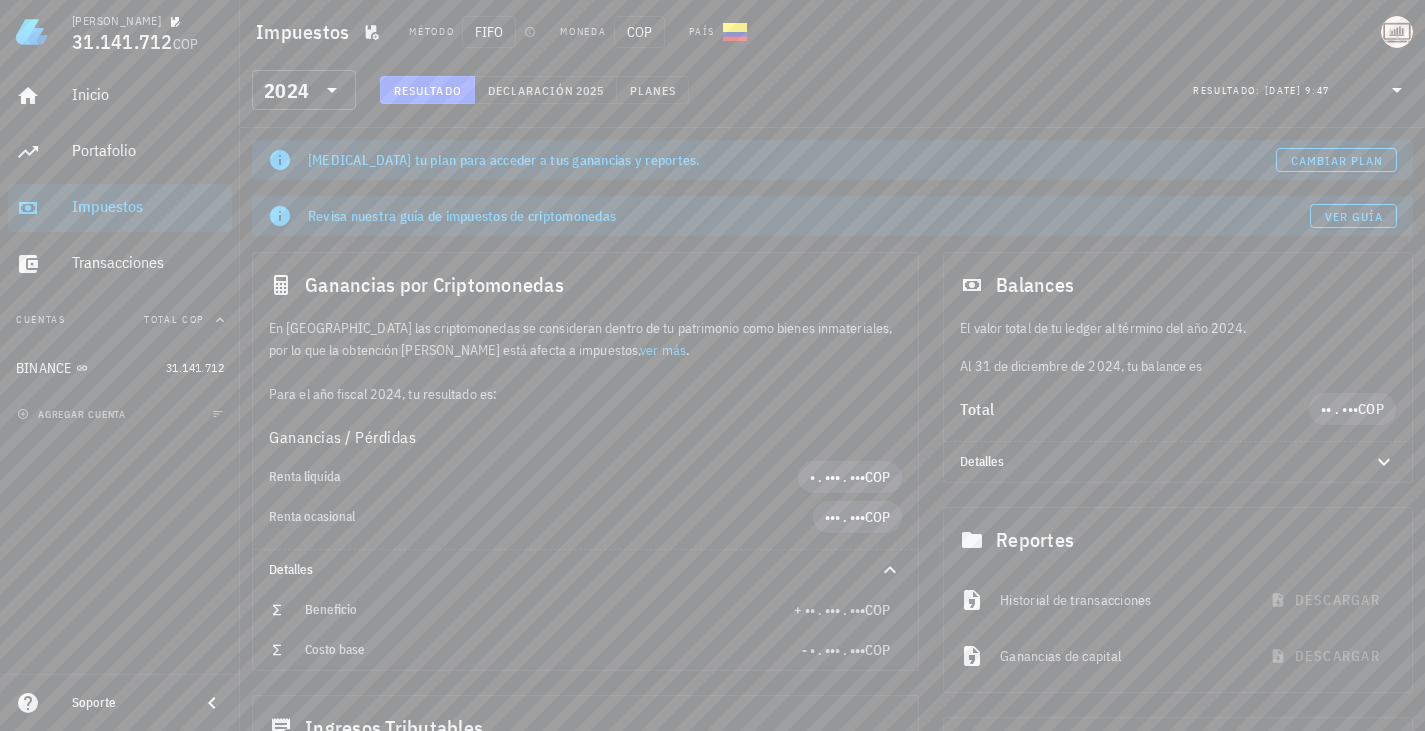 click on "ver más" at bounding box center [663, 350] 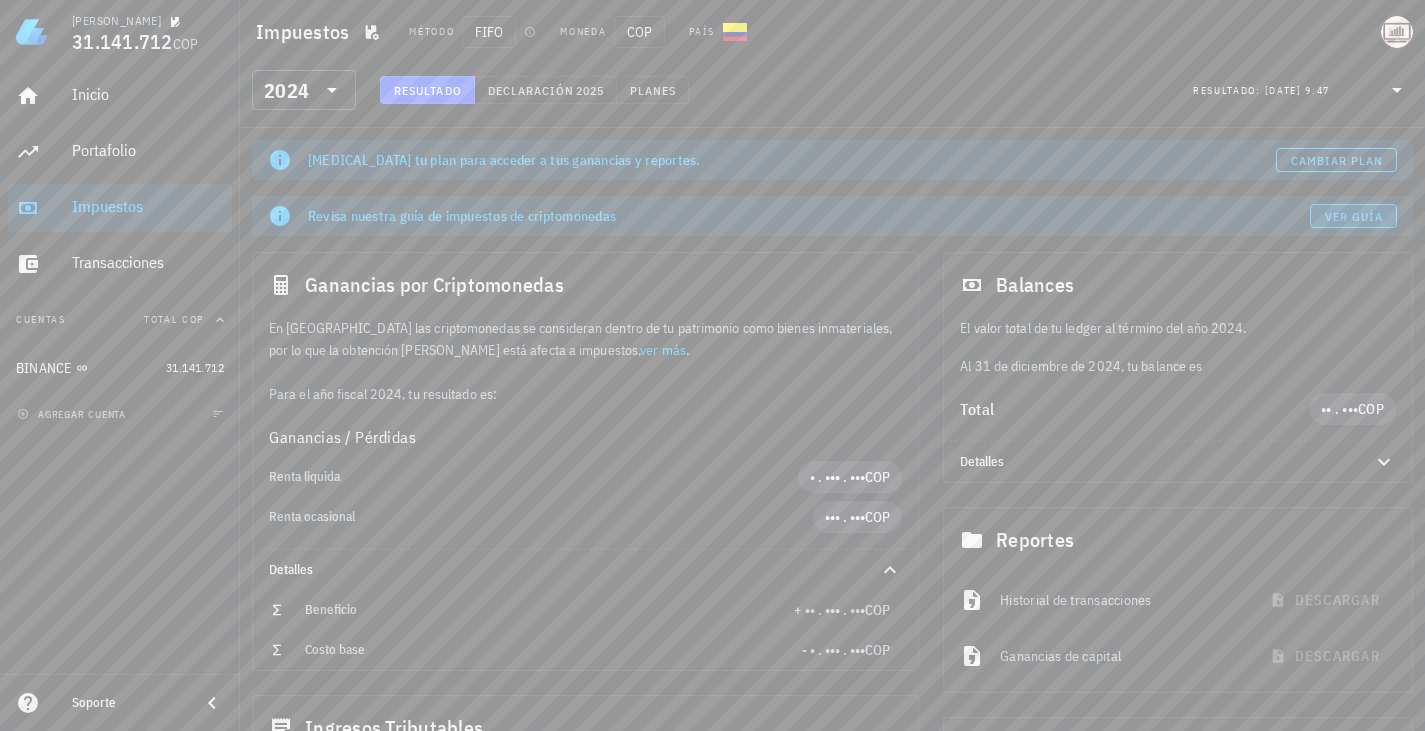 click on "Ver guía" at bounding box center (1354, 216) 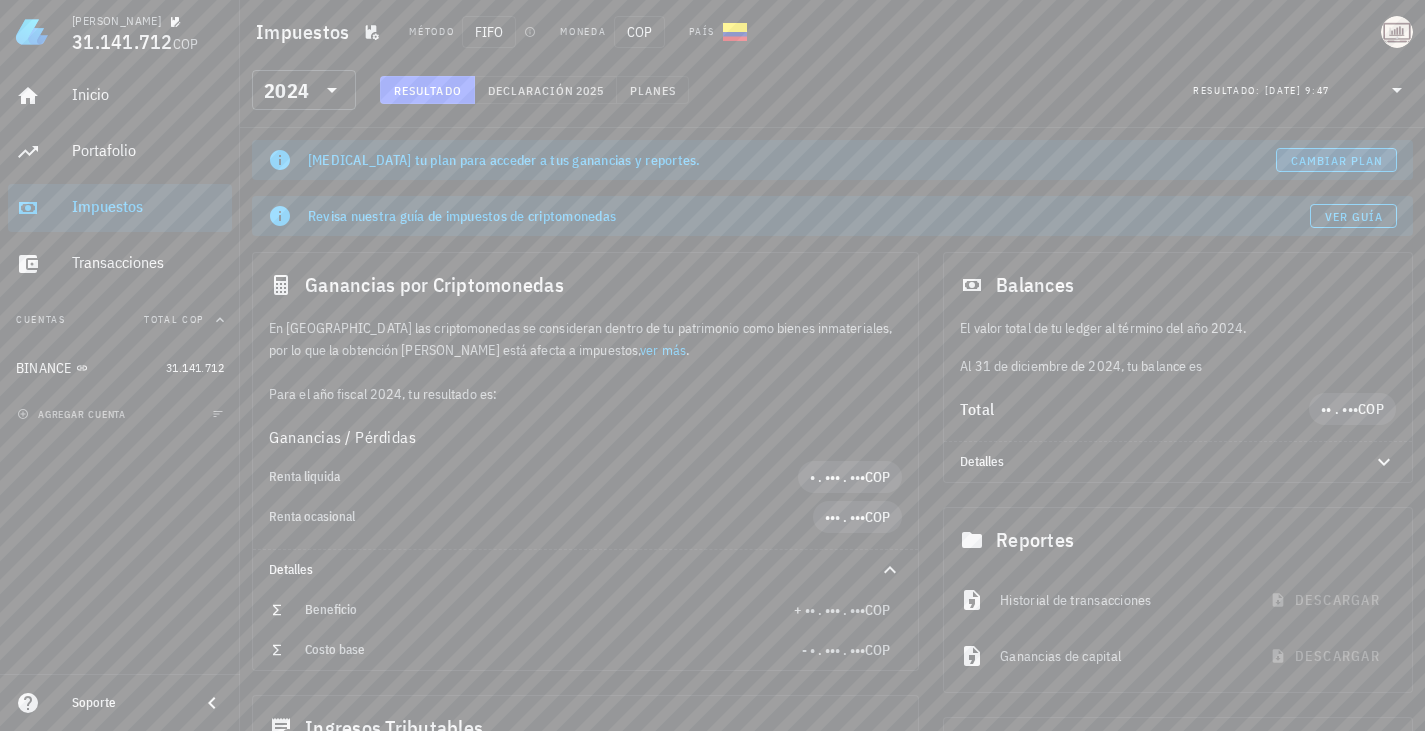 click on "Cambiar plan" at bounding box center [1337, 160] 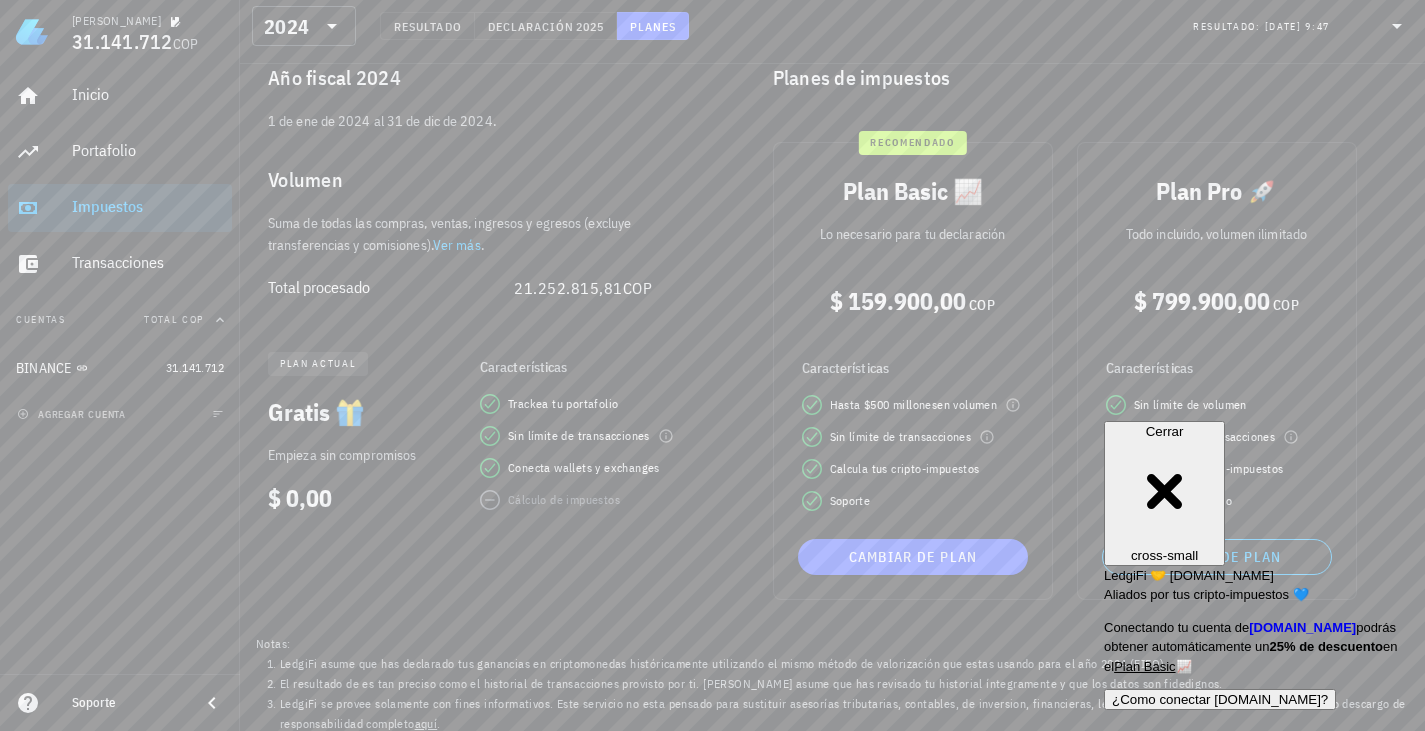 scroll, scrollTop: 159, scrollLeft: 0, axis: vertical 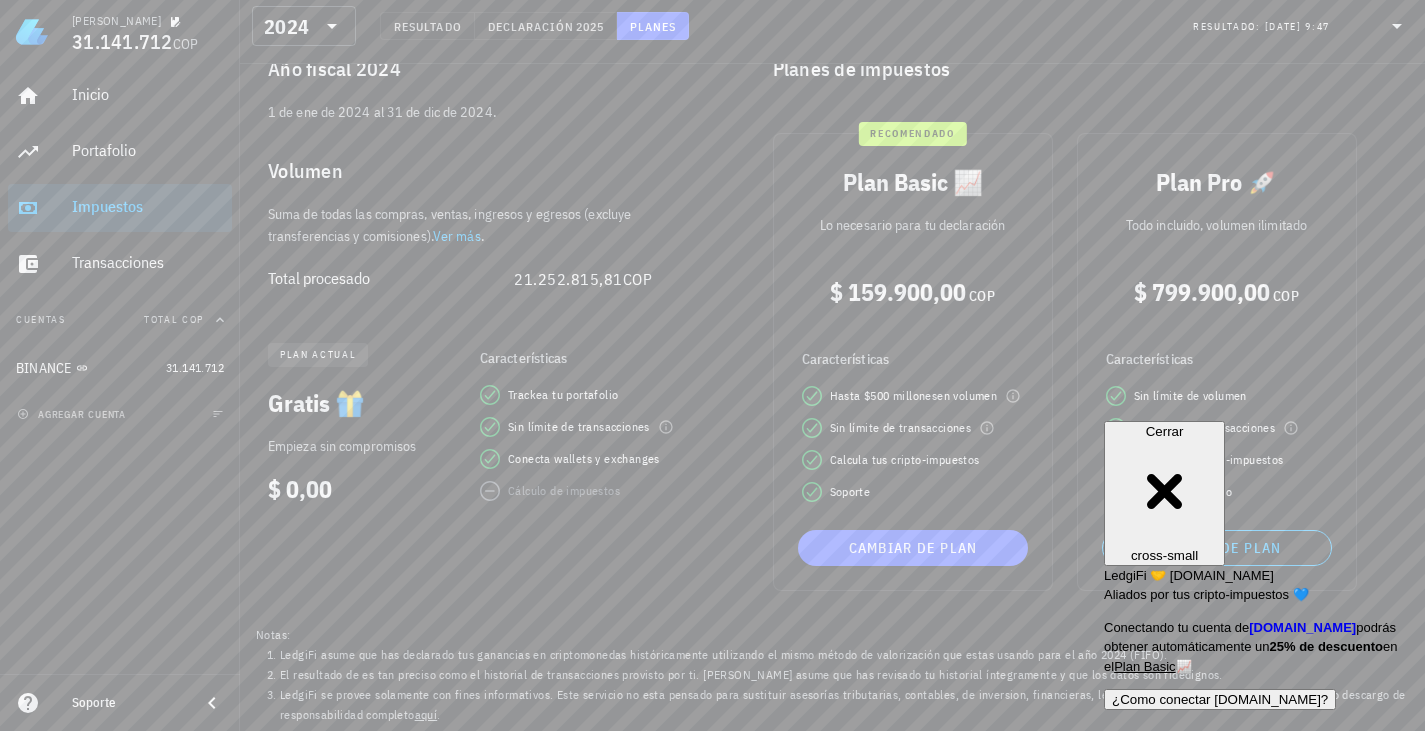 click on "Cerrar" at bounding box center (1165, 431) 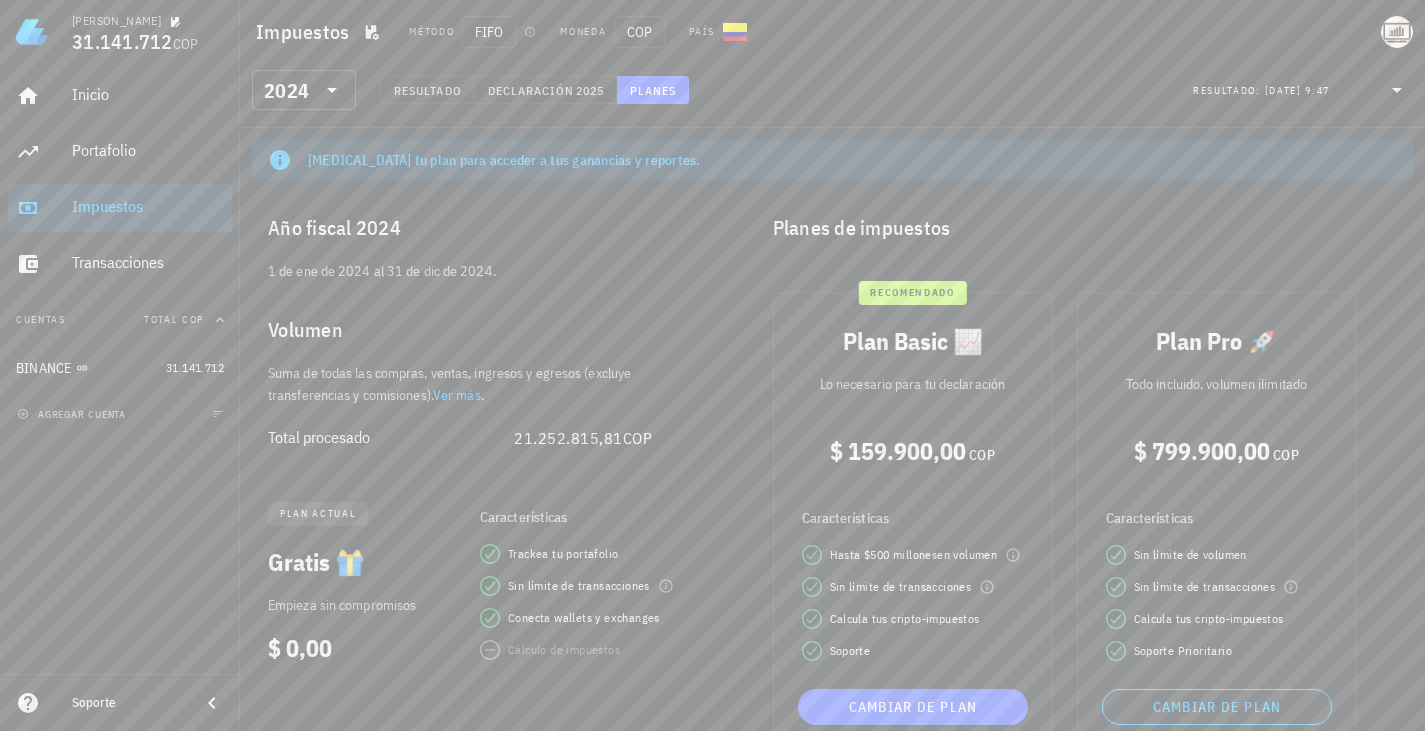 scroll, scrollTop: 100, scrollLeft: 0, axis: vertical 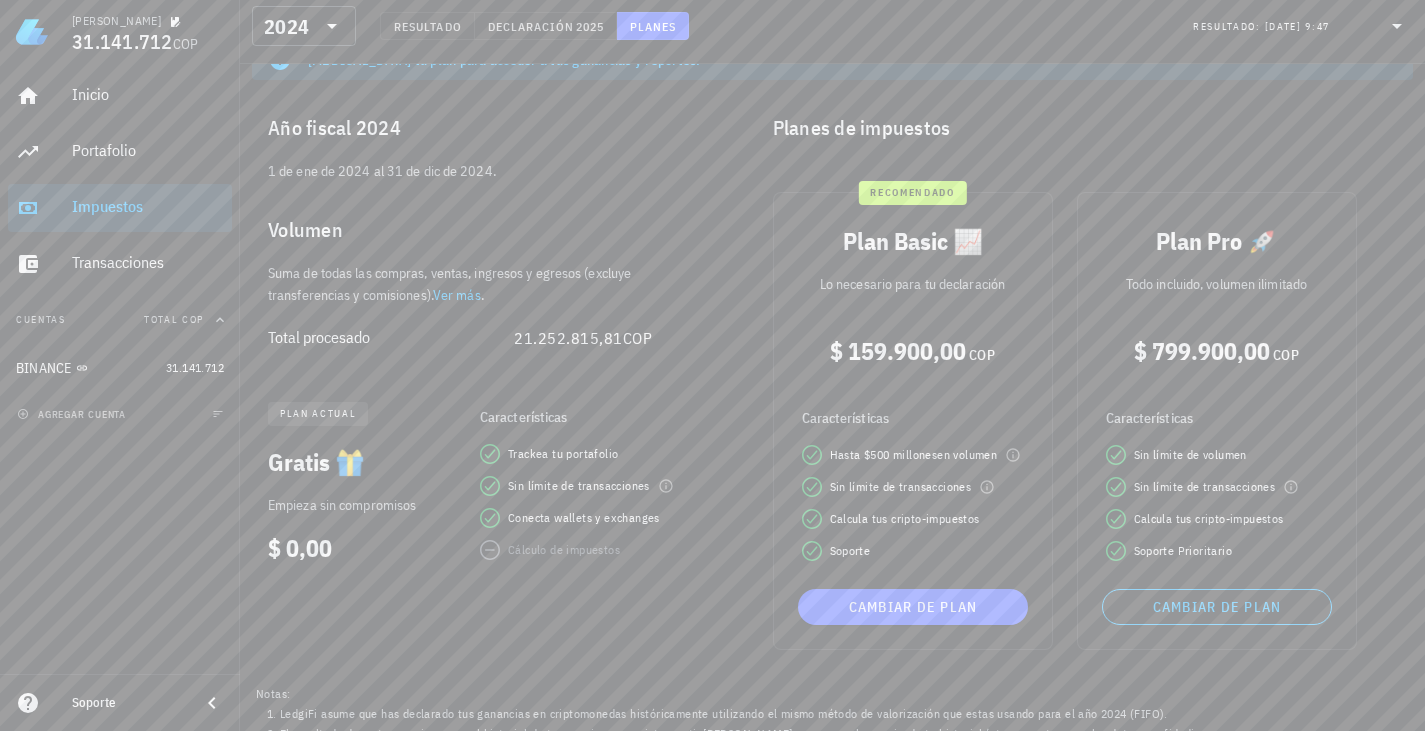 drag, startPoint x: 502, startPoint y: 334, endPoint x: 683, endPoint y: 356, distance: 182.3321 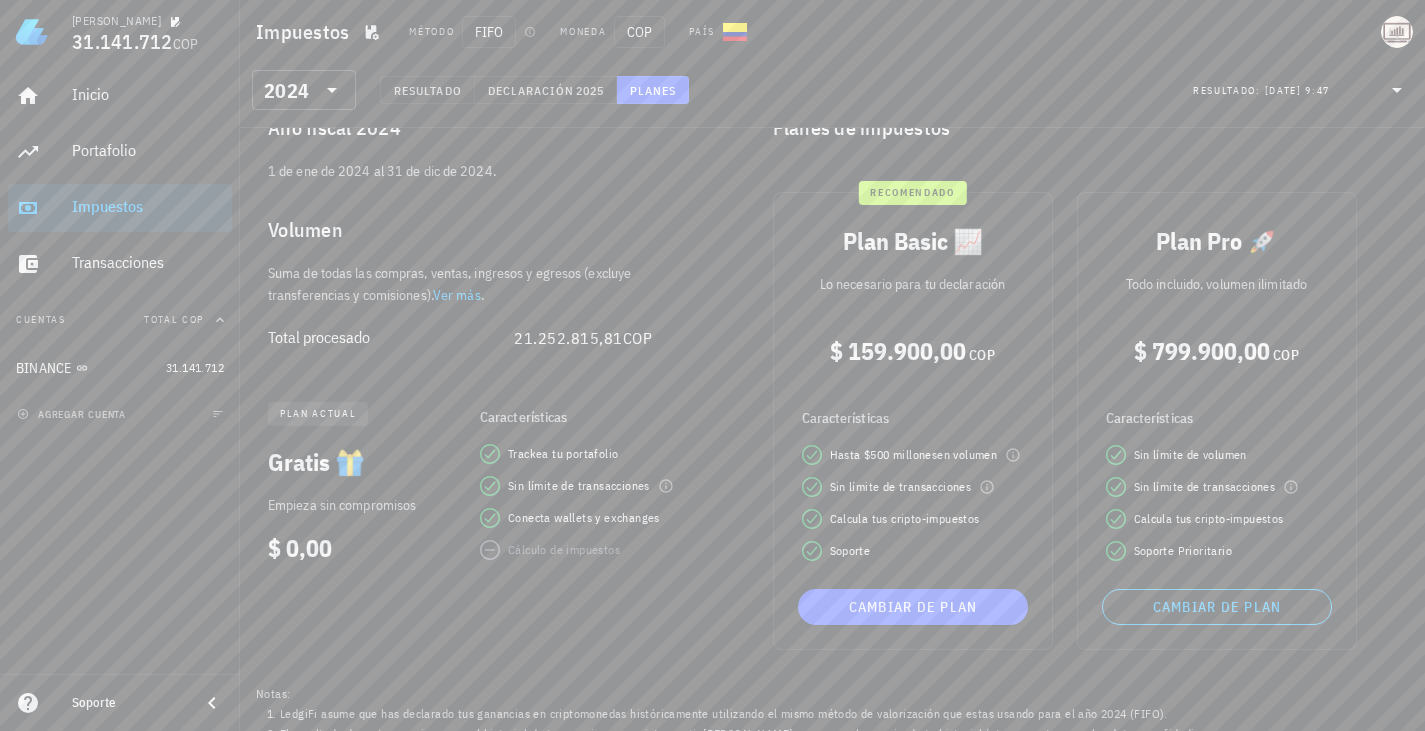scroll, scrollTop: 0, scrollLeft: 0, axis: both 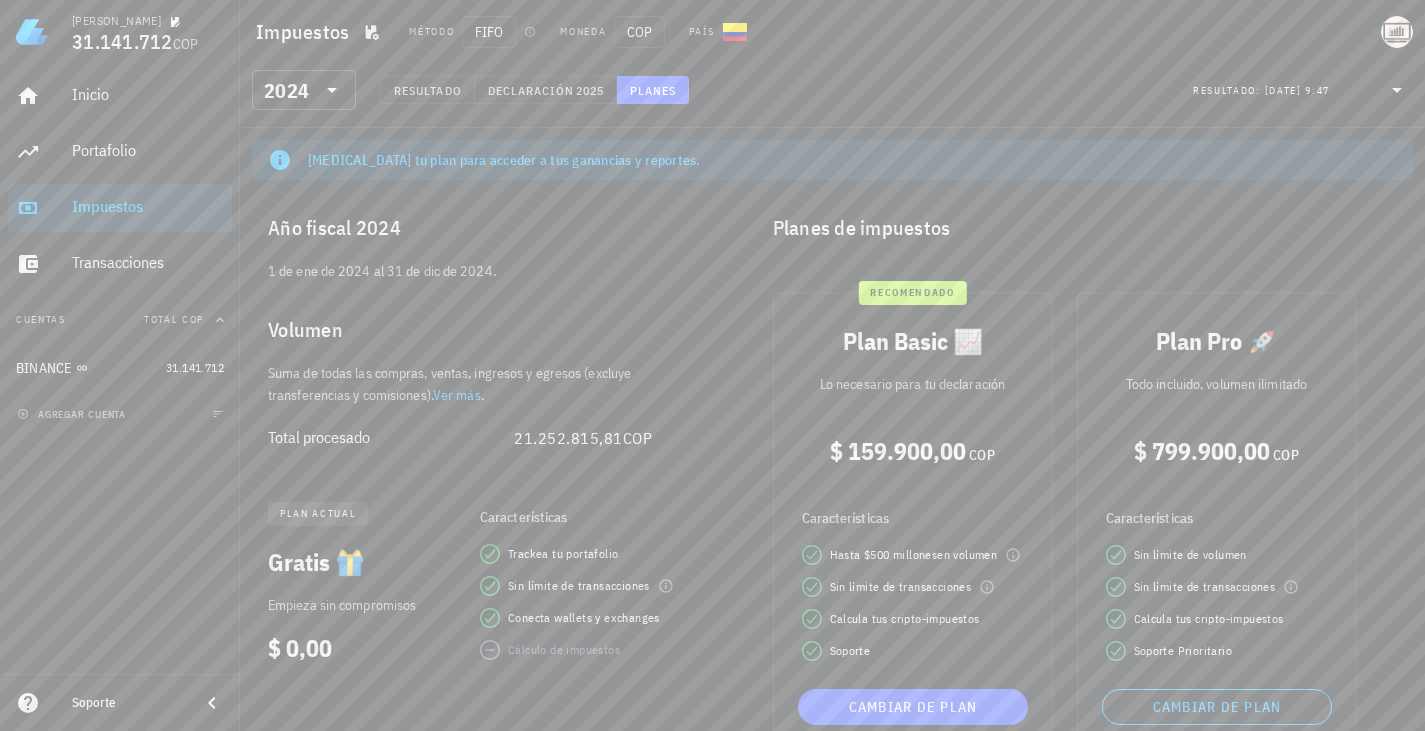 click on "​ 2024   Resultado     Declaración   2025   Planes     Resultado: [DATE] 9:47" at bounding box center (832, 96) 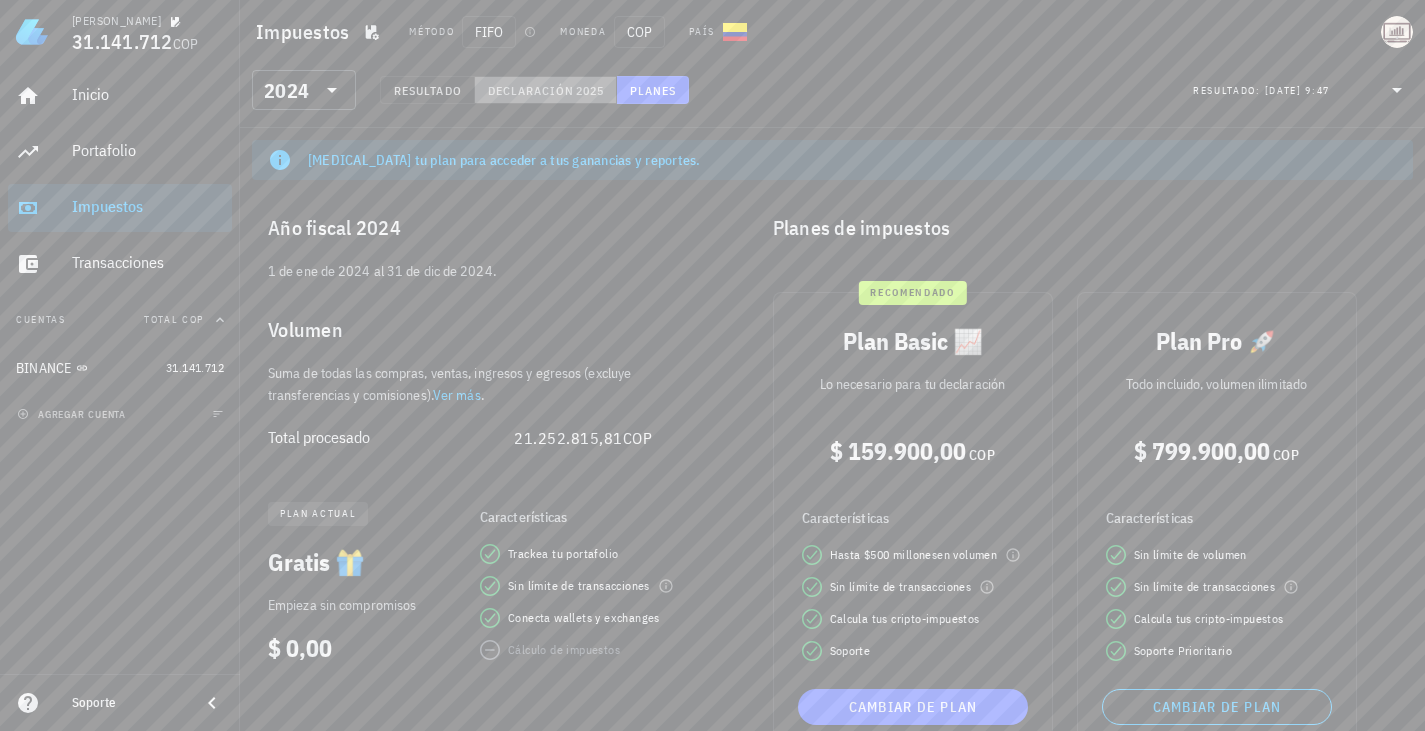 click on "Declaración   2025" at bounding box center [546, 90] 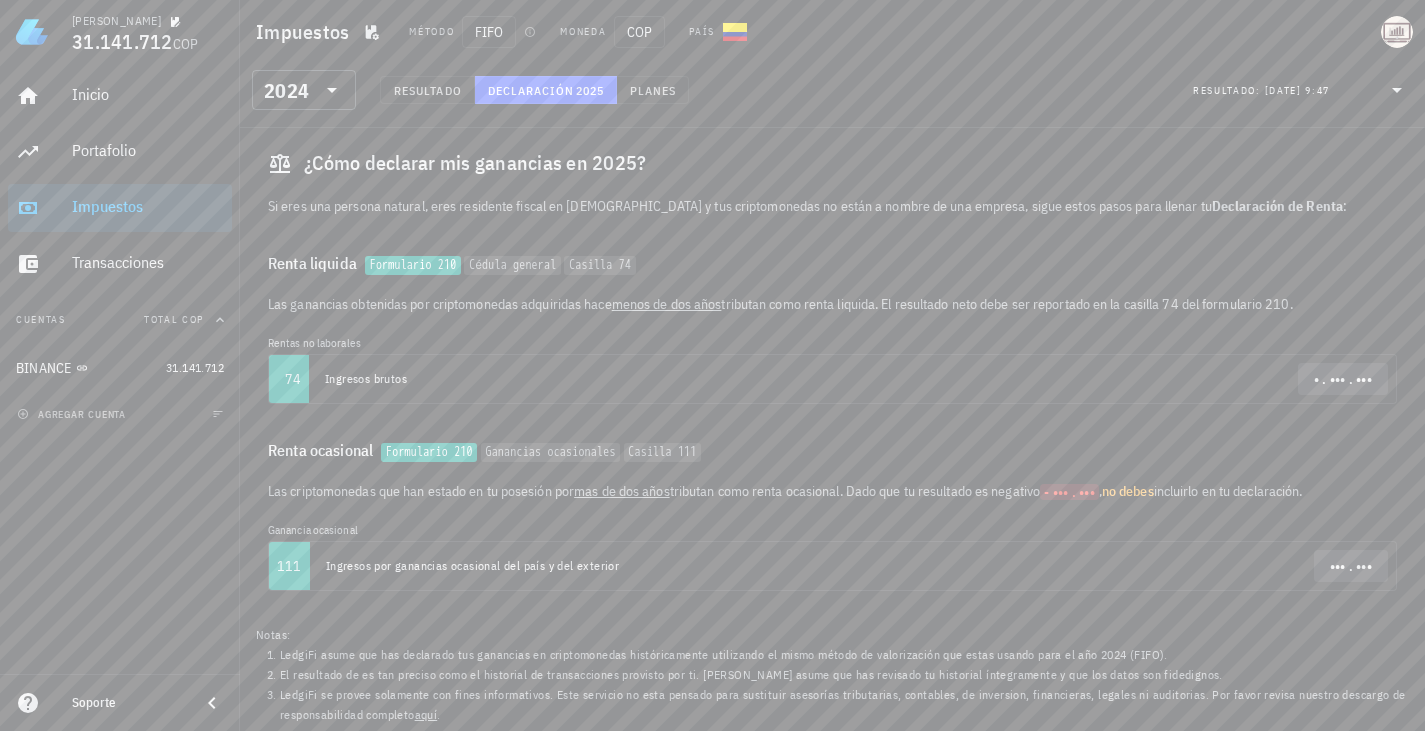 scroll, scrollTop: 0, scrollLeft: 0, axis: both 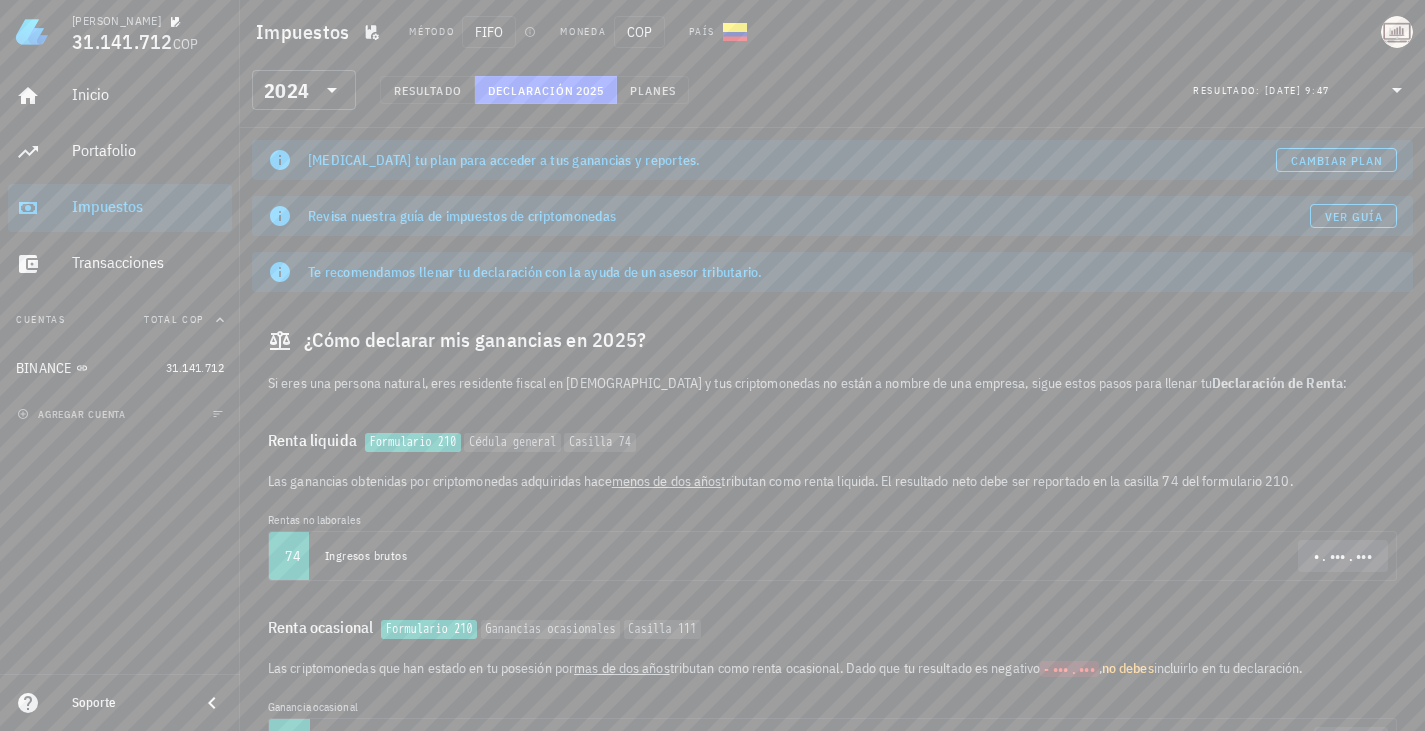 click on "Cédula general" at bounding box center (512, 443) 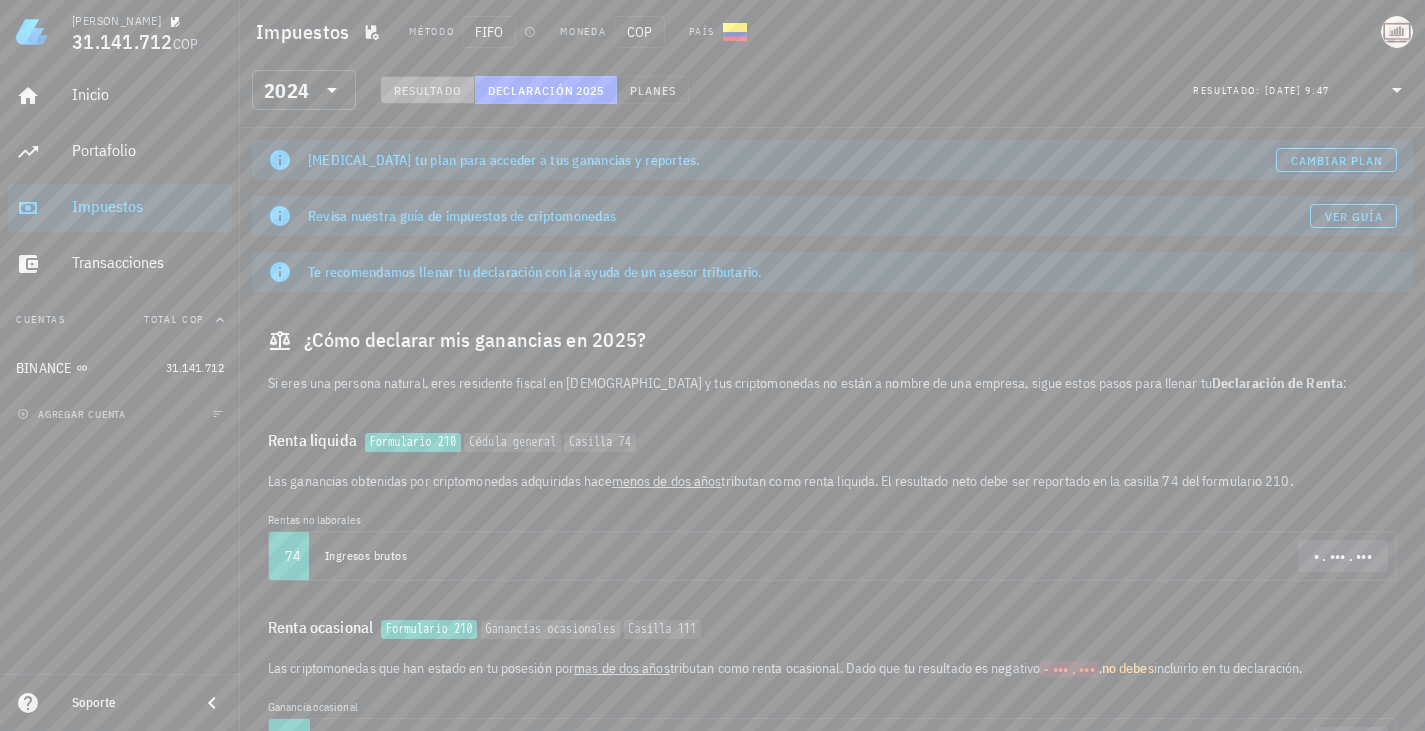 click on "Resultado" at bounding box center [427, 90] 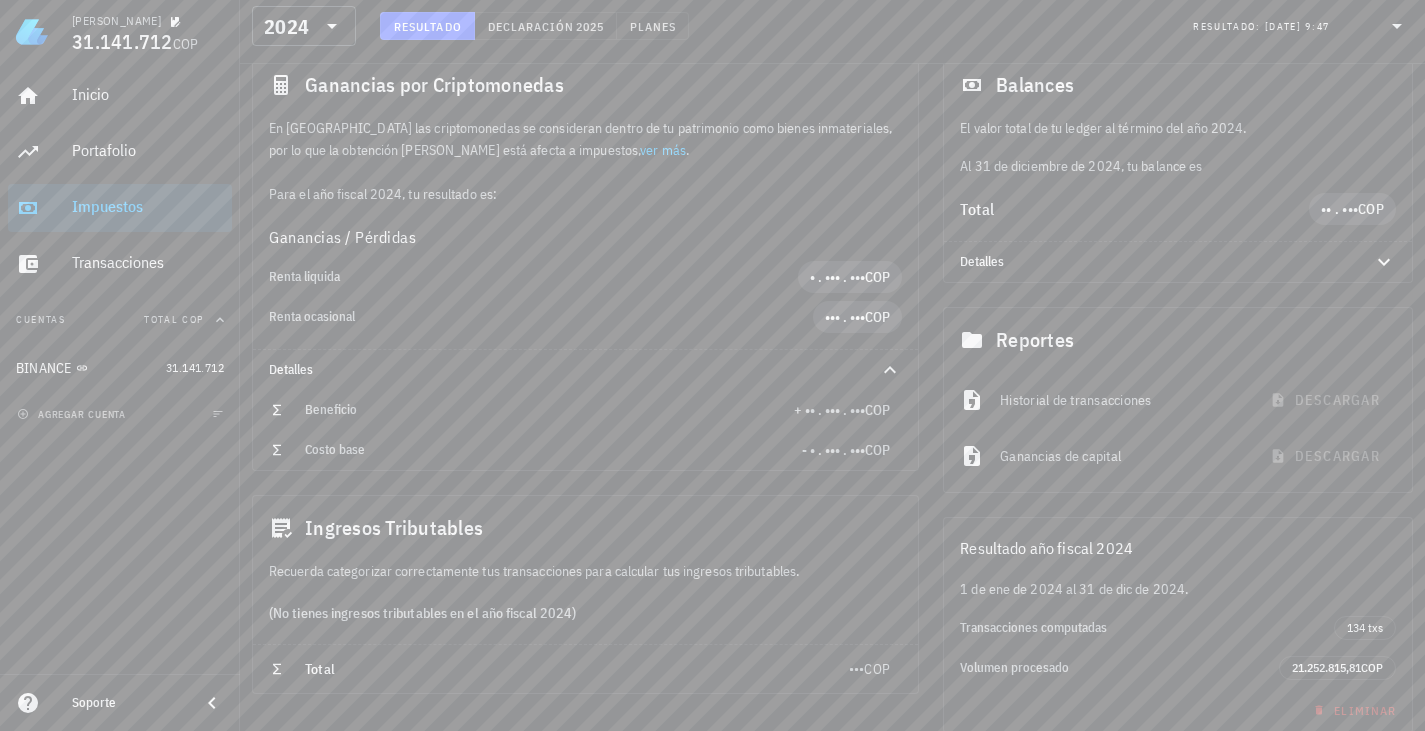 scroll, scrollTop: 300, scrollLeft: 0, axis: vertical 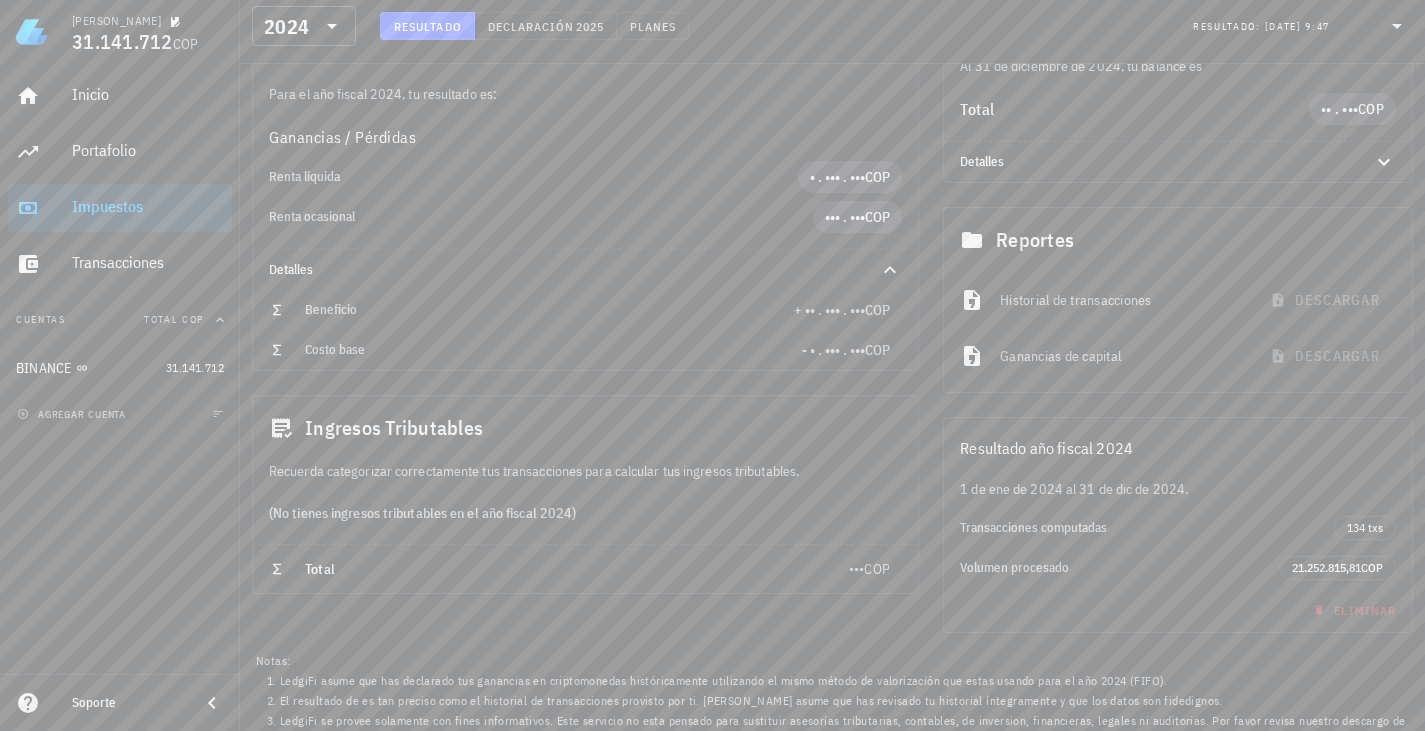 drag, startPoint x: 982, startPoint y: 444, endPoint x: 1231, endPoint y: 471, distance: 250.45958 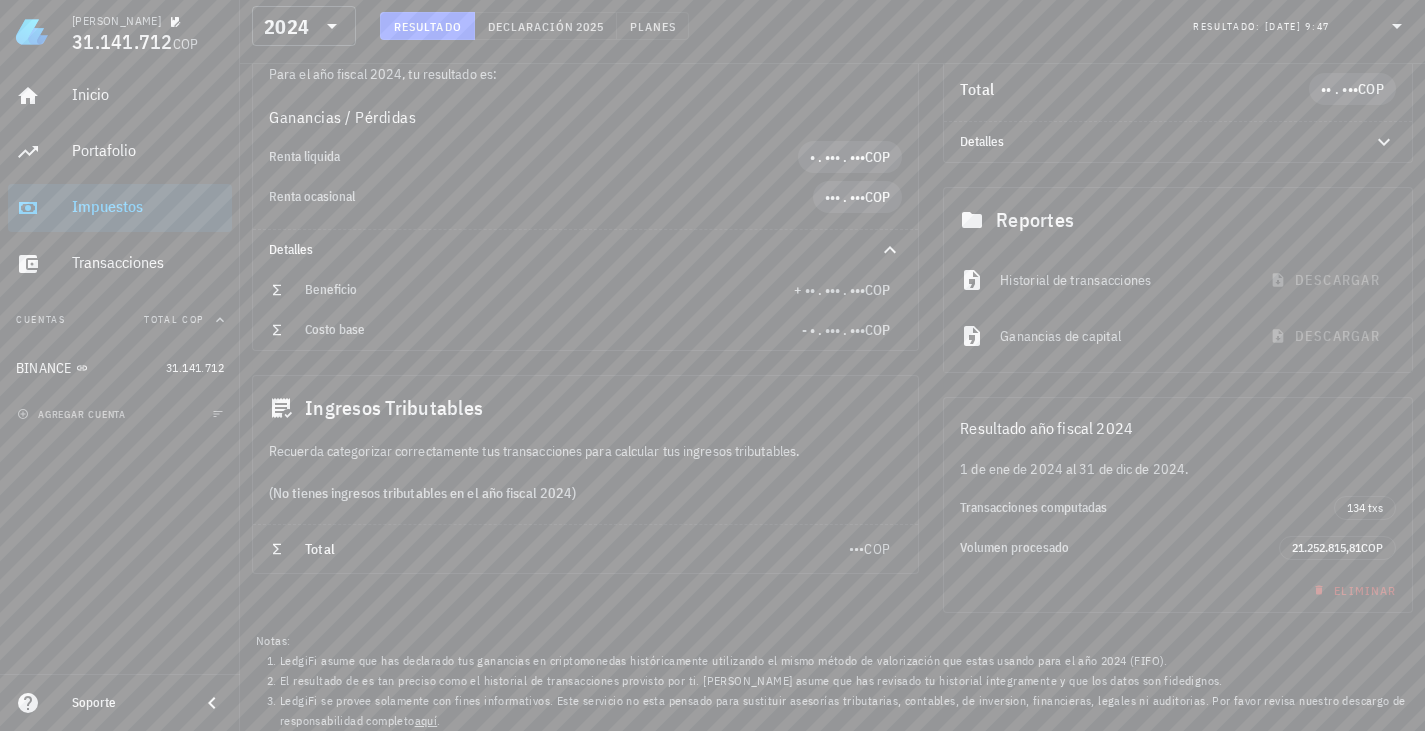 scroll, scrollTop: 326, scrollLeft: 0, axis: vertical 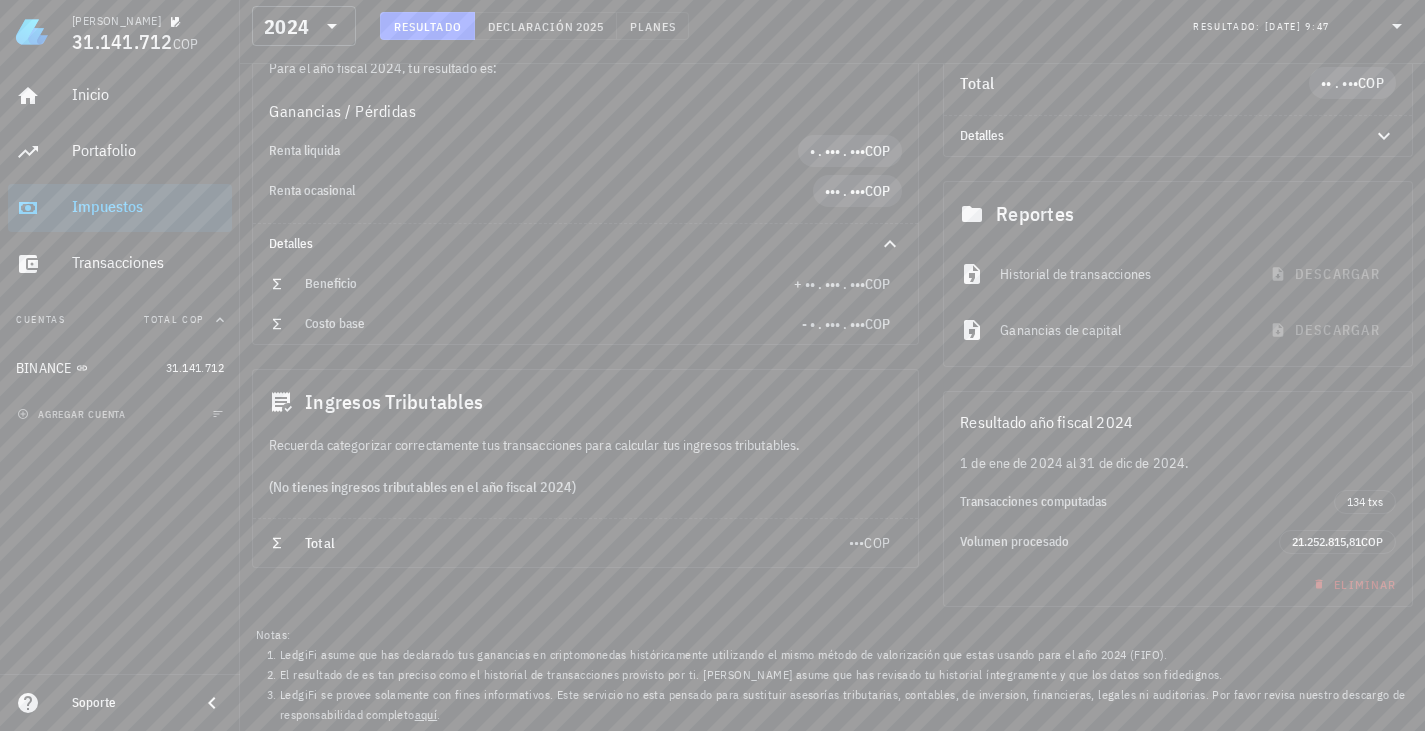 click on "Volumen procesado
21.252.815,81  COP" at bounding box center (1178, 542) 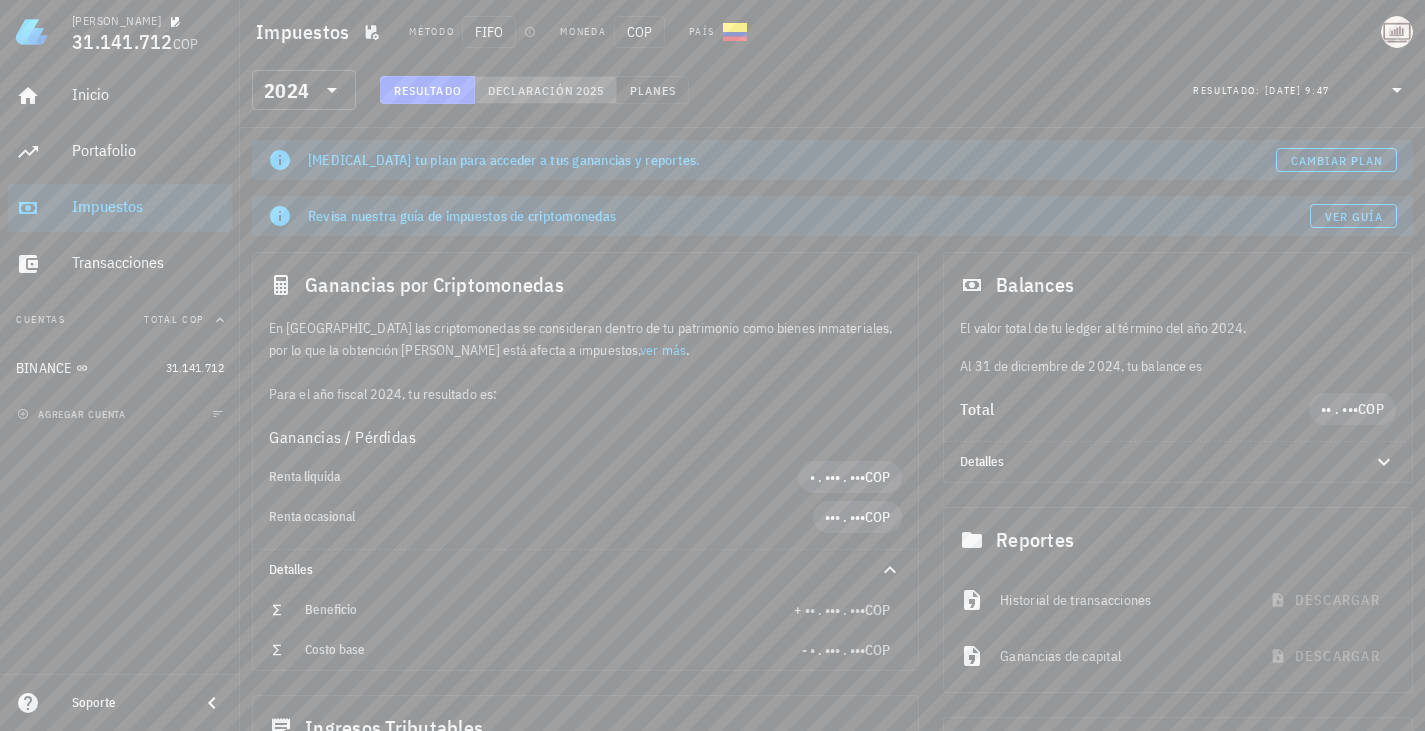 click on "Declaración" at bounding box center [531, 90] 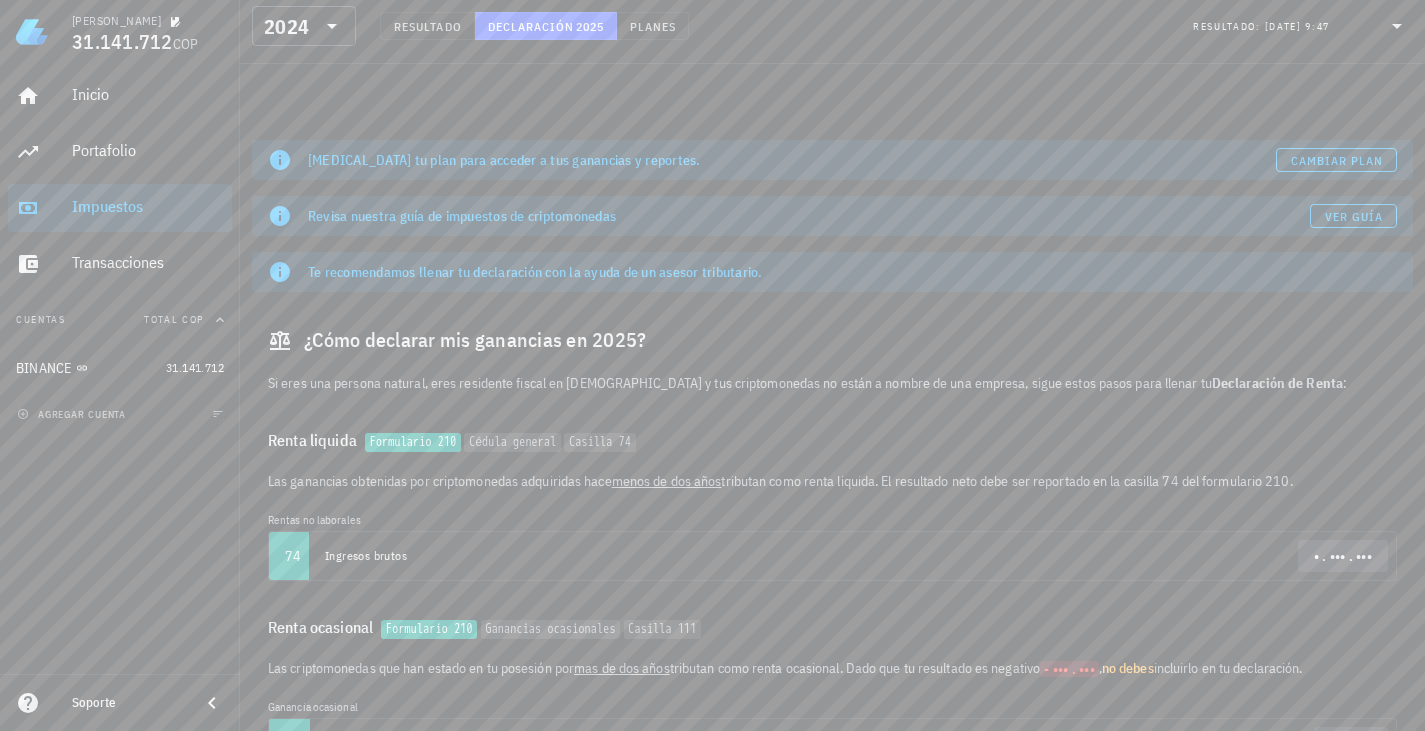 scroll, scrollTop: 177, scrollLeft: 0, axis: vertical 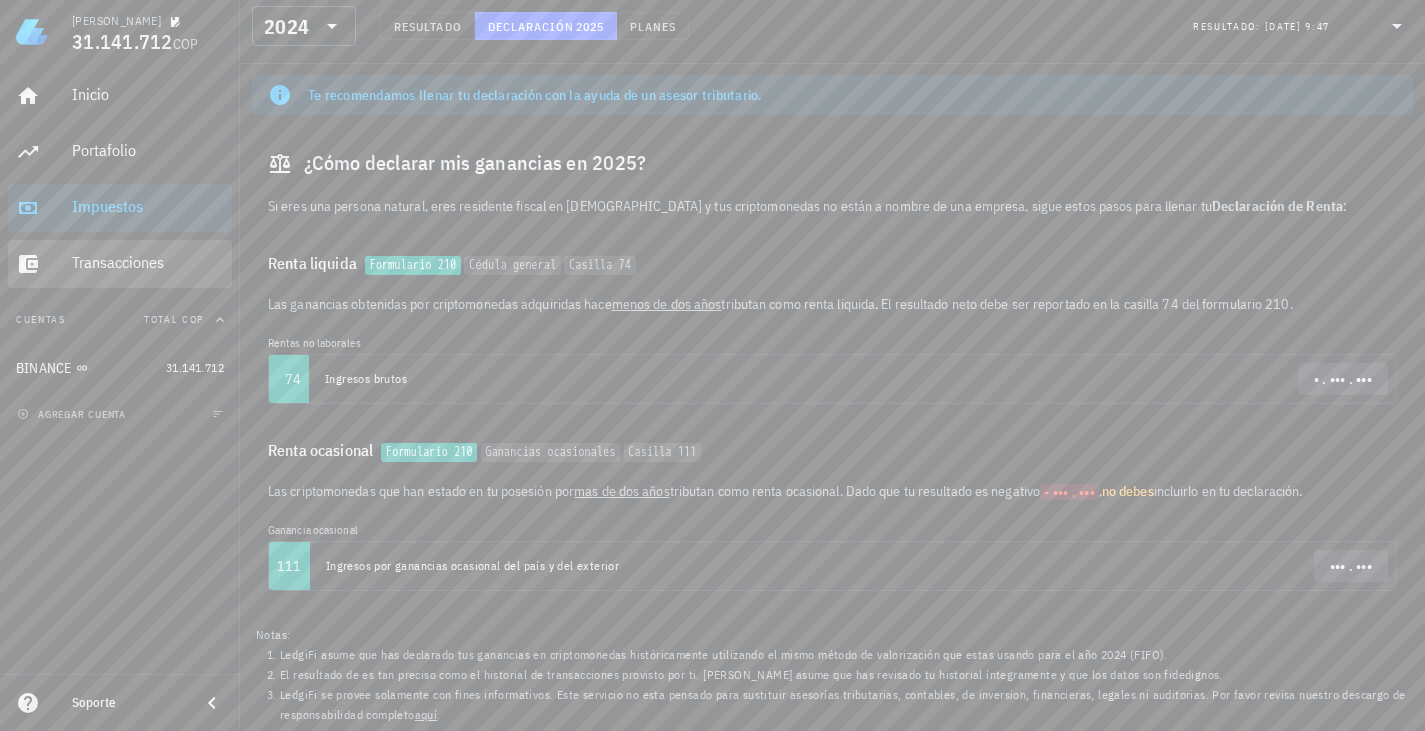click on "Transacciones" at bounding box center [148, 263] 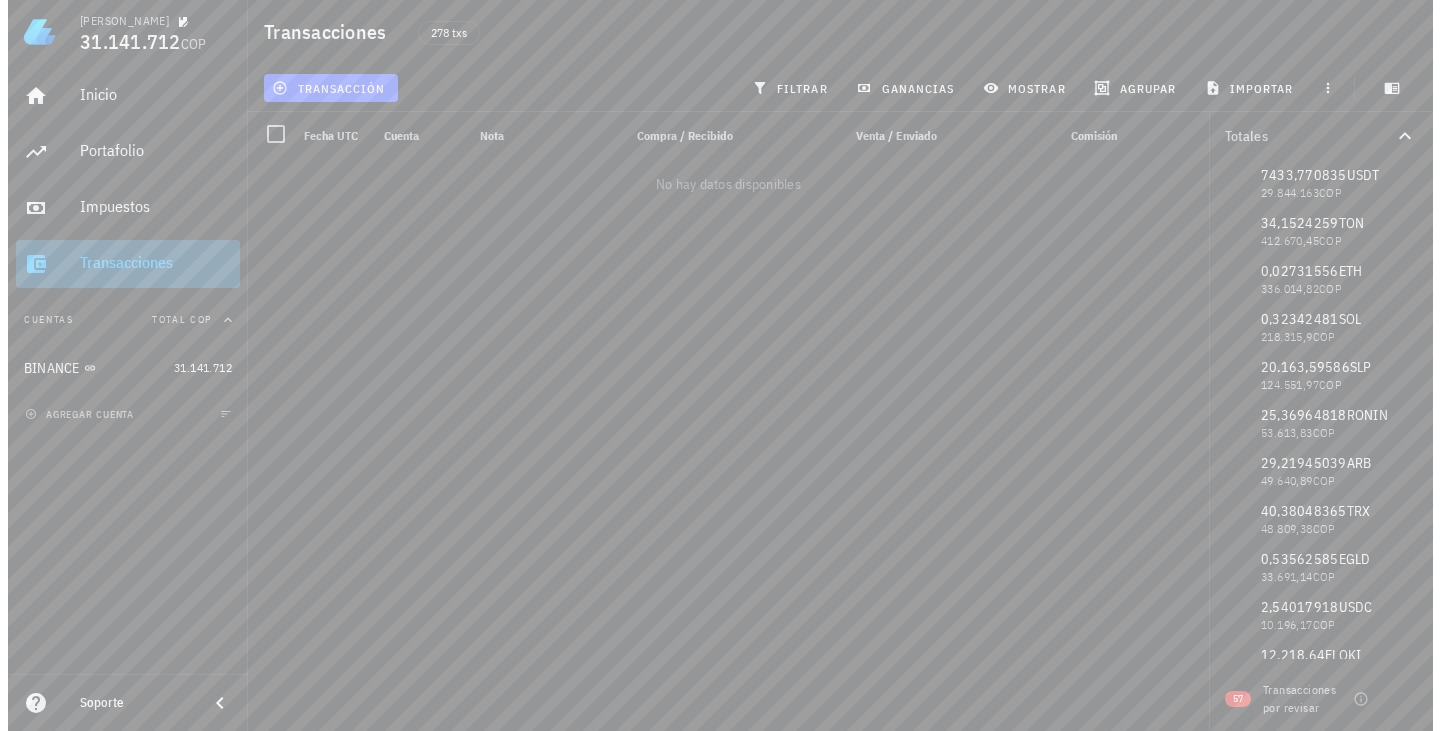 scroll, scrollTop: 0, scrollLeft: 0, axis: both 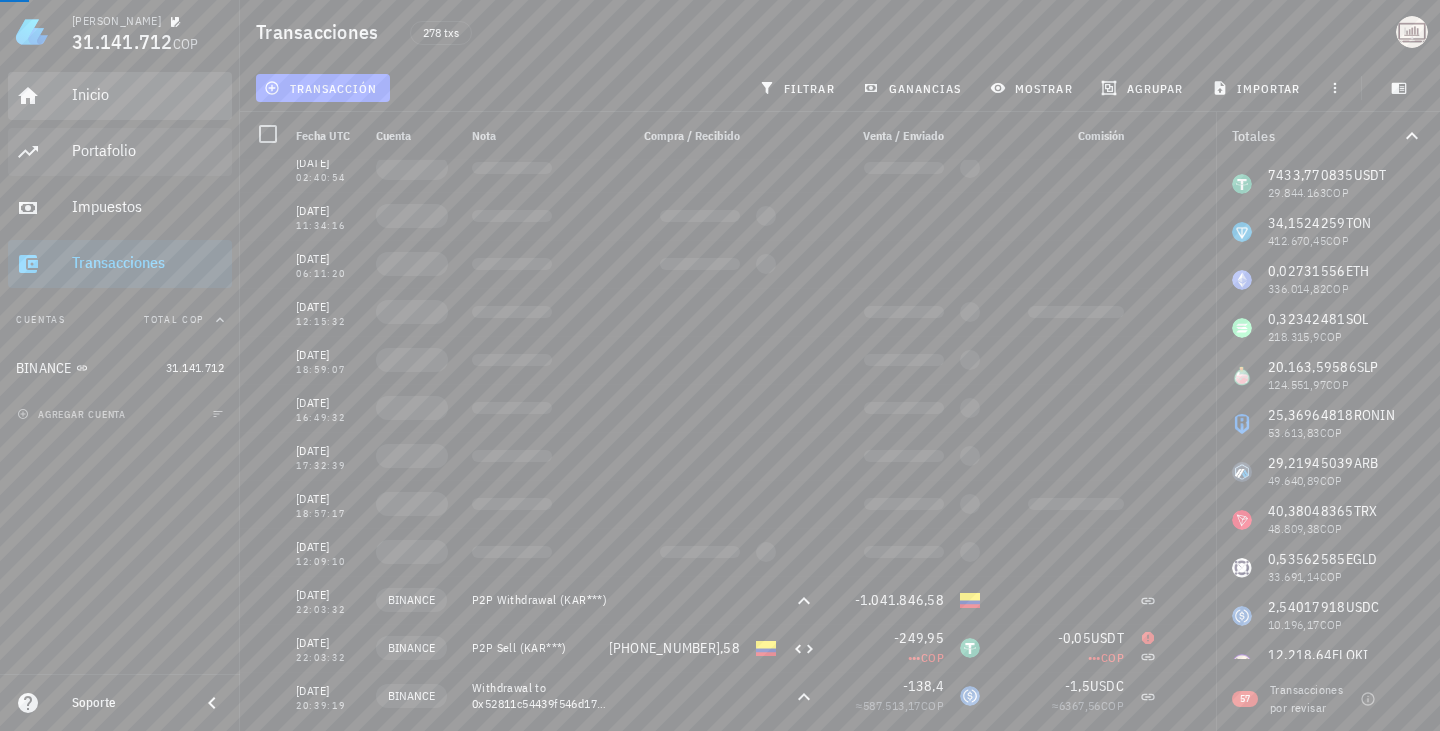 click on "Inicio" at bounding box center [148, 94] 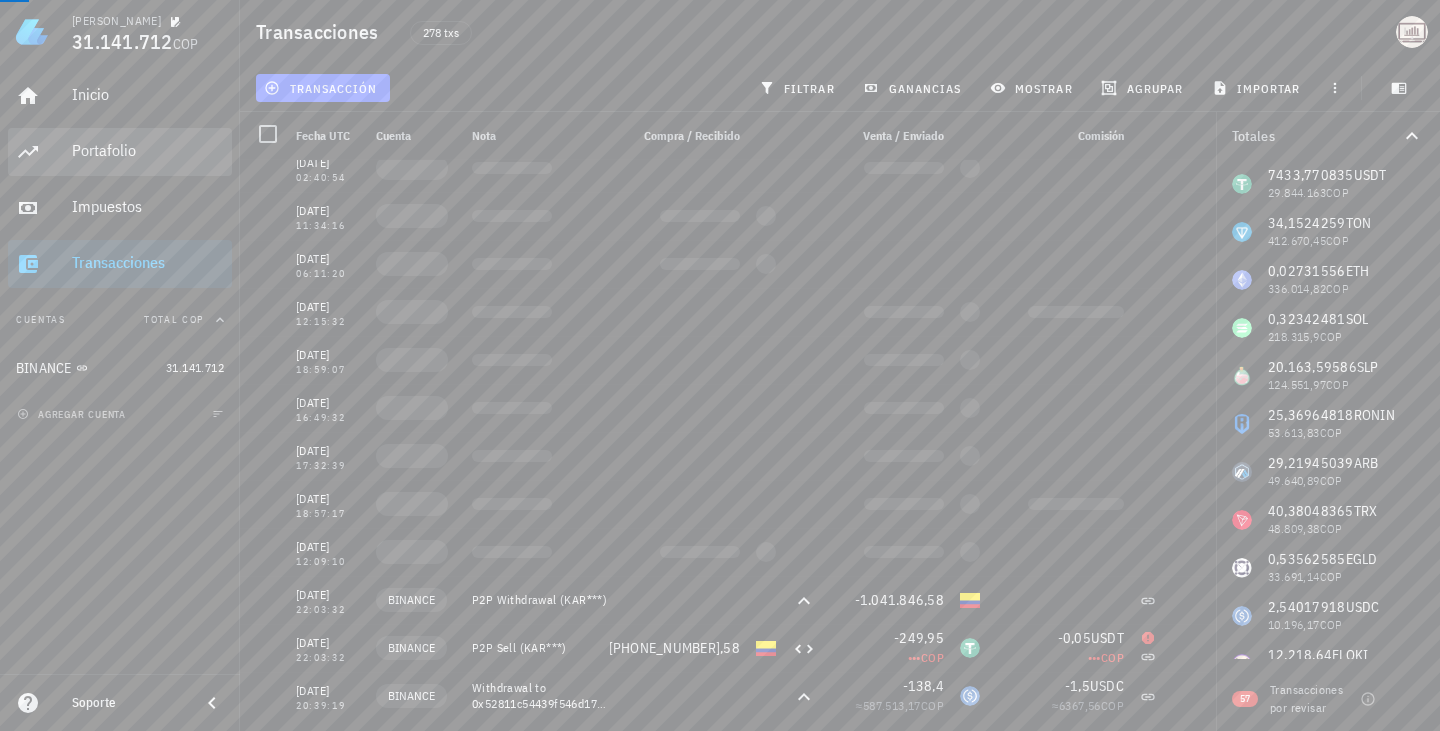 click on "Portafolio" at bounding box center (148, 150) 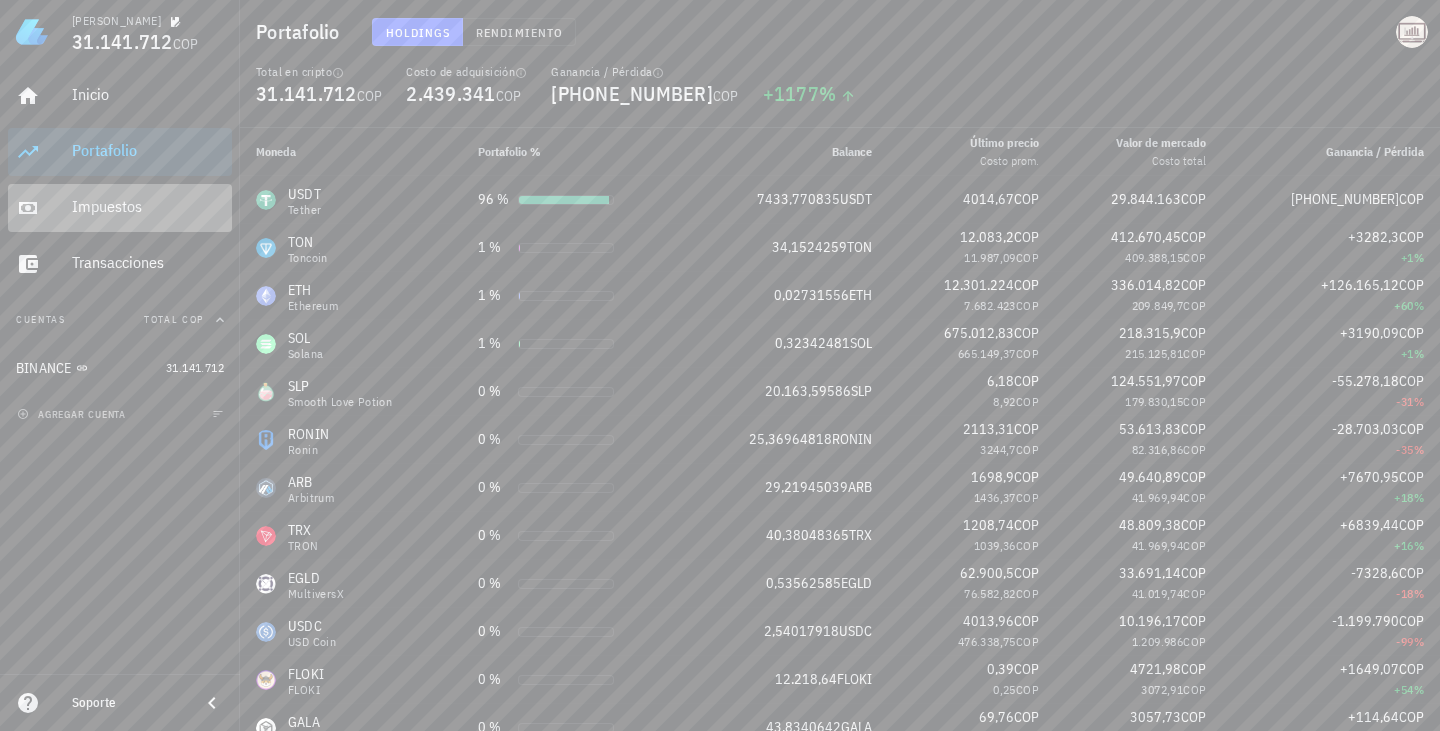 click on "Impuestos" at bounding box center (148, 206) 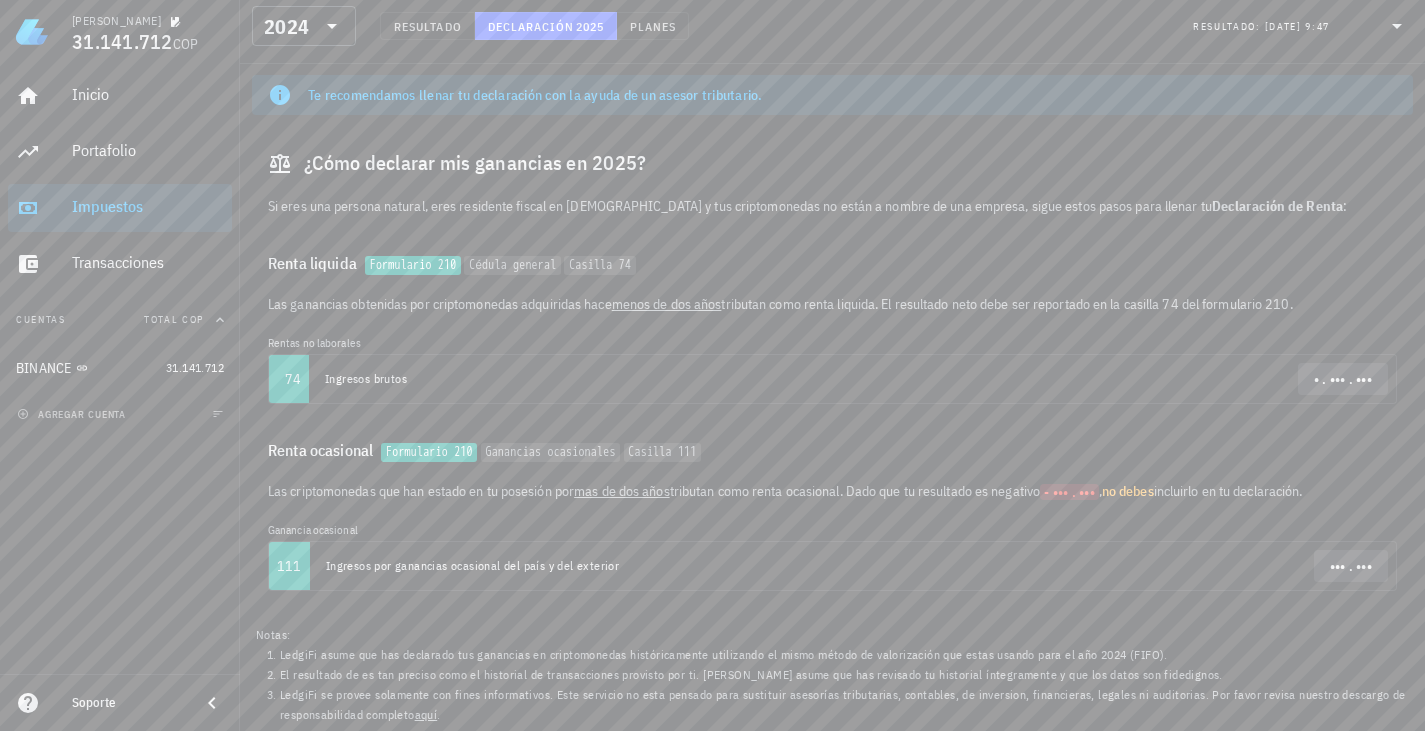 scroll, scrollTop: 0, scrollLeft: 0, axis: both 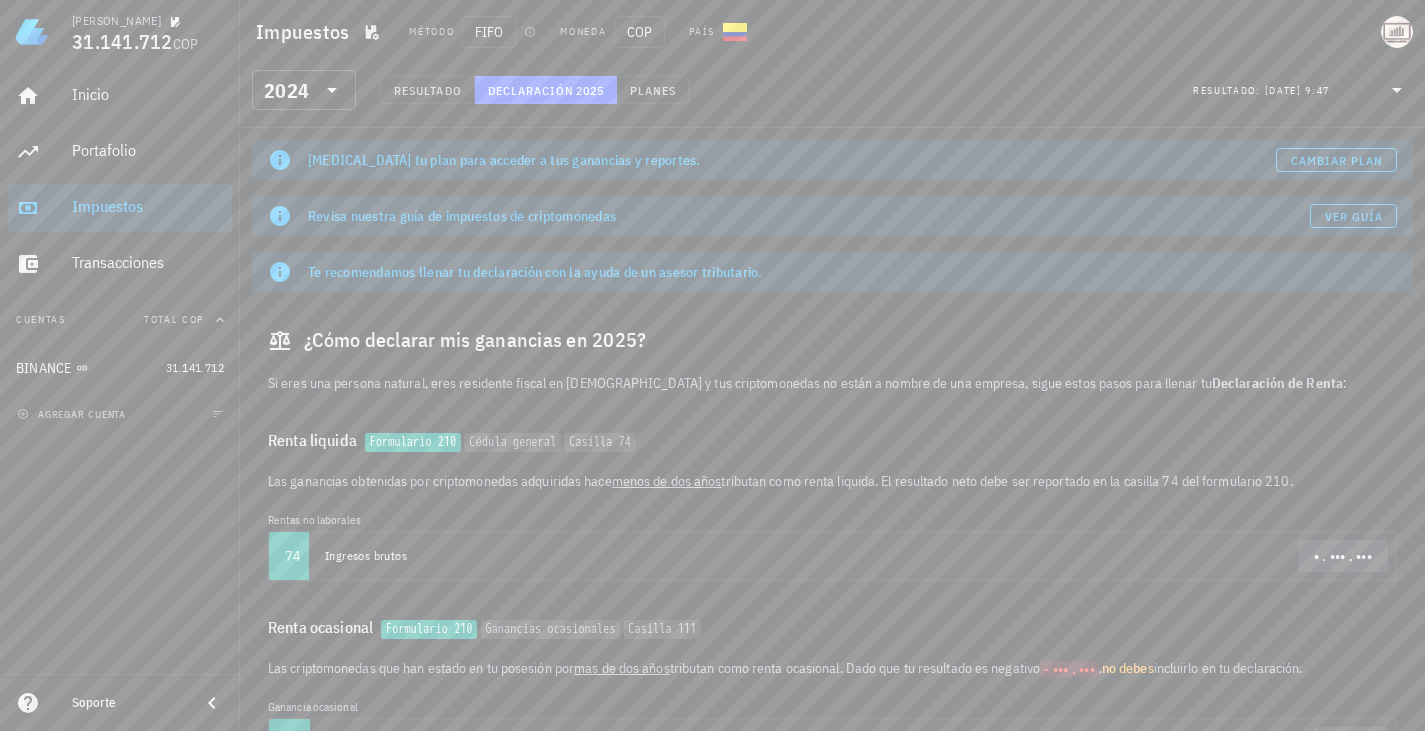 click on "[DATE] 9:47" at bounding box center [1297, 91] 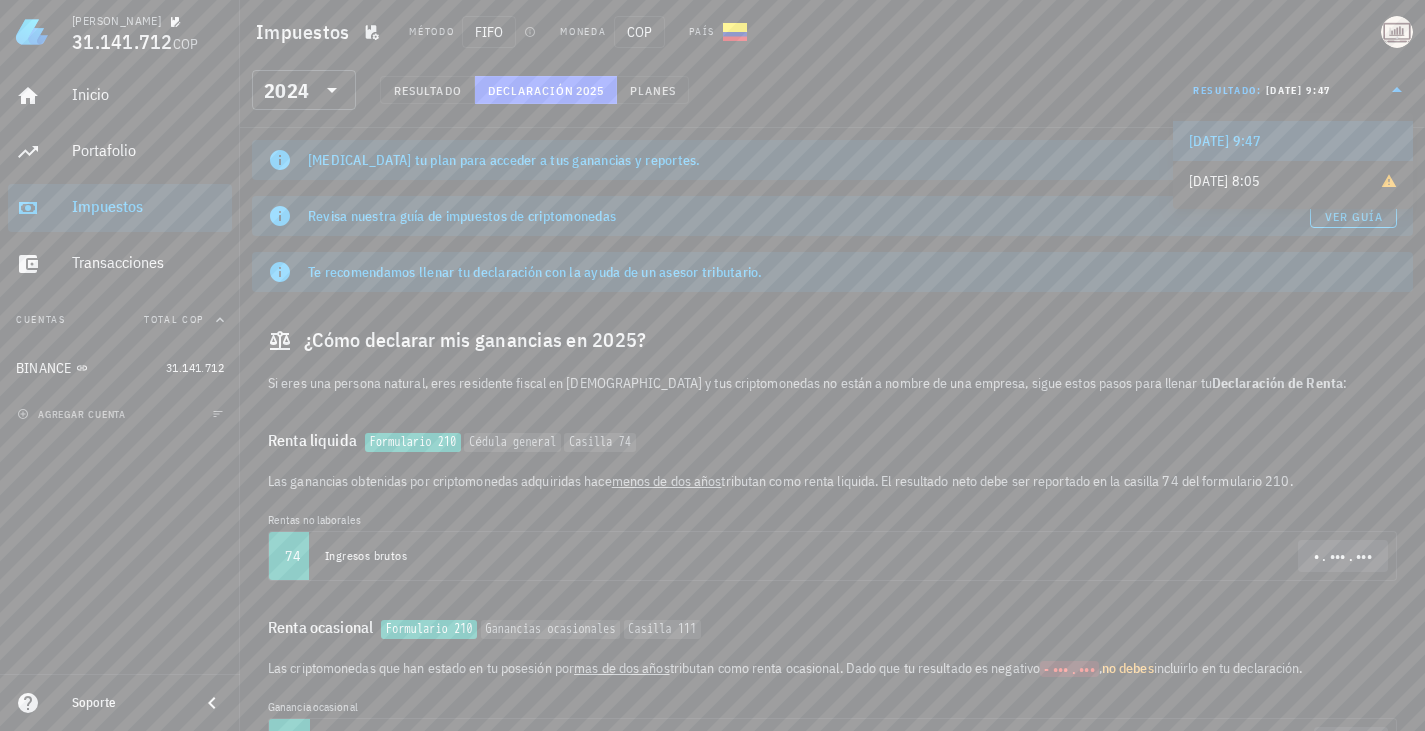 click on "¿Cómo declarar mis ganancias en 2025?" at bounding box center [832, 340] 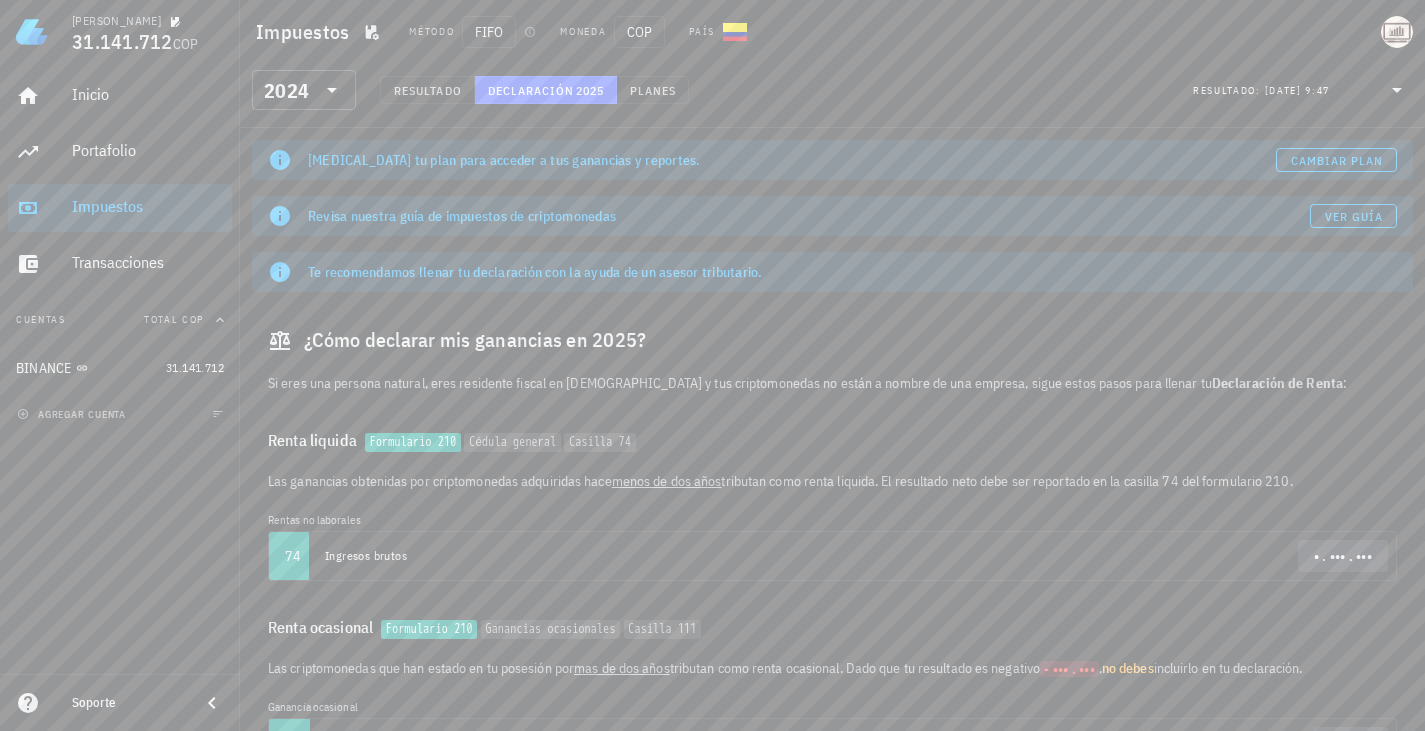 click on "[MEDICAL_DATA] tu plan para acceder a tus ganancias y reportes.
Cambiar plan" at bounding box center (832, 160) 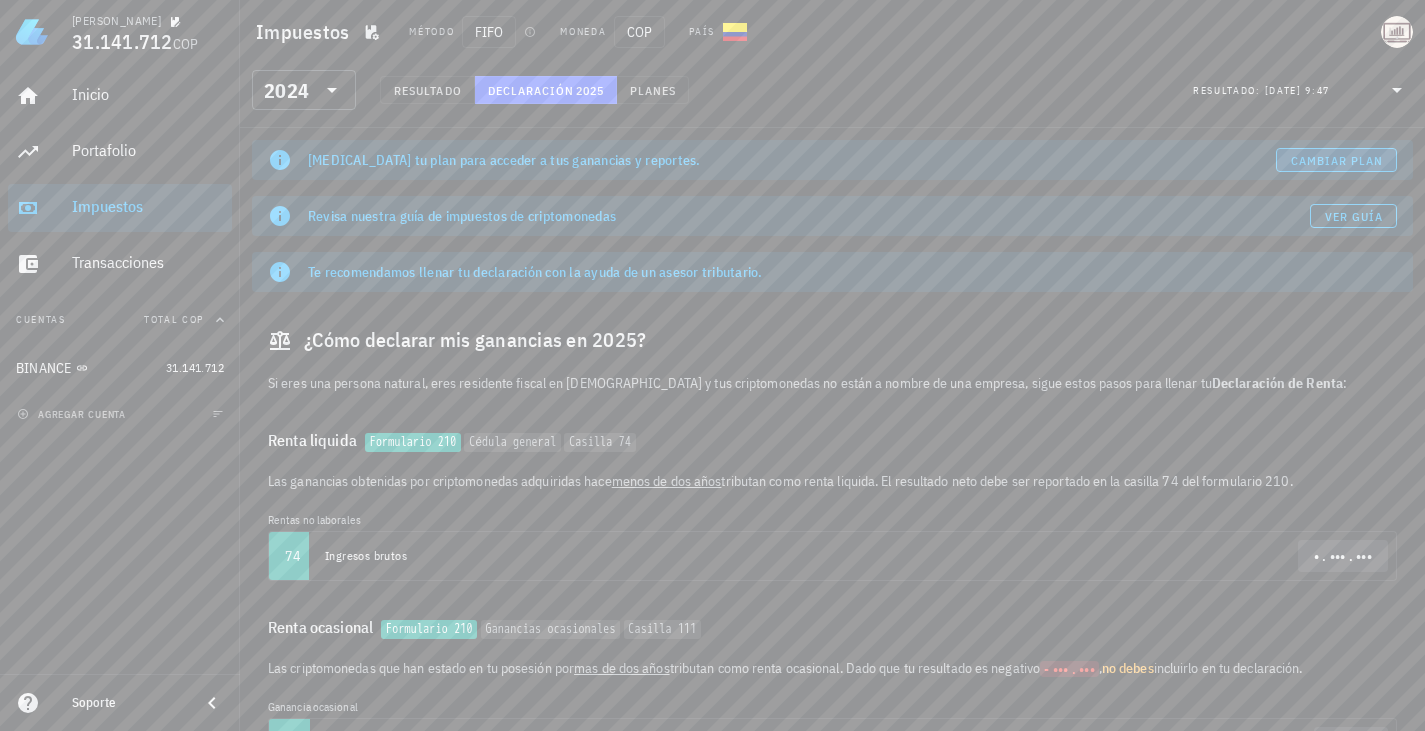 click on "Cambiar plan" at bounding box center [1337, 160] 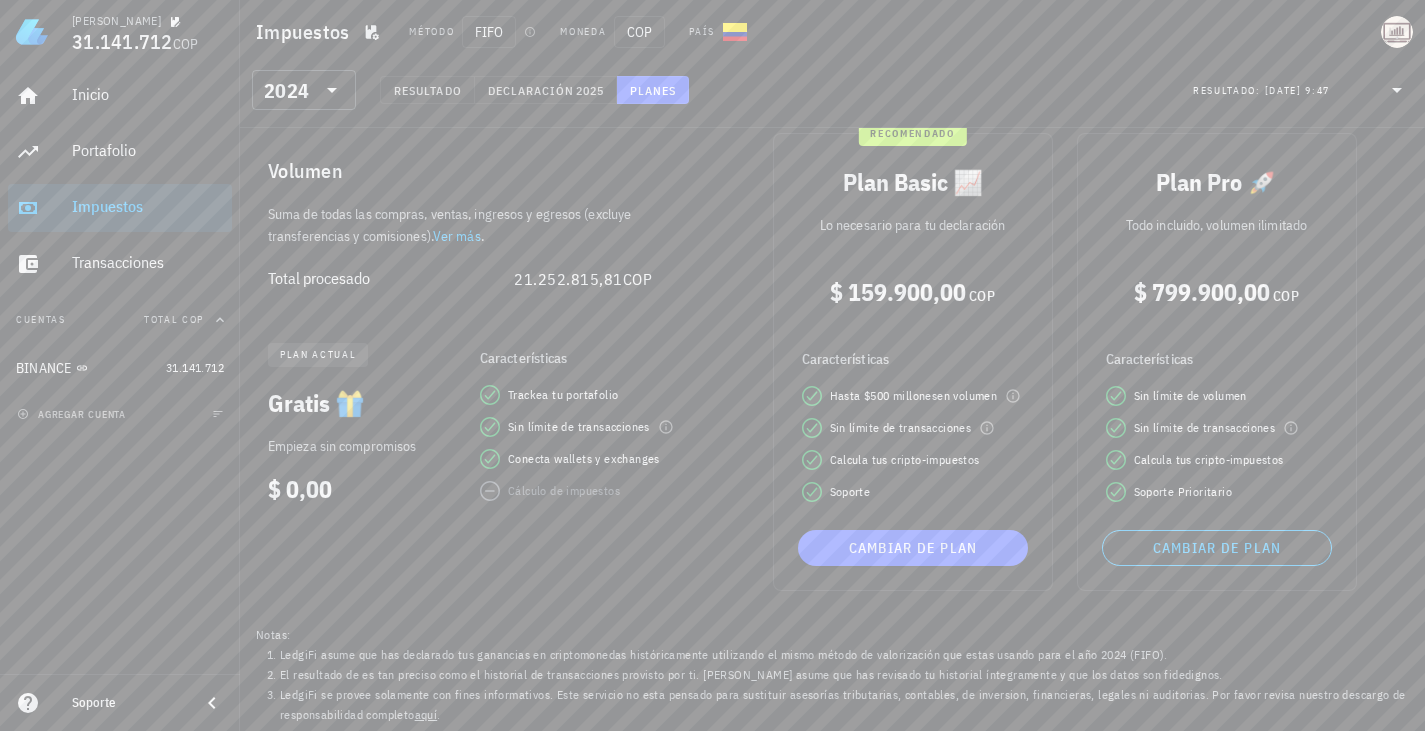 scroll, scrollTop: 0, scrollLeft: 0, axis: both 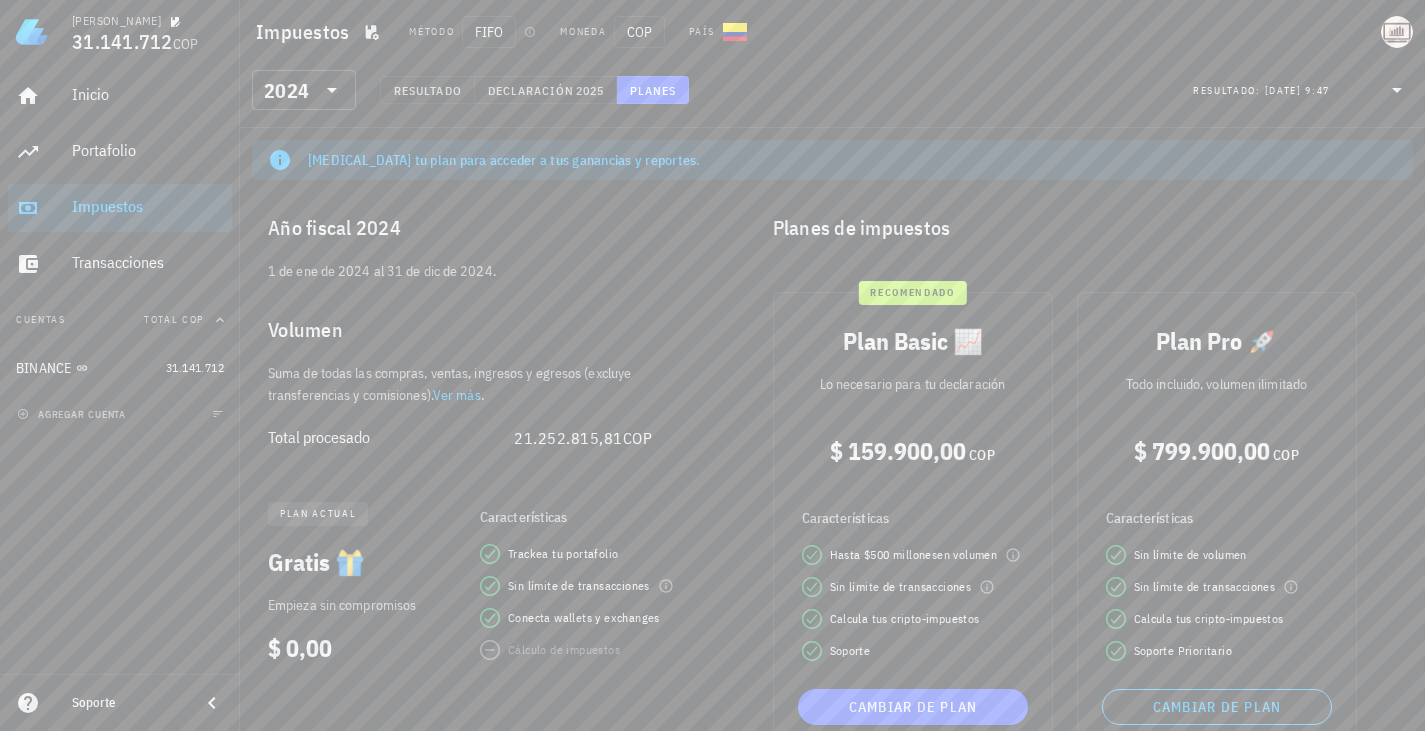 click on "Ver más" at bounding box center (457, 395) 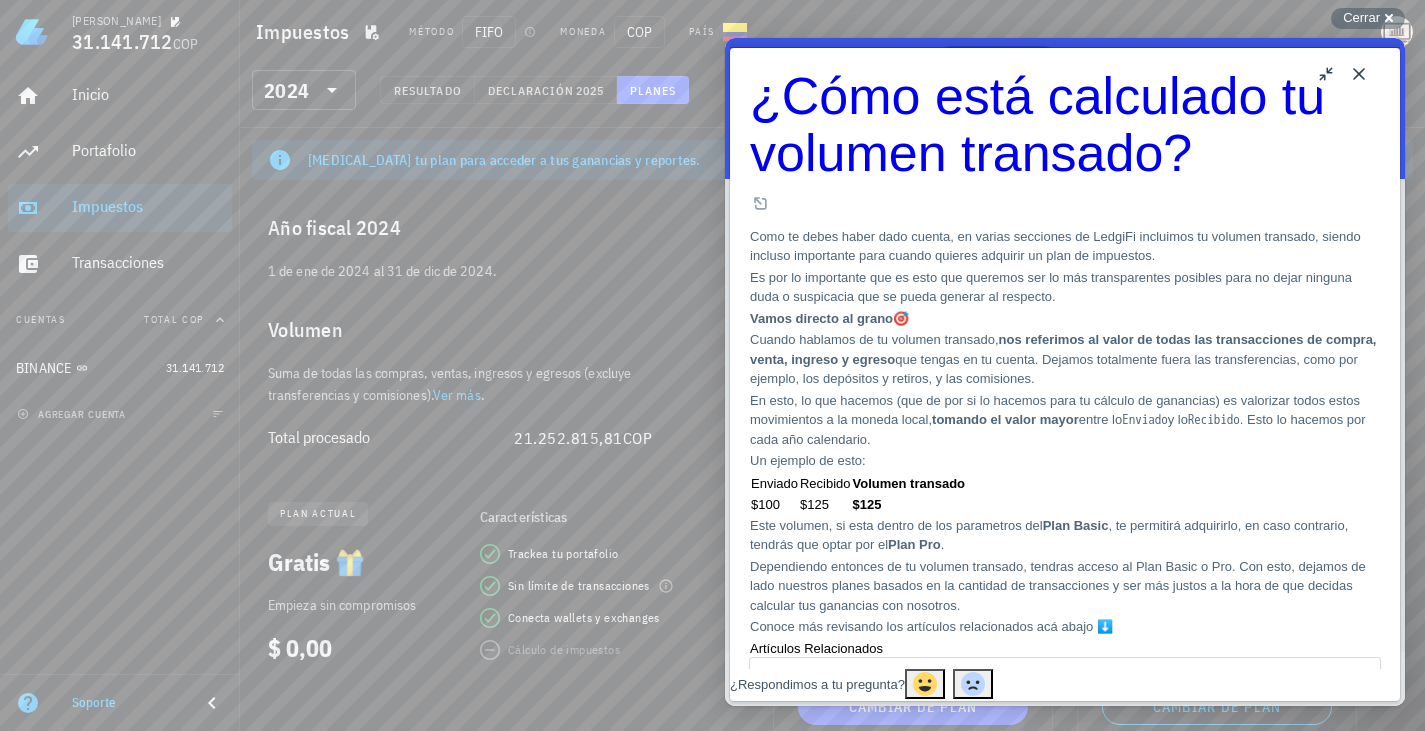 click on "Close" at bounding box center [1359, 74] 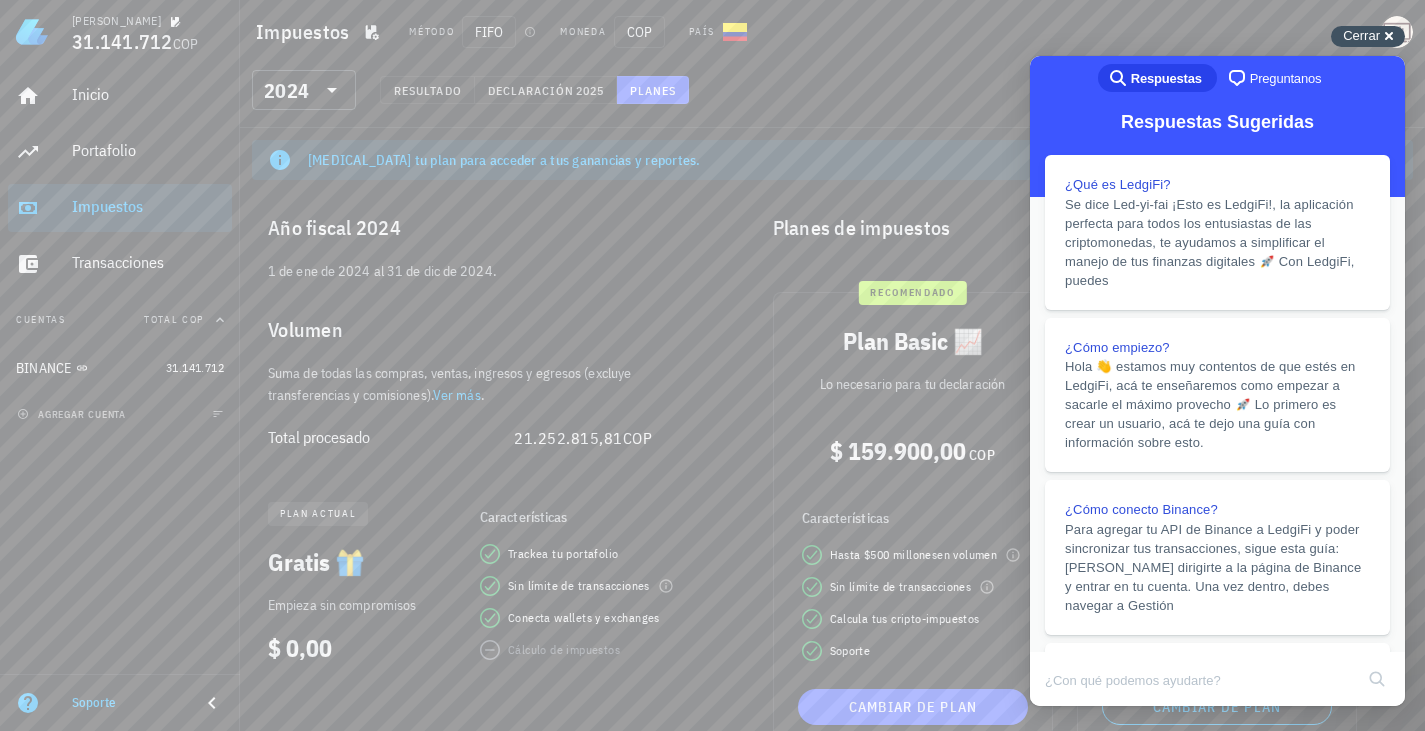 click on "Cerrar" at bounding box center (1361, 35) 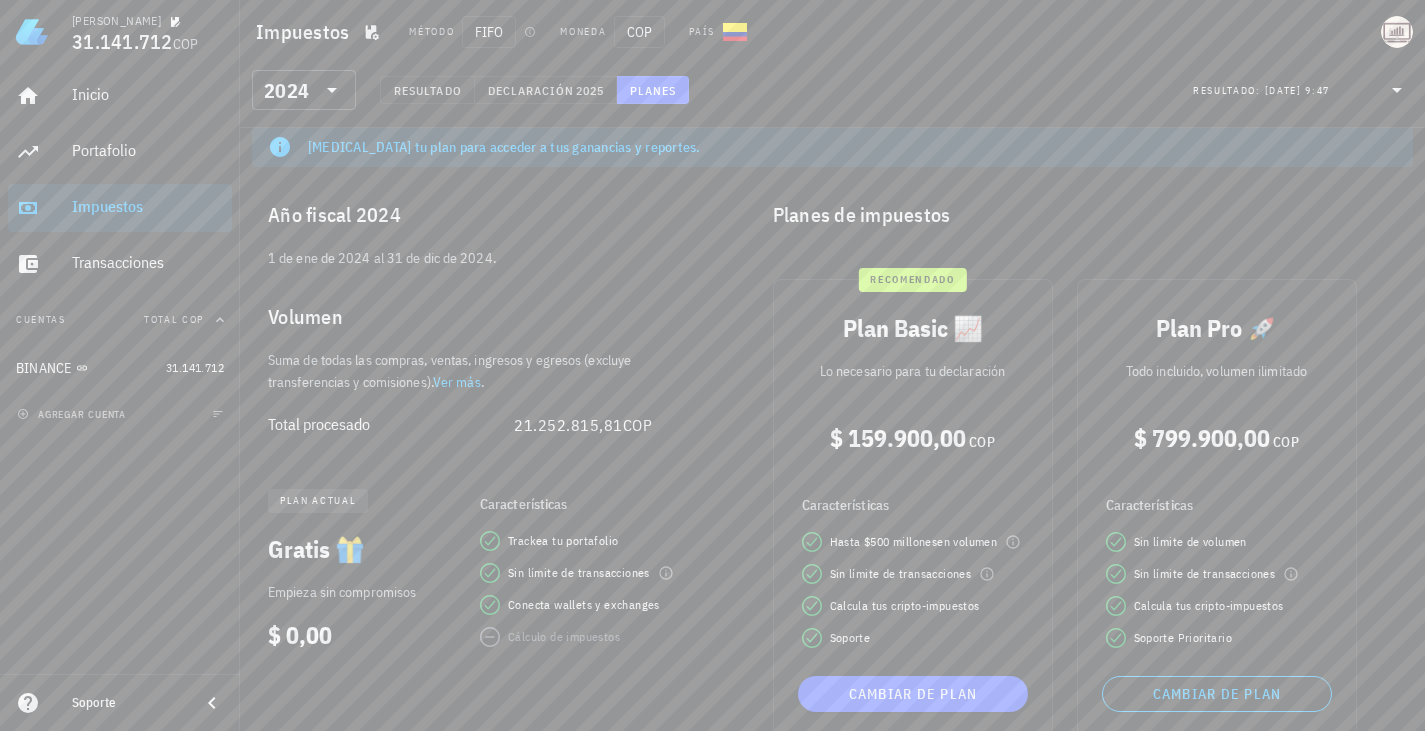 scroll, scrollTop: 0, scrollLeft: 0, axis: both 